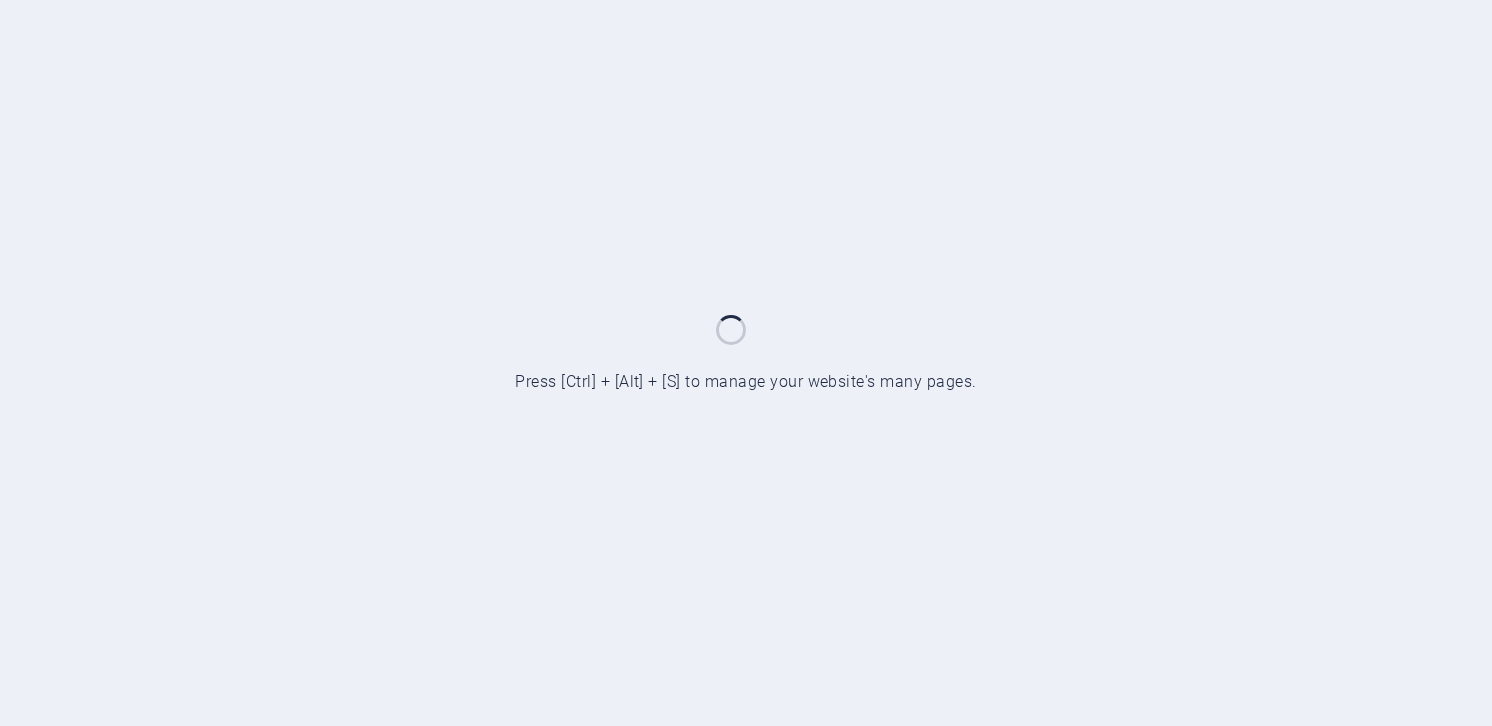 scroll, scrollTop: 0, scrollLeft: 0, axis: both 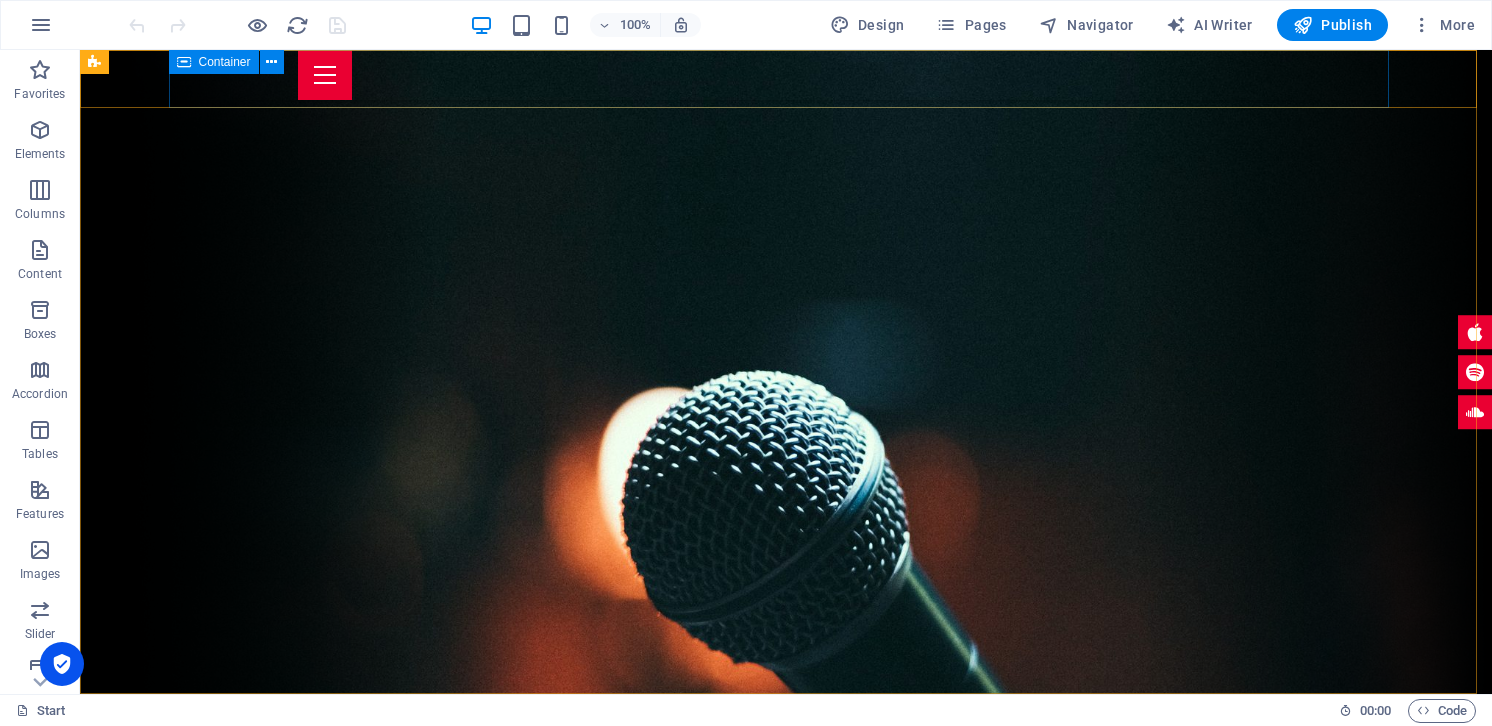click on "Container" at bounding box center [225, 62] 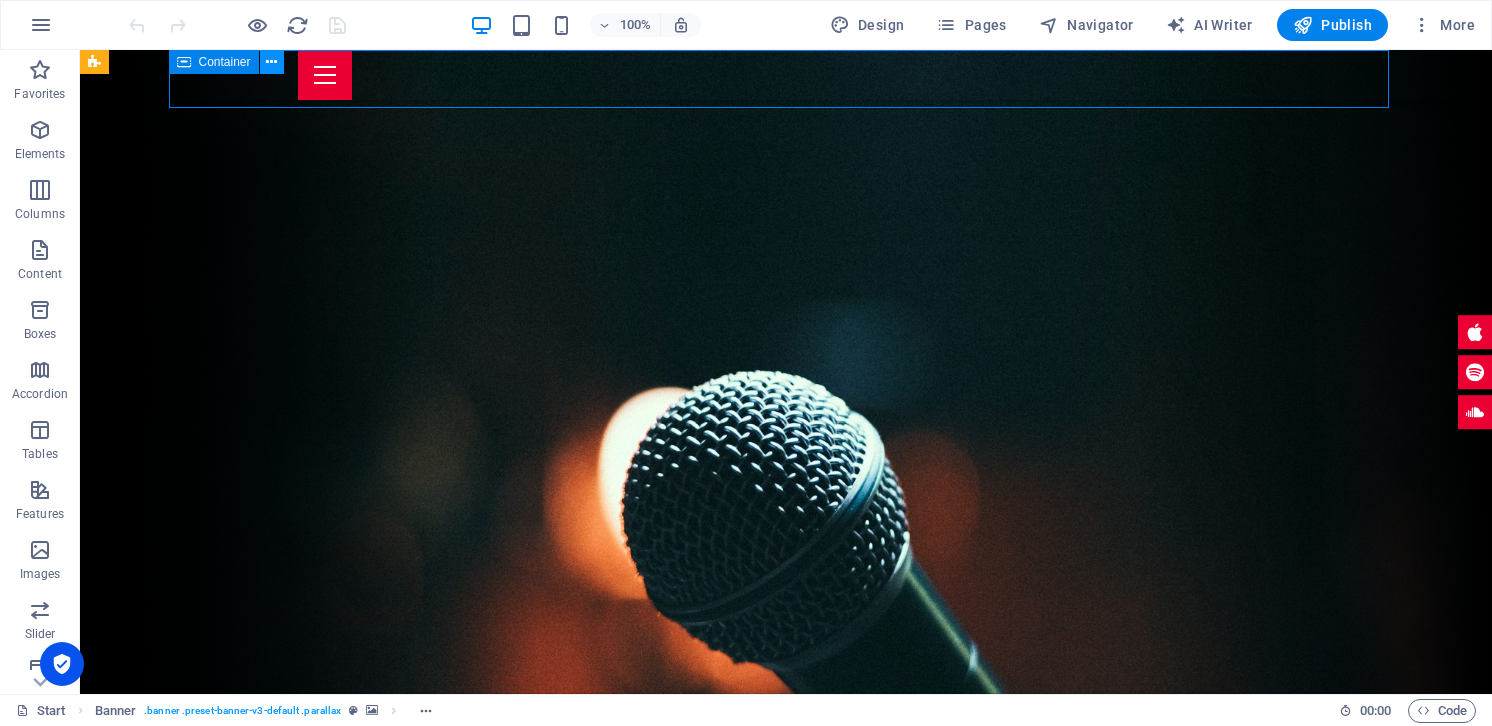 click at bounding box center [271, 62] 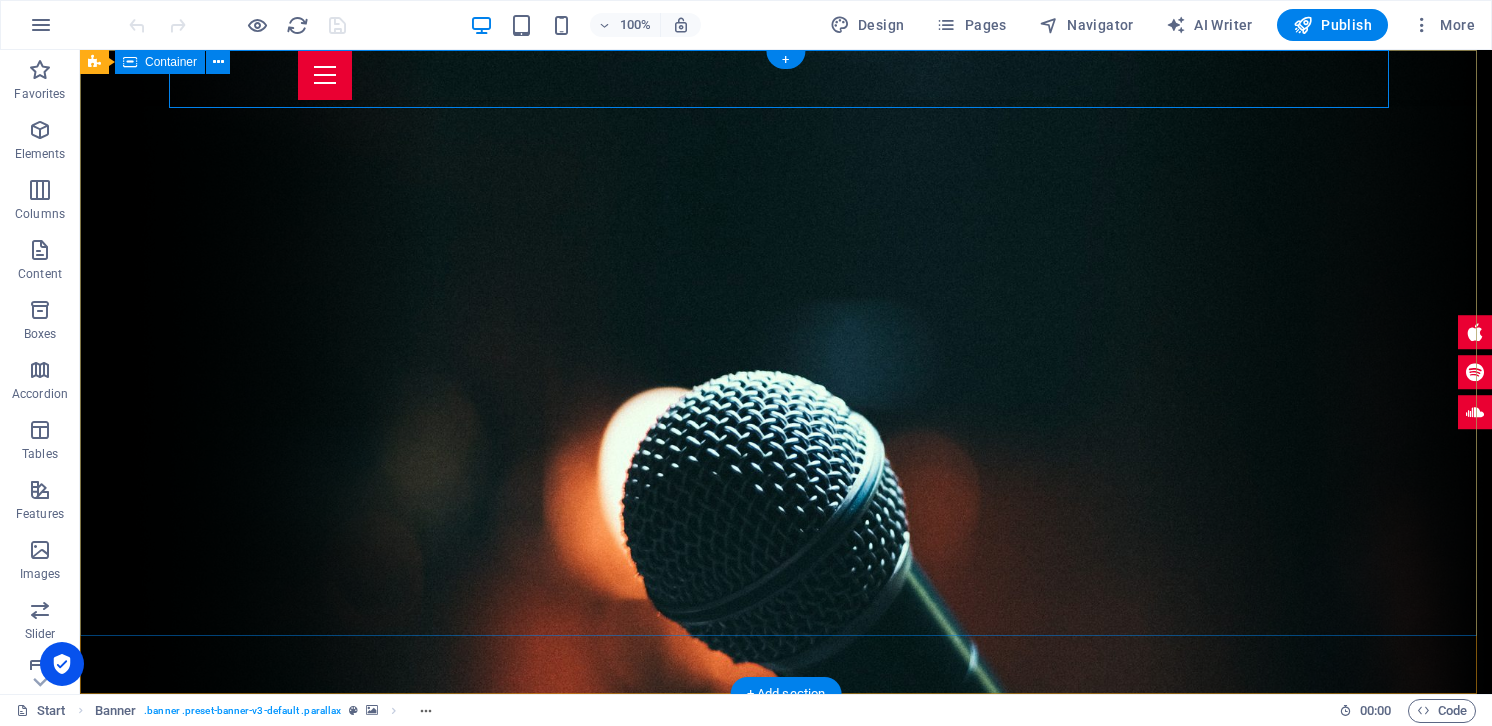 click at bounding box center [786, 835] 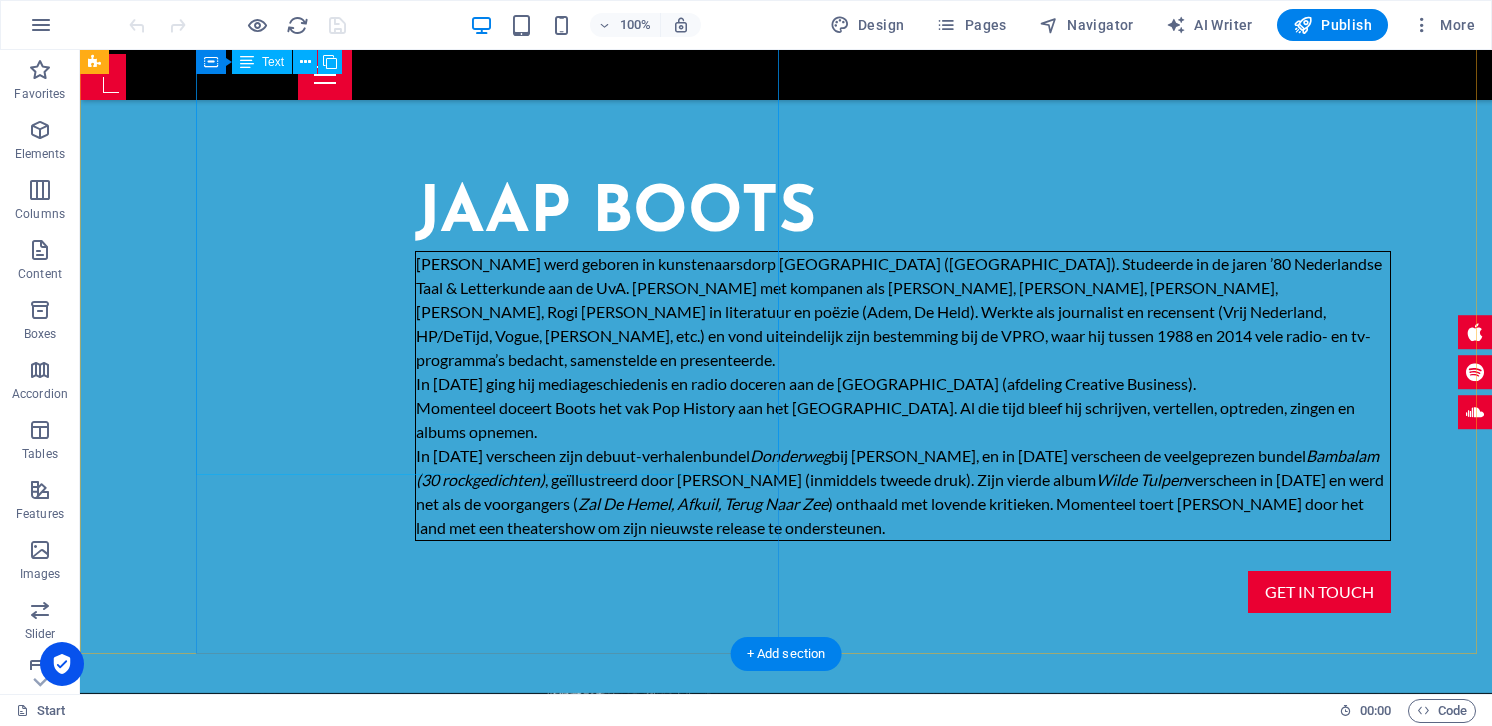 scroll, scrollTop: 735, scrollLeft: 0, axis: vertical 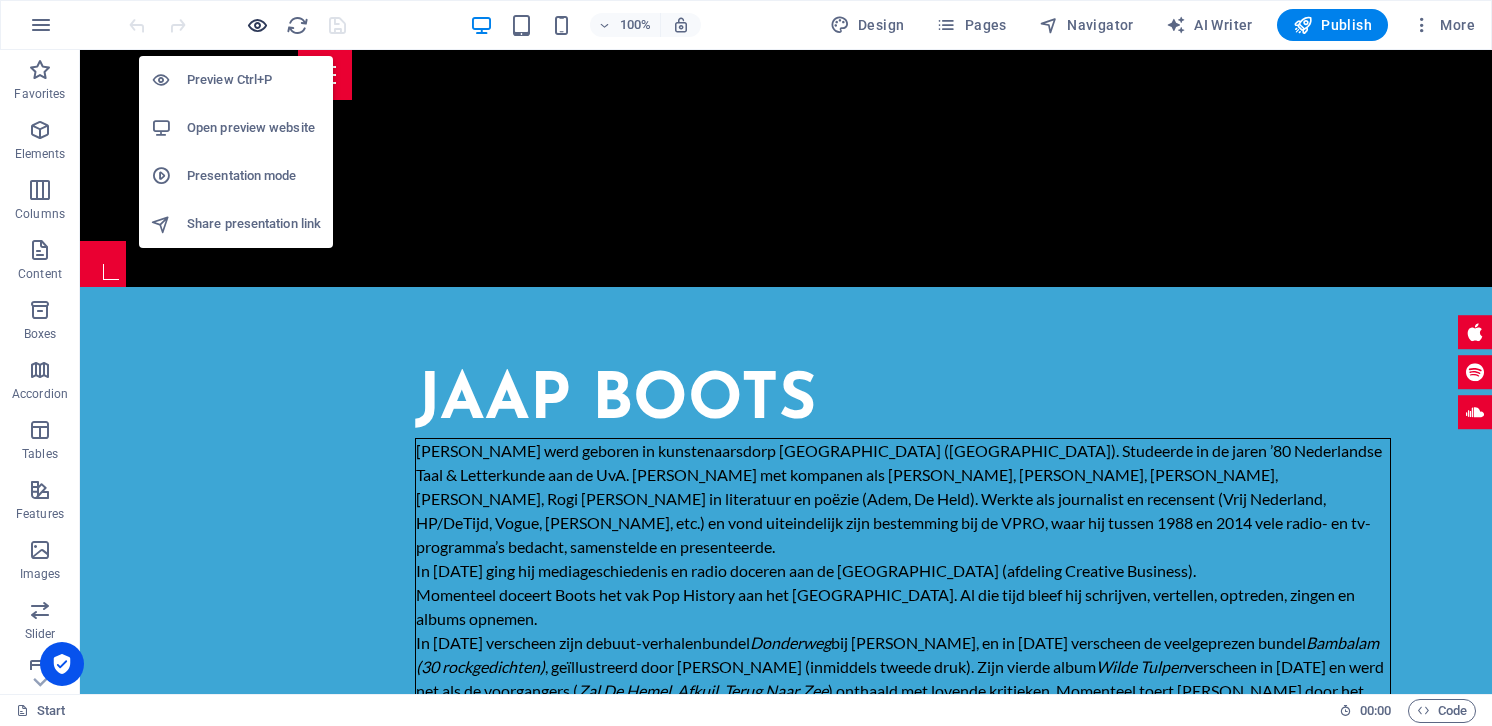 click at bounding box center [257, 25] 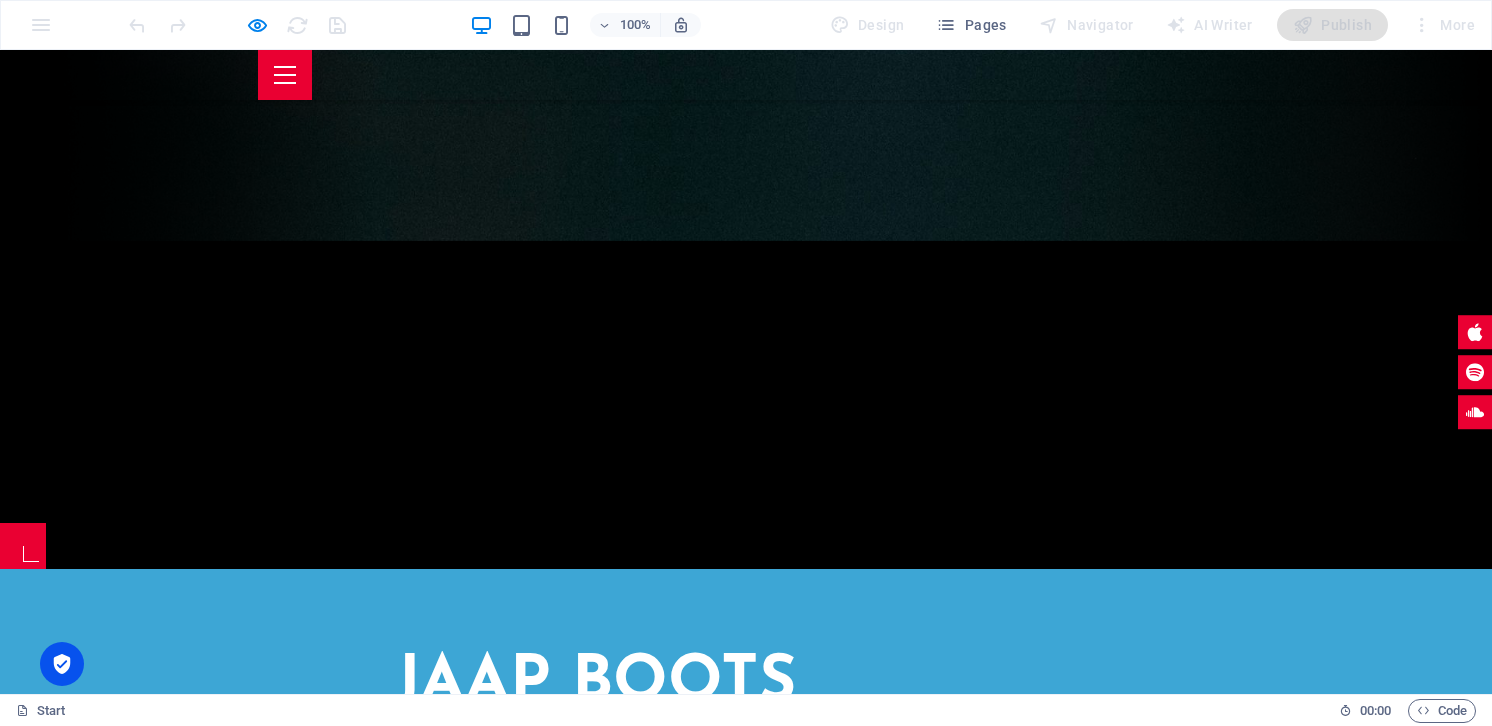 scroll, scrollTop: 0, scrollLeft: 0, axis: both 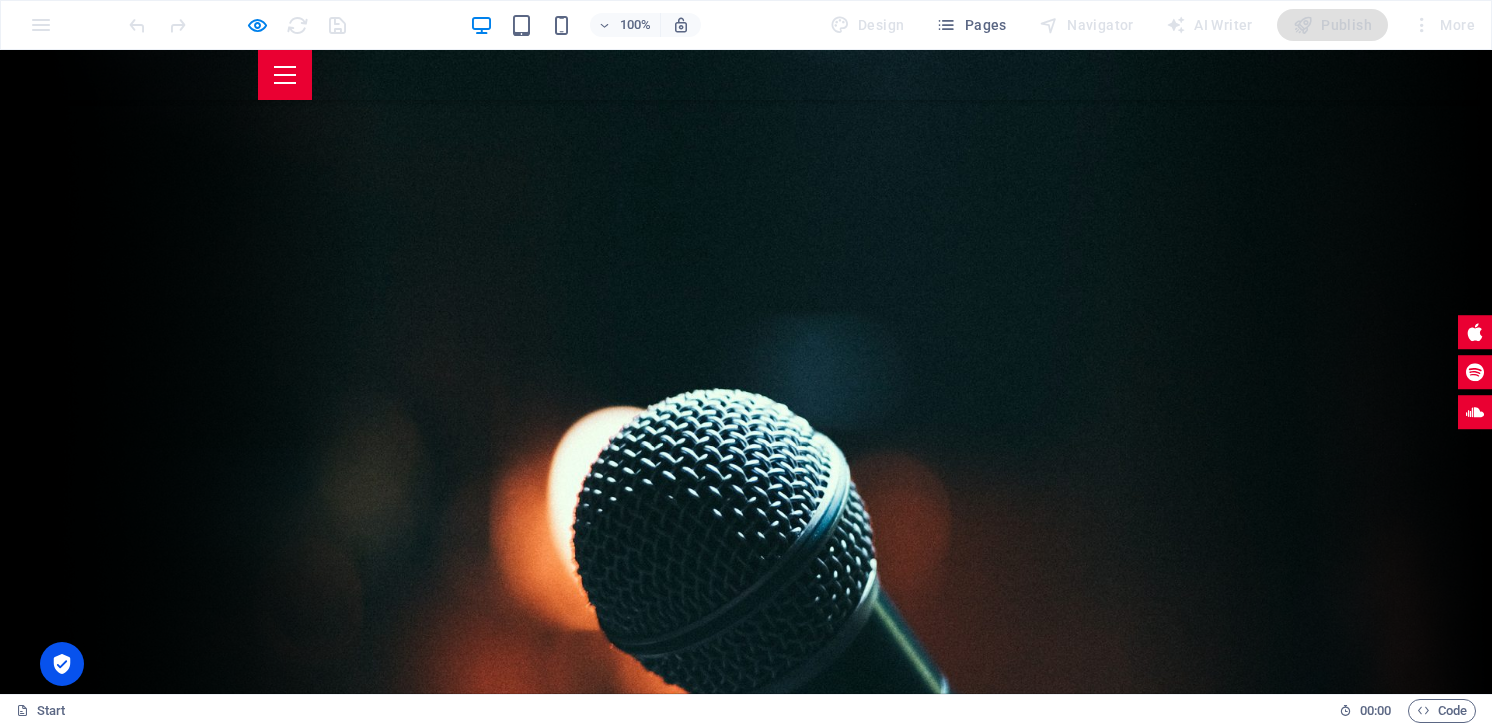 click at bounding box center [285, 75] 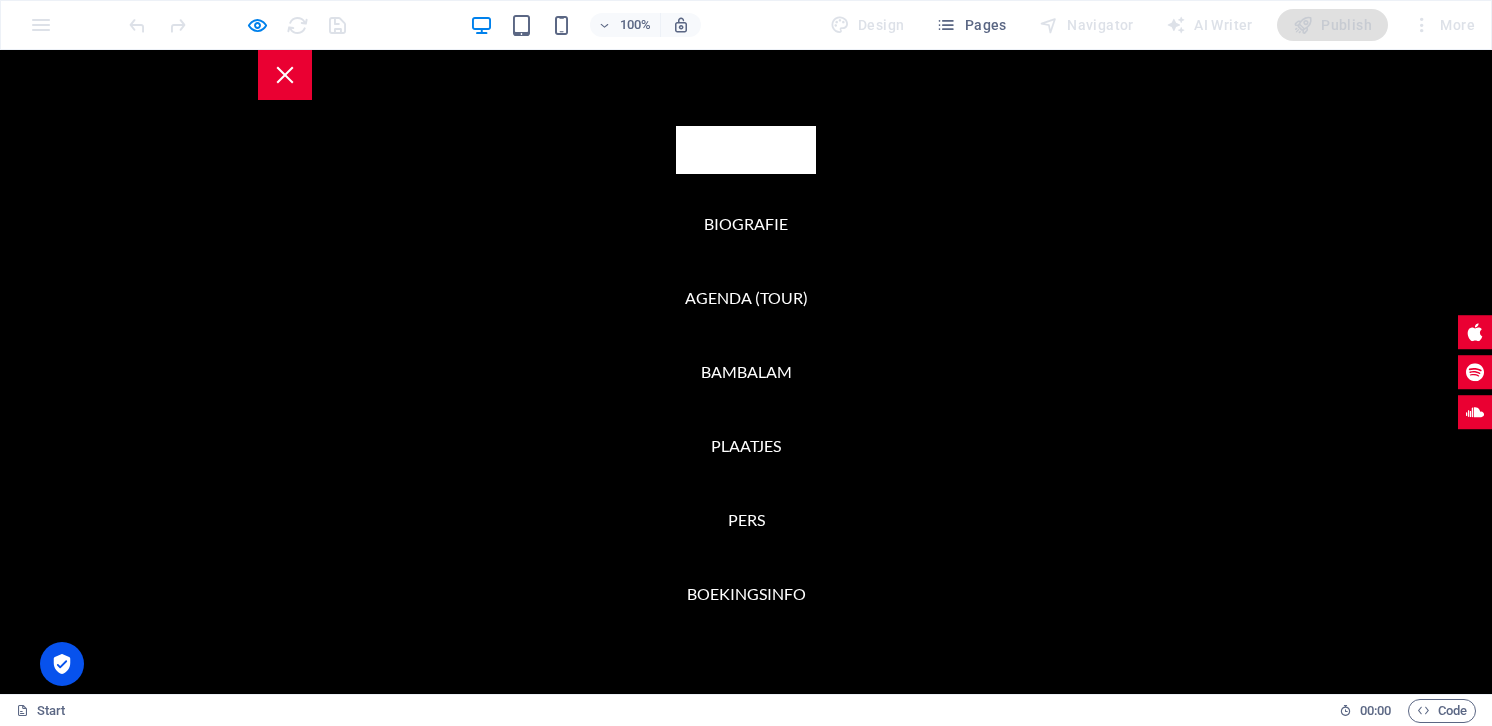 click on "THUIS (HOME) BIOGRAFIE  AGENDA (TOUR) BAMBALAM PLAATJES PERS BOEKINGSINFO" at bounding box center (746, 372) 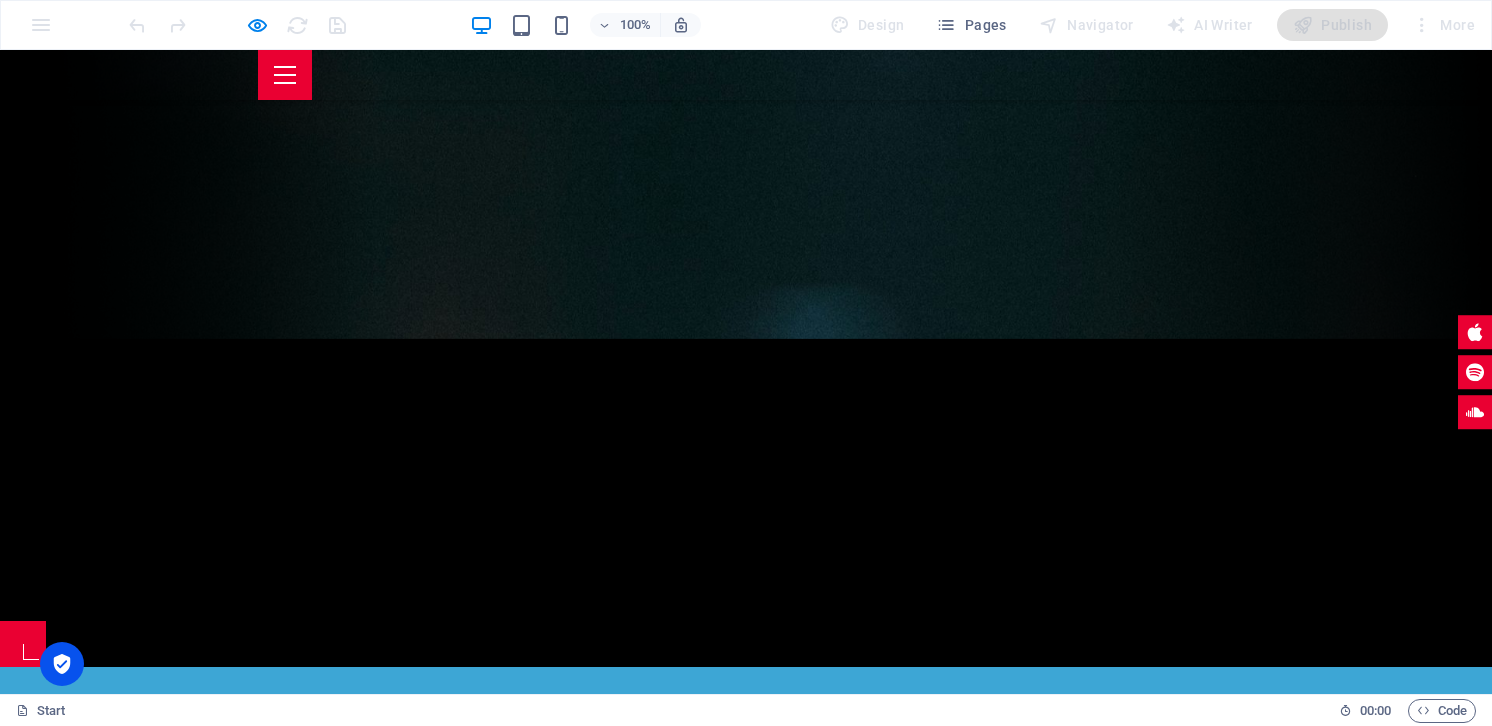 scroll, scrollTop: 515, scrollLeft: 0, axis: vertical 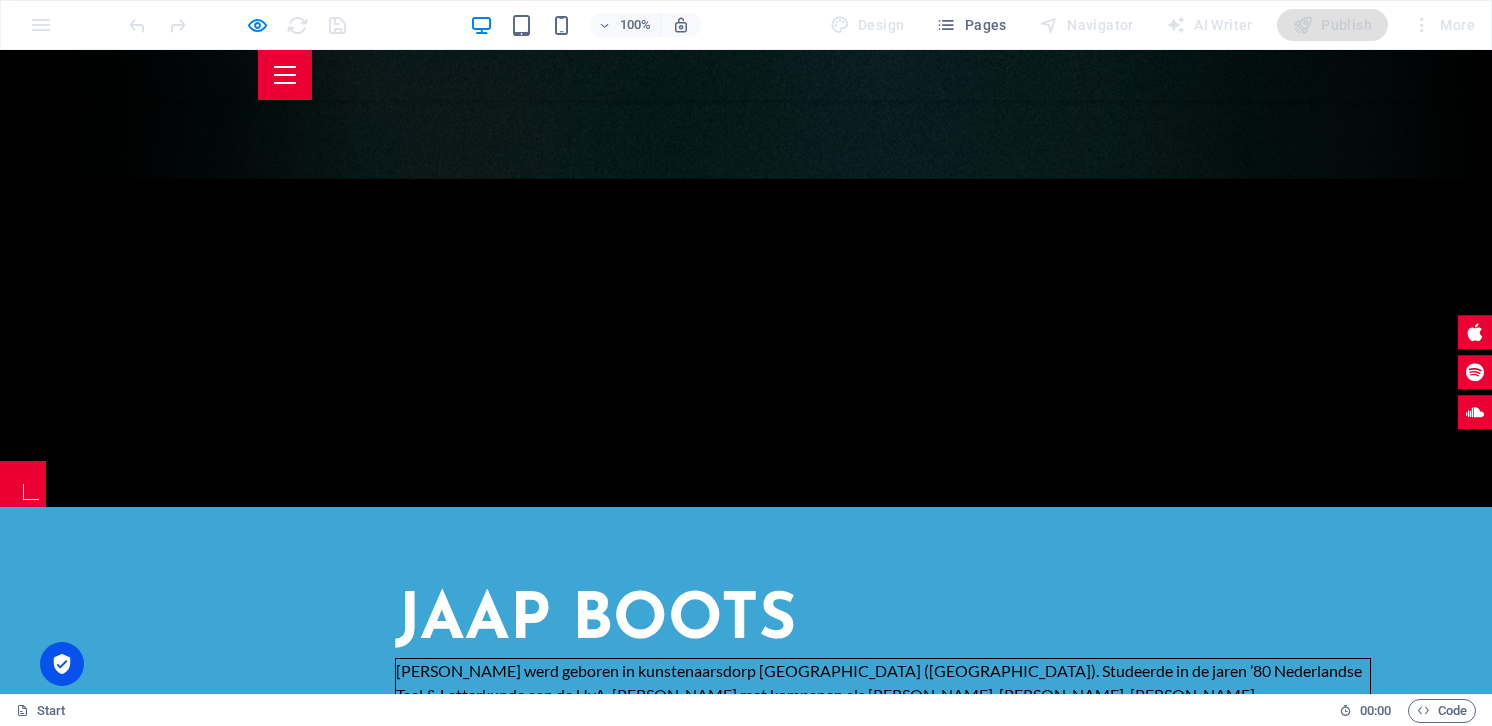 click at bounding box center (23, 478) 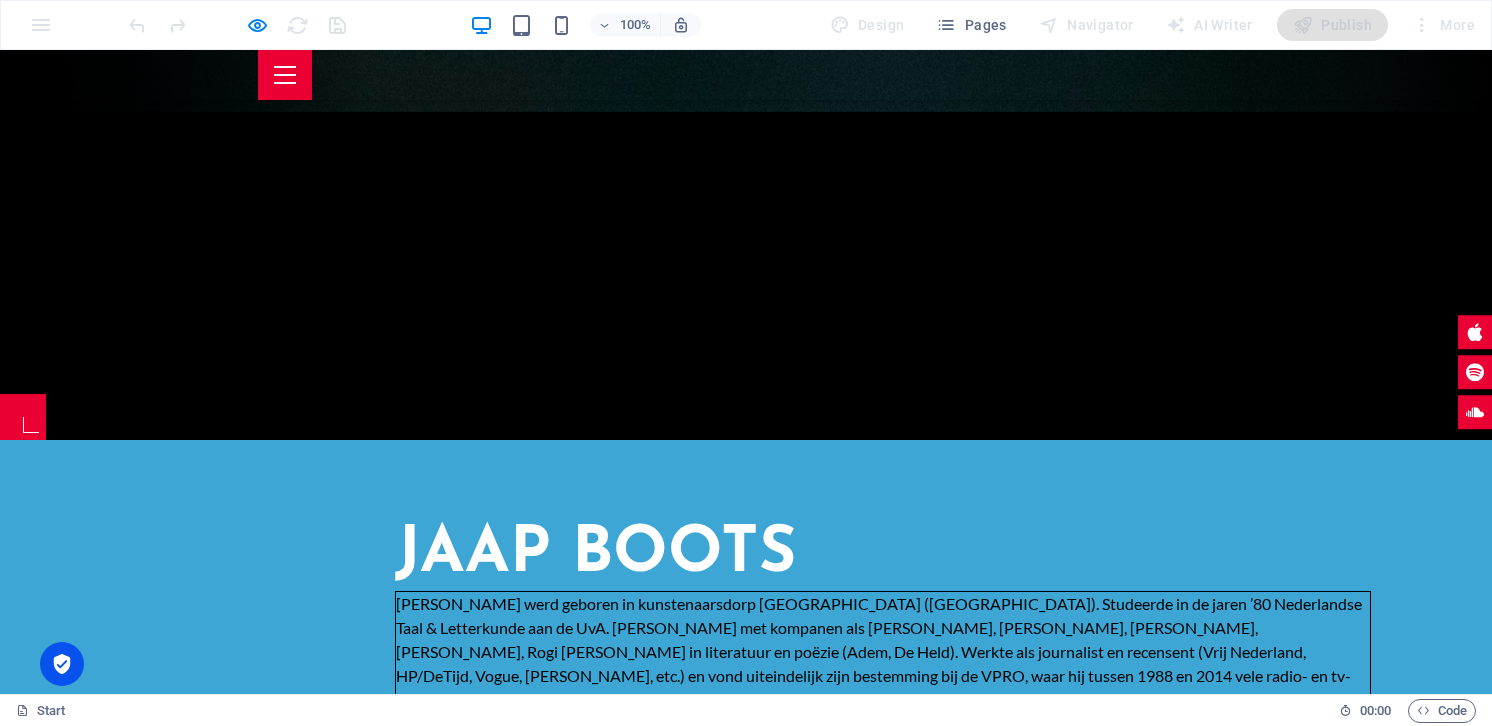 scroll, scrollTop: 586, scrollLeft: 0, axis: vertical 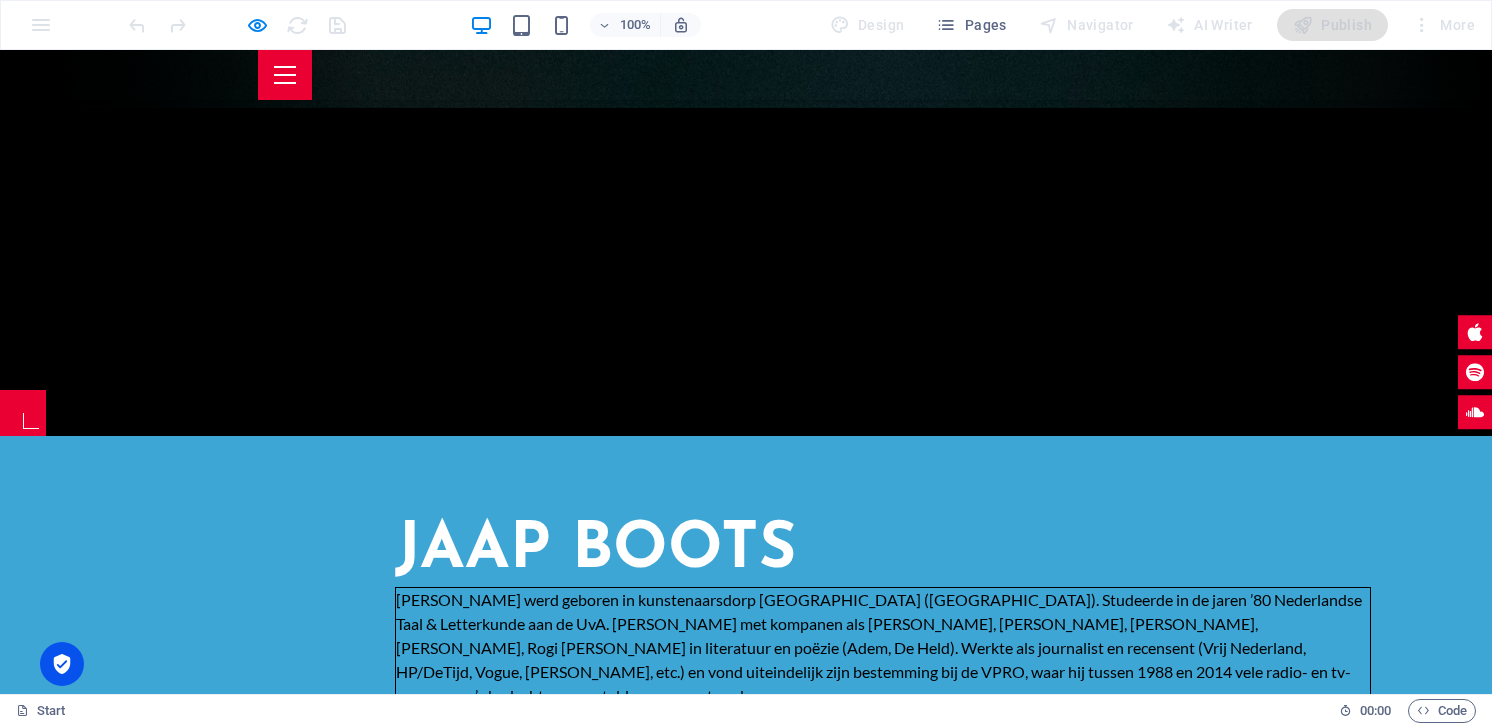 click at bounding box center [285, 75] 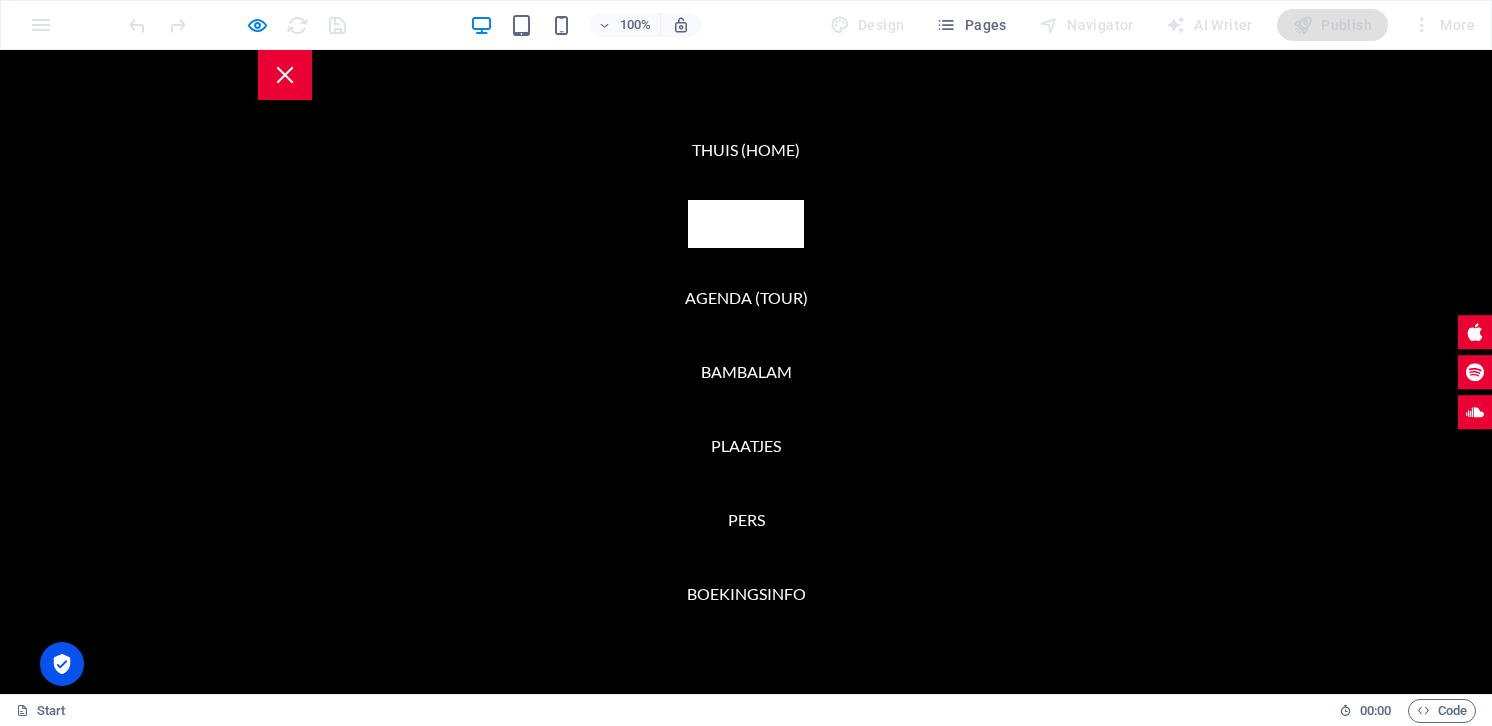 click on "BIOGRAFIE" at bounding box center (746, 224) 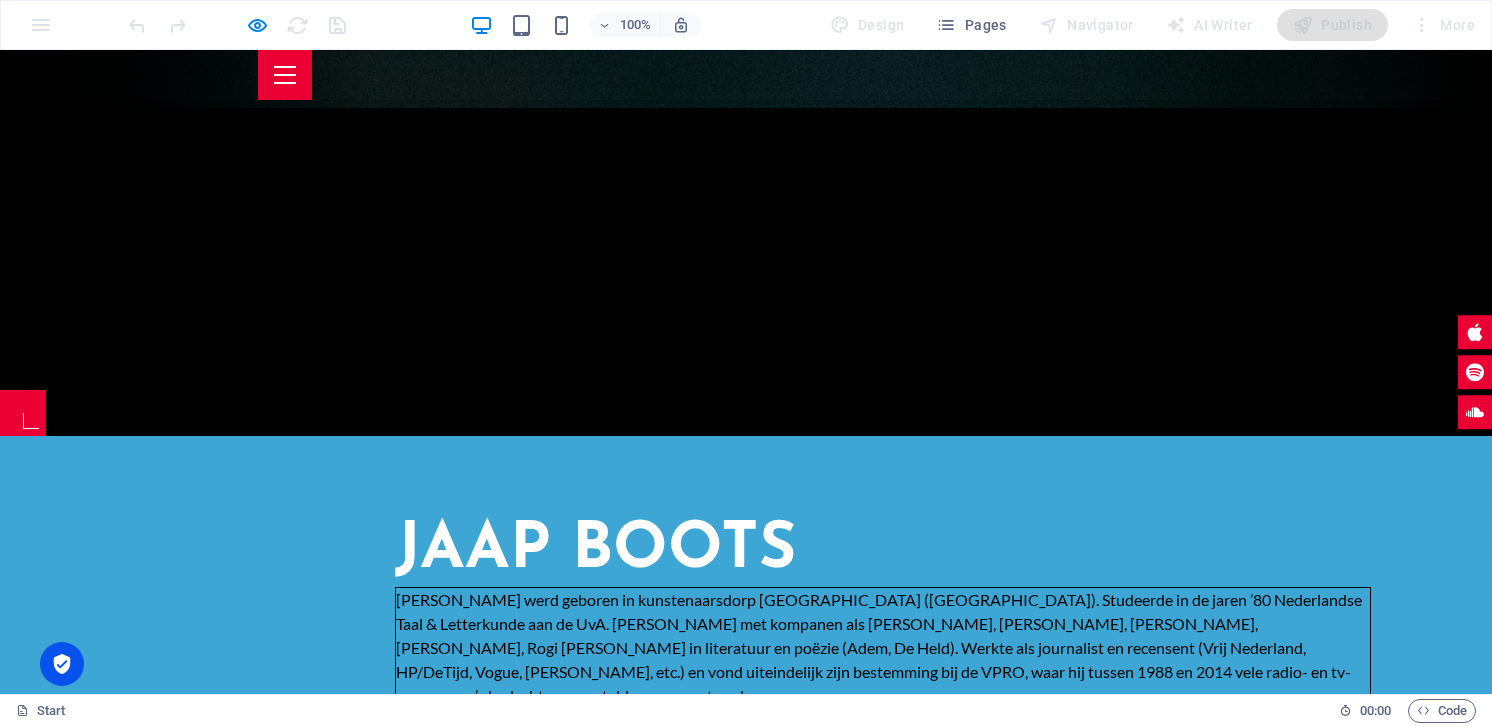 click at bounding box center (746, 75) 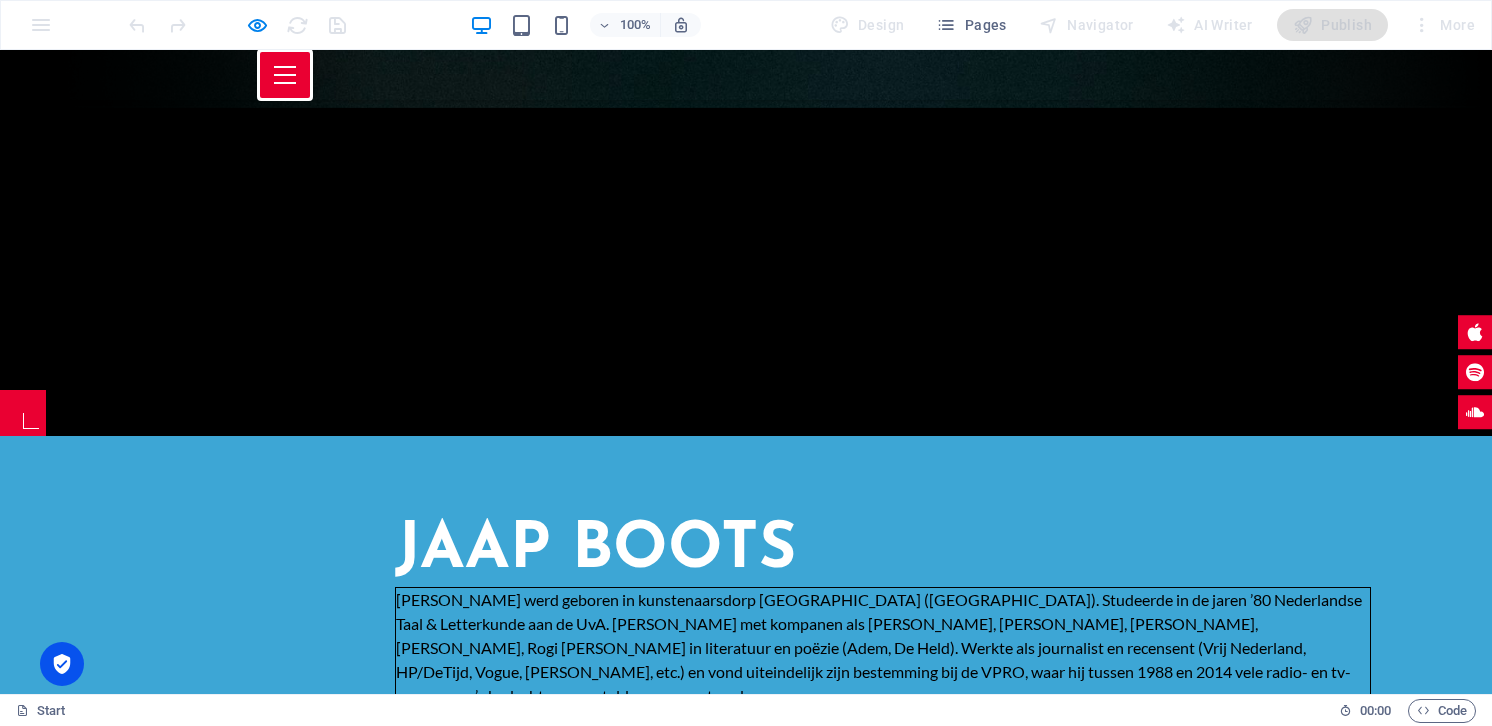 click at bounding box center (285, 67) 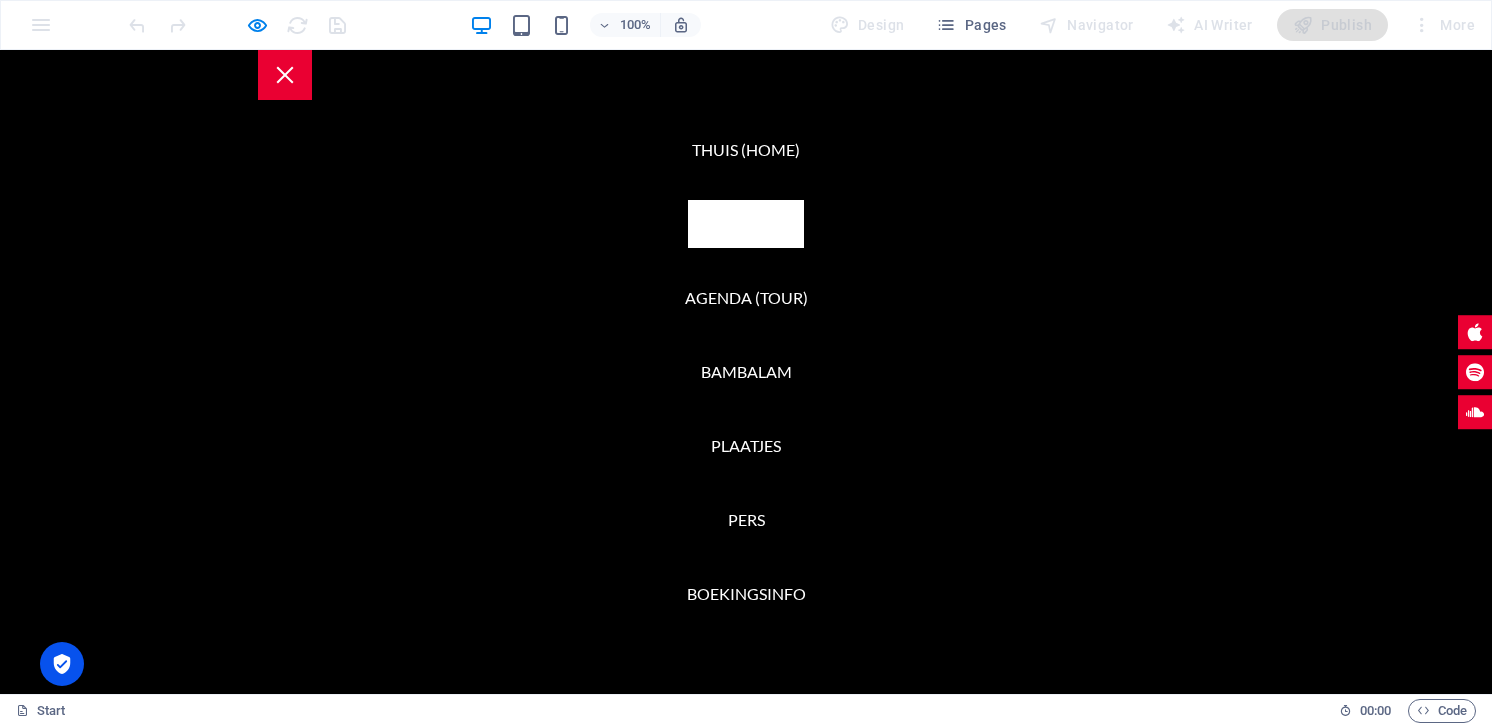 click on "BIOGRAFIE" at bounding box center [746, 224] 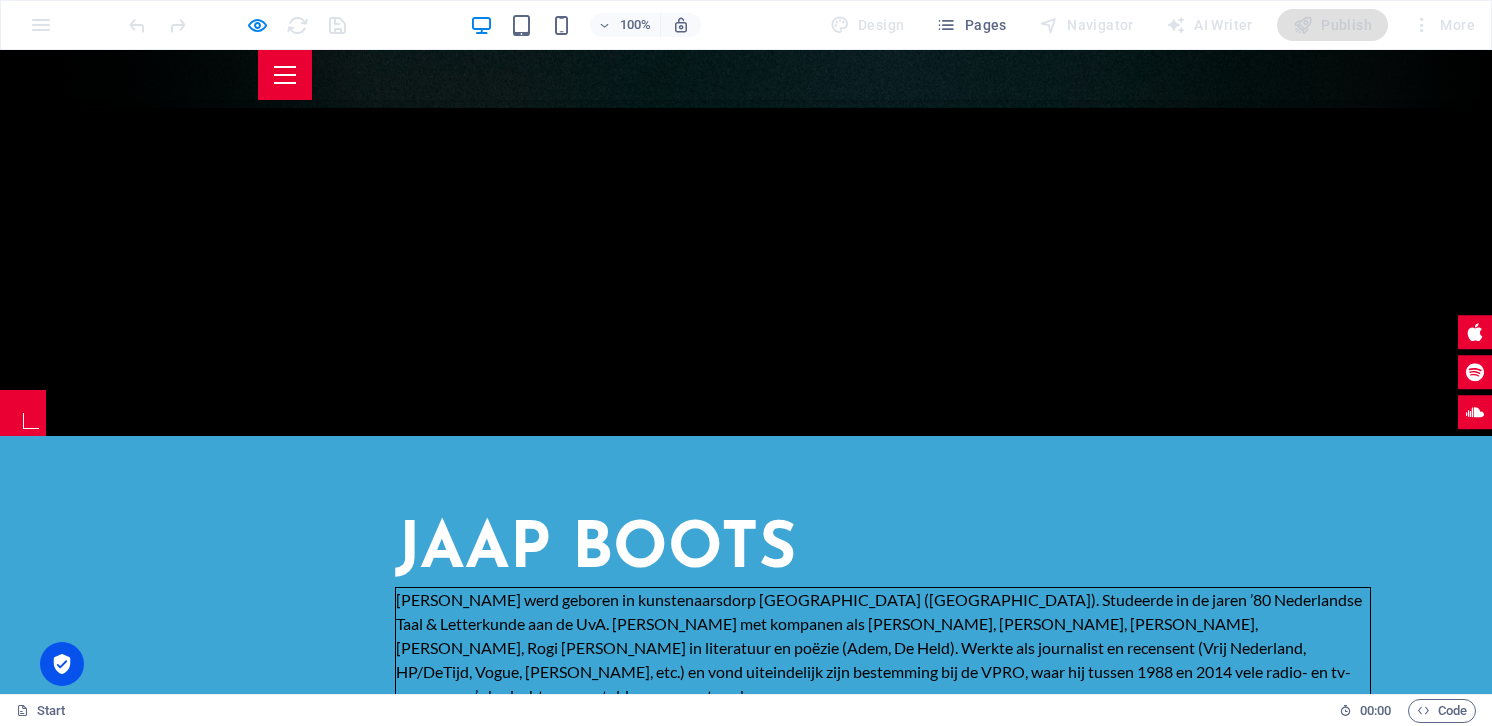 click at bounding box center [285, 75] 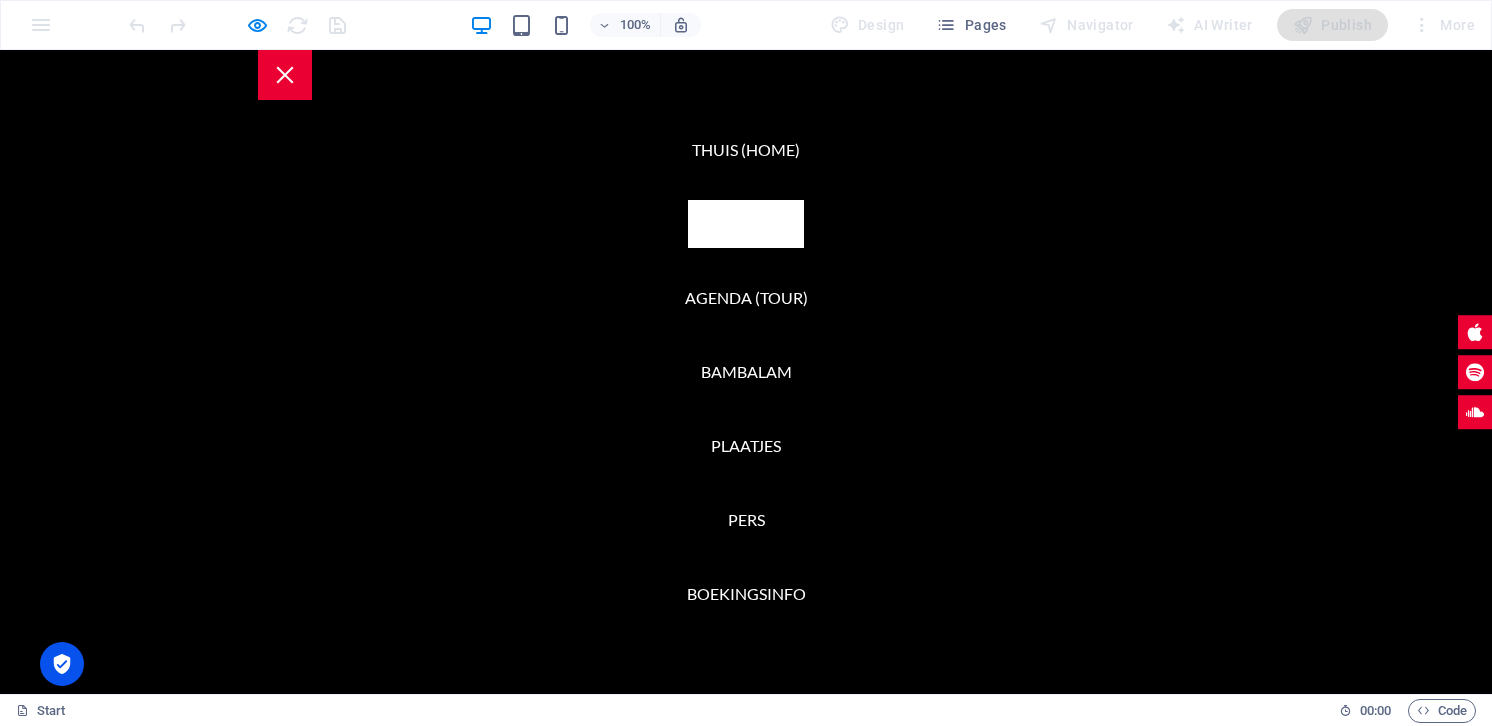 scroll, scrollTop: 0, scrollLeft: 0, axis: both 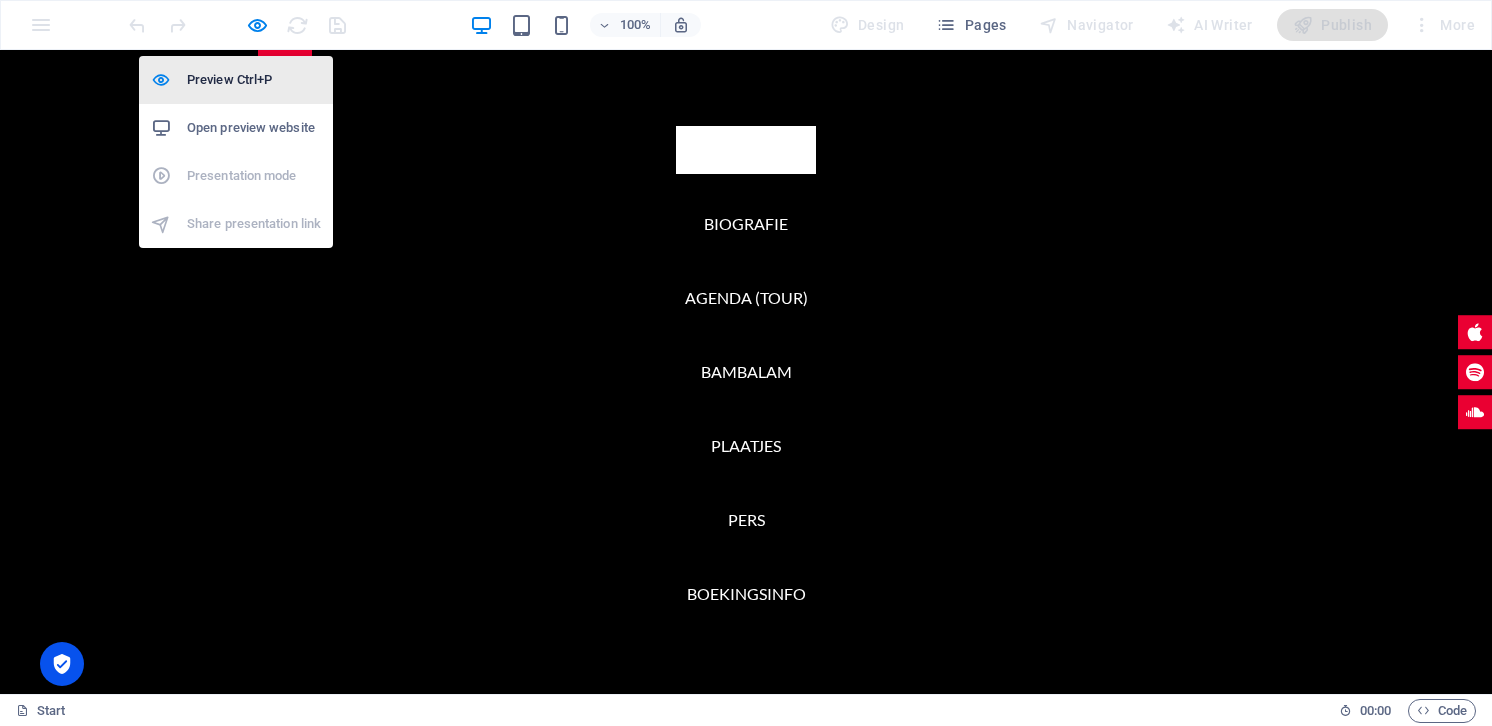 click on "Preview Ctrl+P" at bounding box center (254, 80) 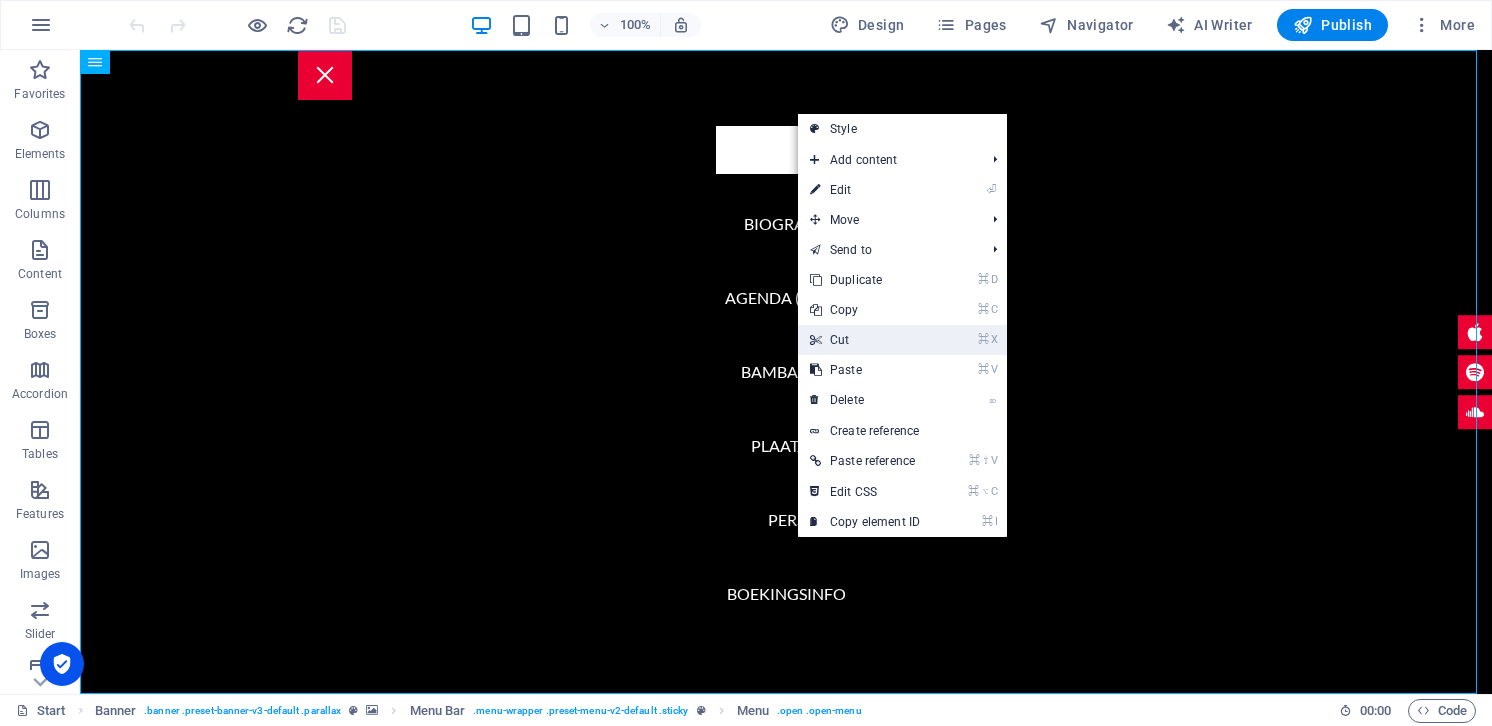 click on "⌘ X  Cut" at bounding box center (865, 340) 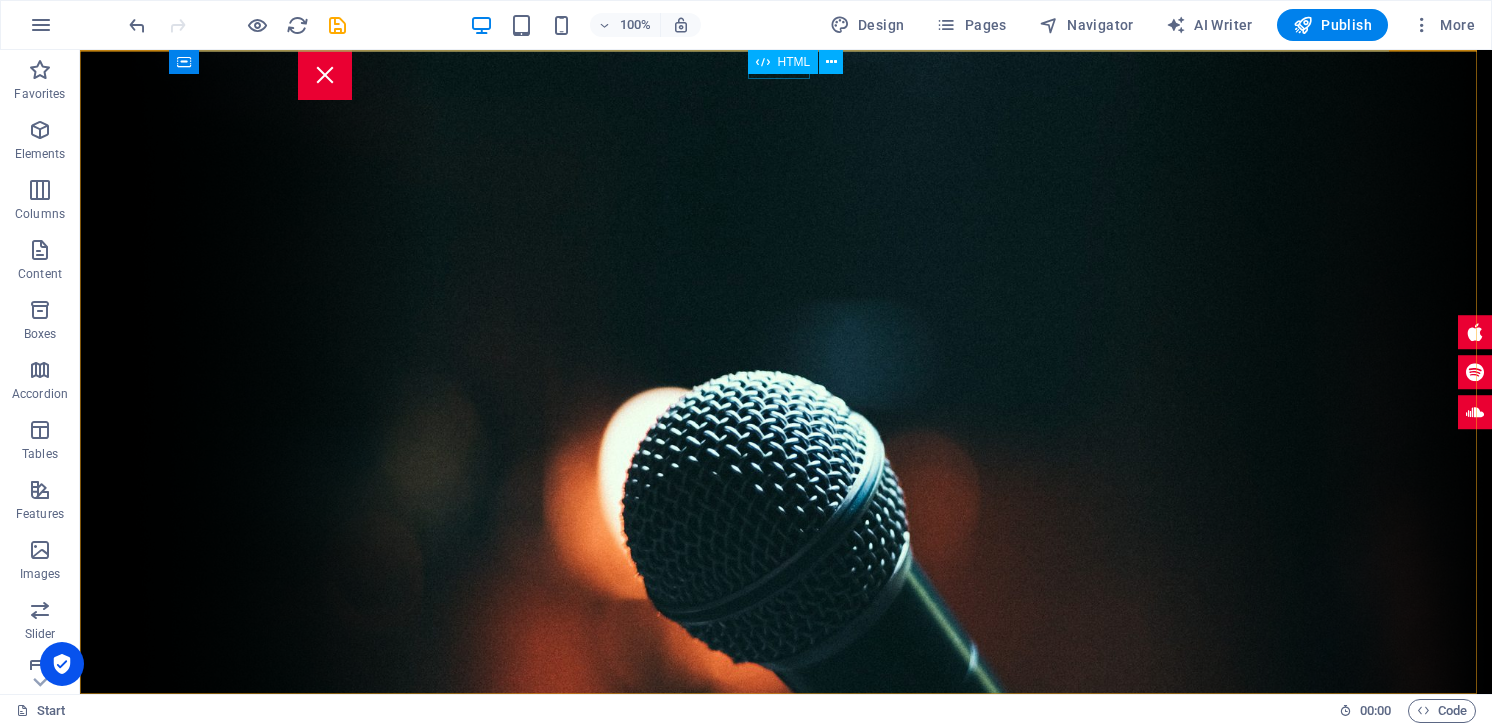drag, startPoint x: 790, startPoint y: 74, endPoint x: 710, endPoint y: 25, distance: 93.813644 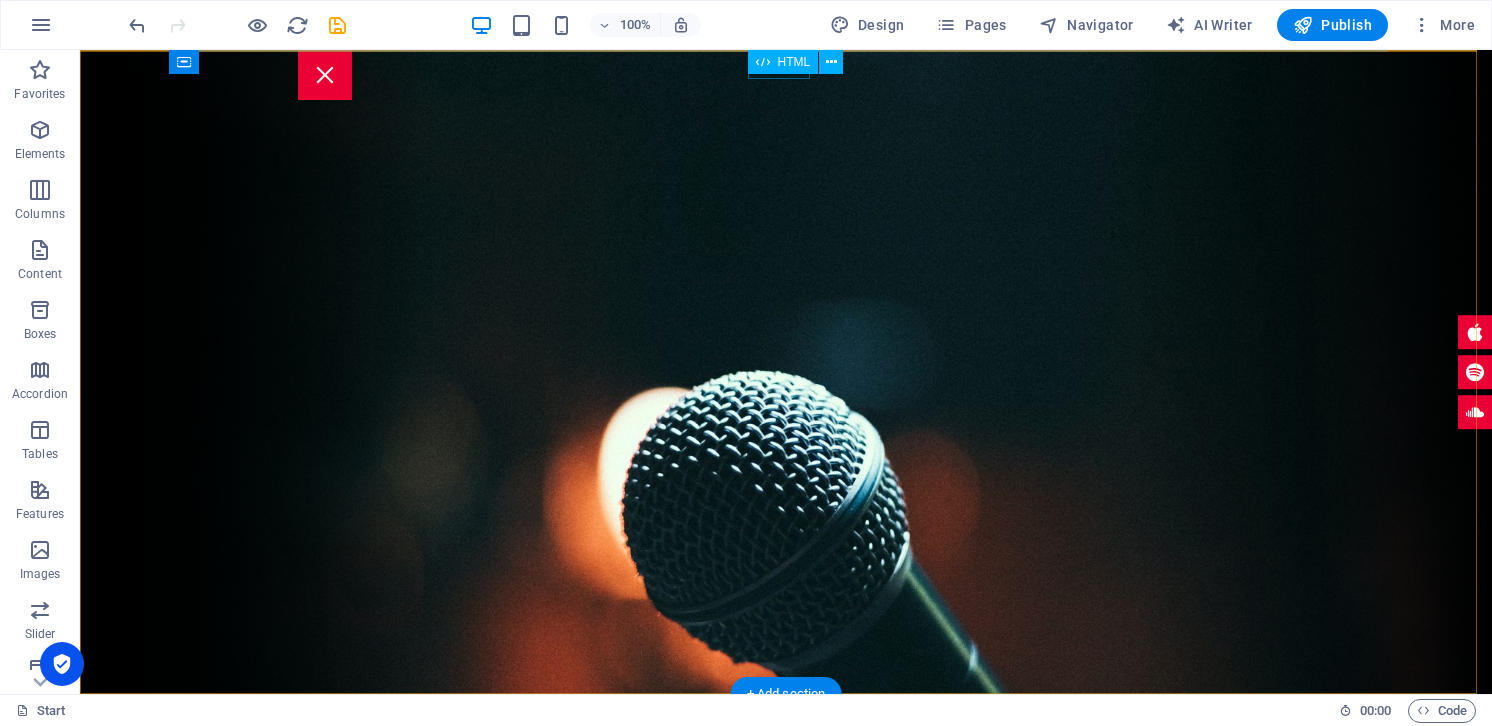 click at bounding box center (325, 75) 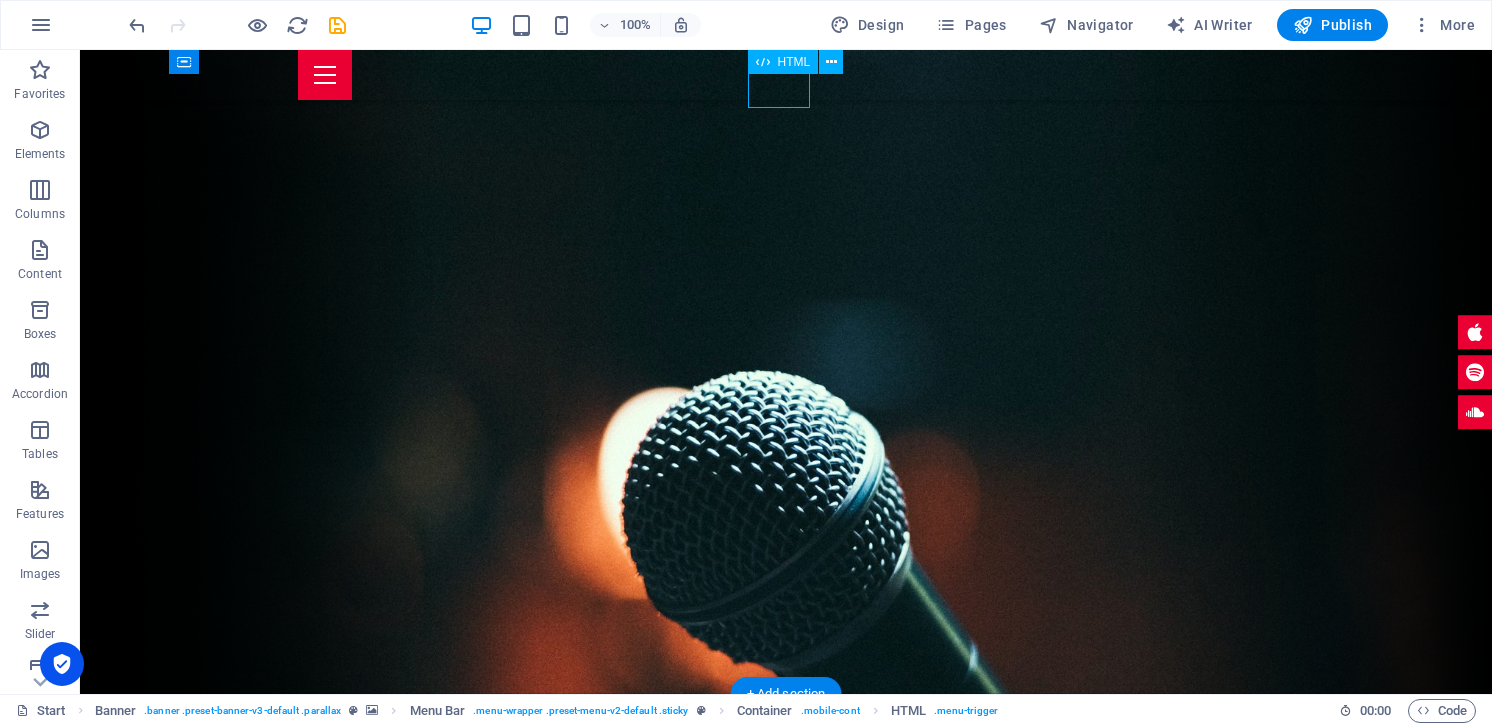 click at bounding box center [786, 75] 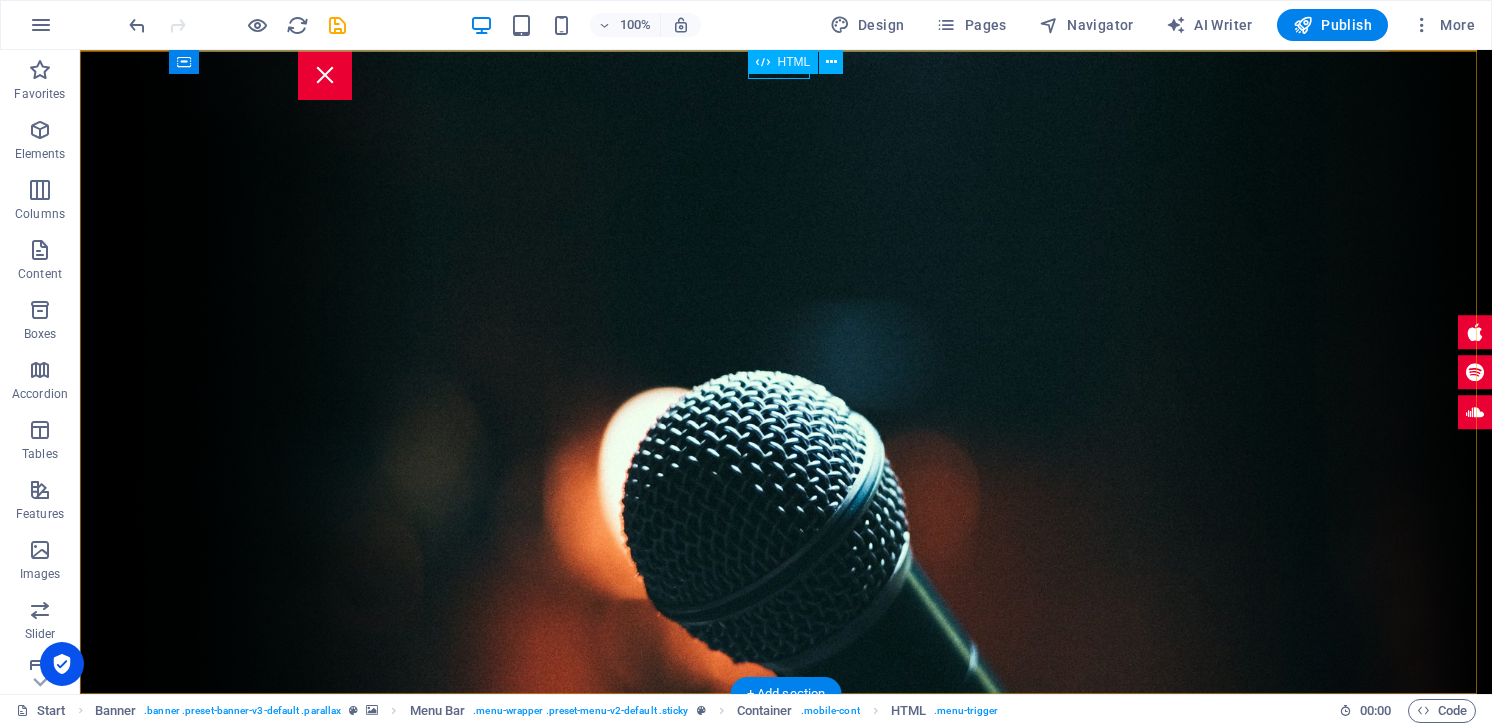 click at bounding box center [325, 75] 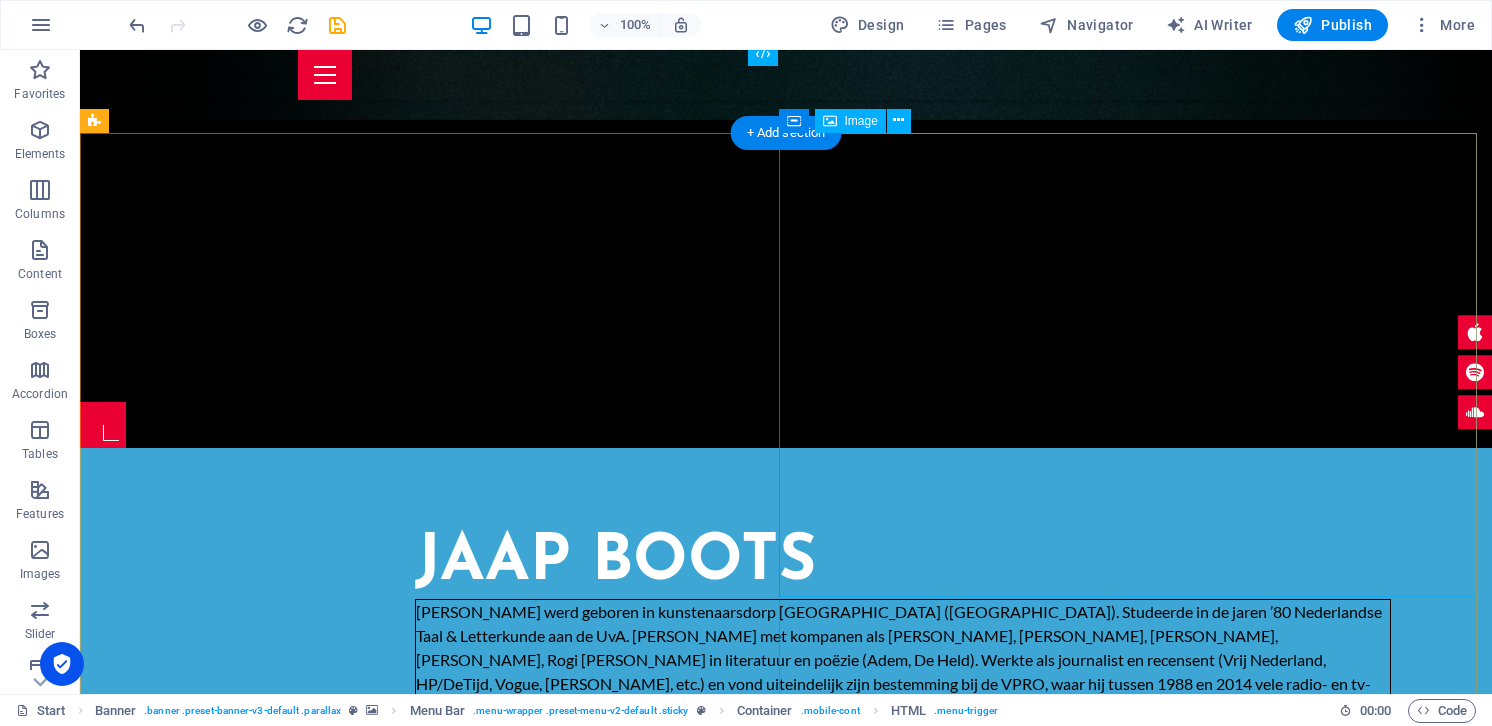 scroll, scrollTop: 0, scrollLeft: 0, axis: both 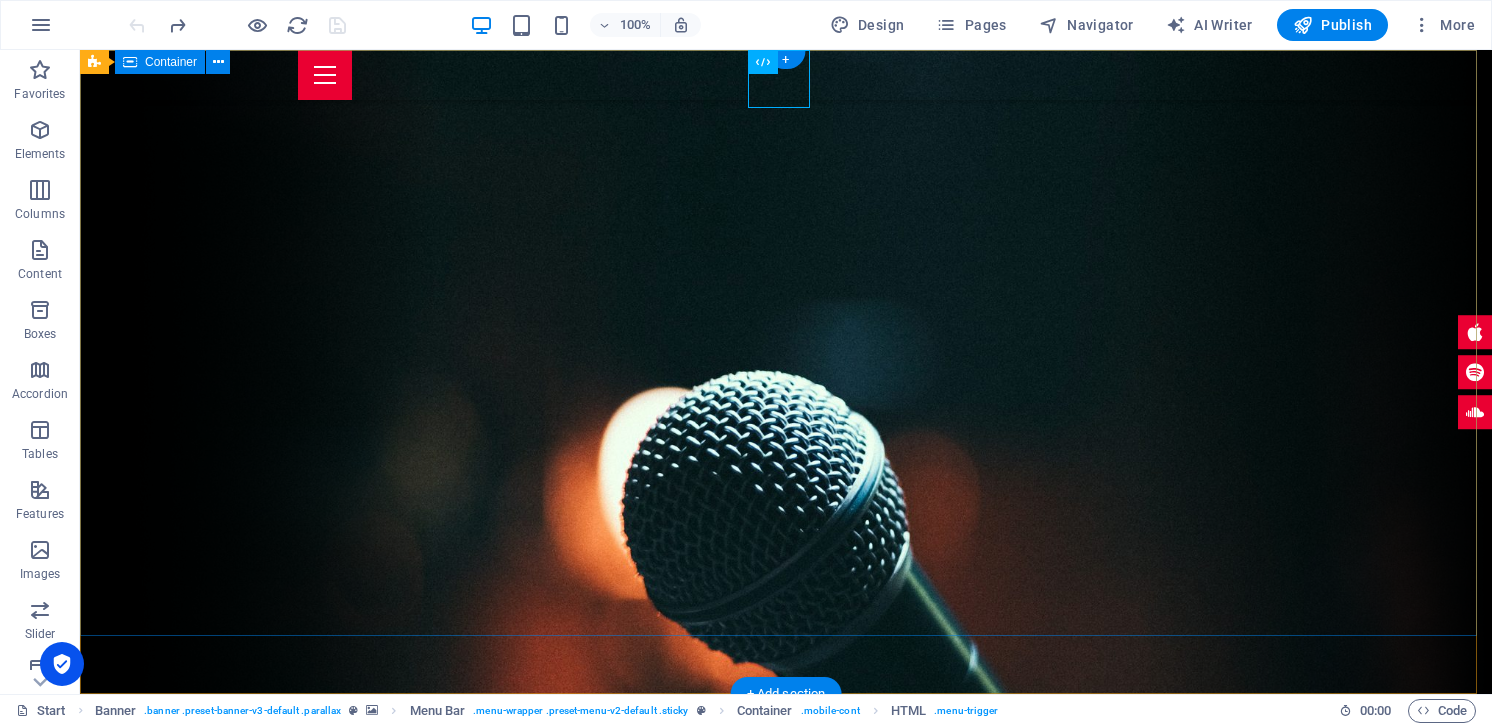 click at bounding box center [786, 835] 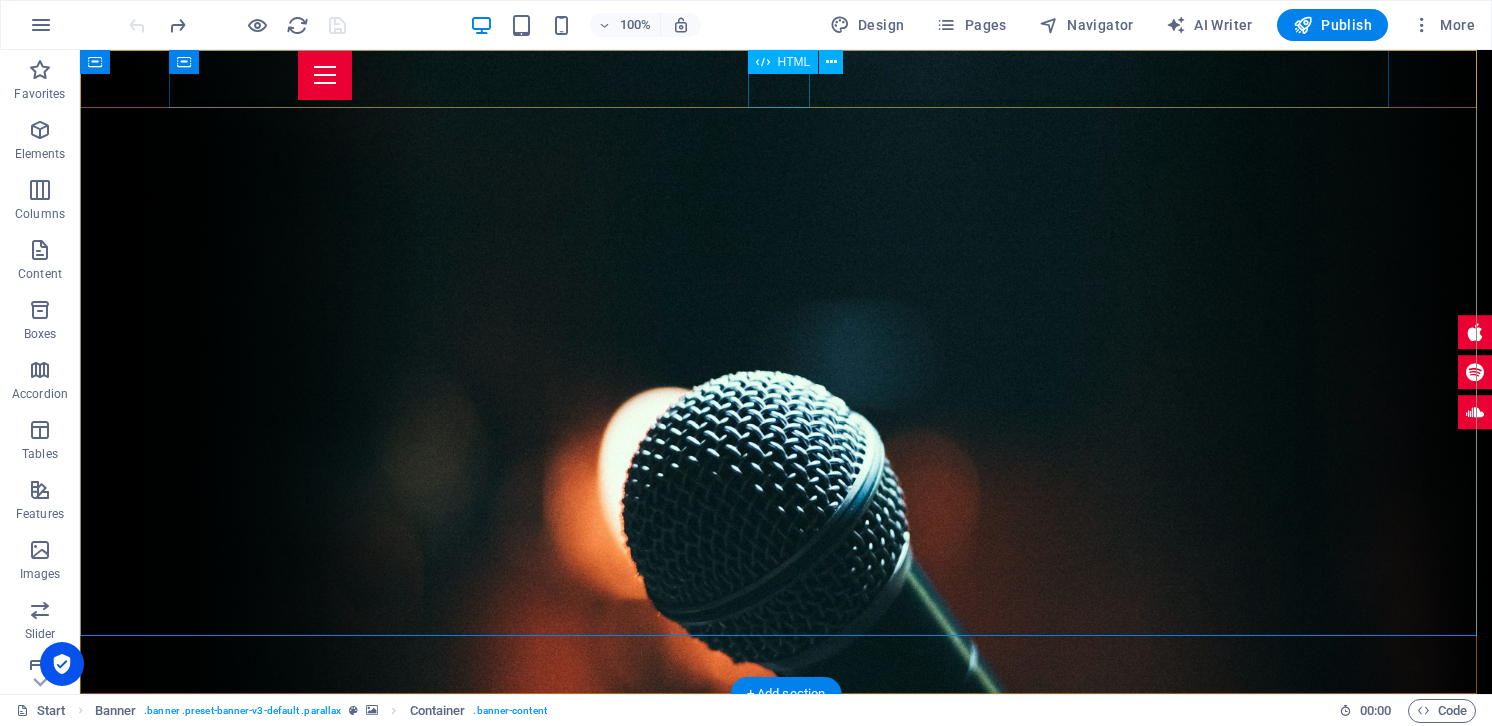 click at bounding box center (786, 75) 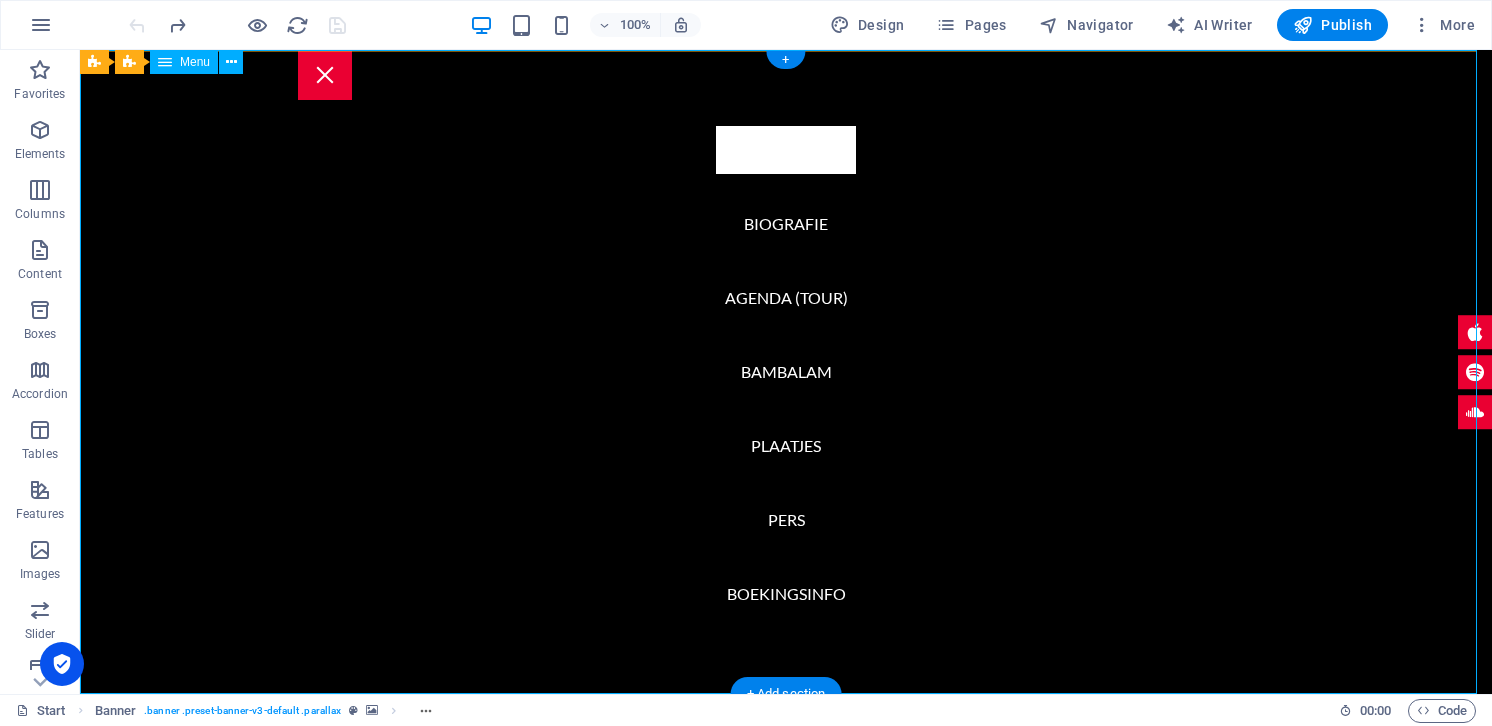 click on "THUIS (HOME) BIOGRAFIE  AGENDA (TOUR) BAMBALAM PLAATJES PERS BOEKINGSINFO" at bounding box center [786, 372] 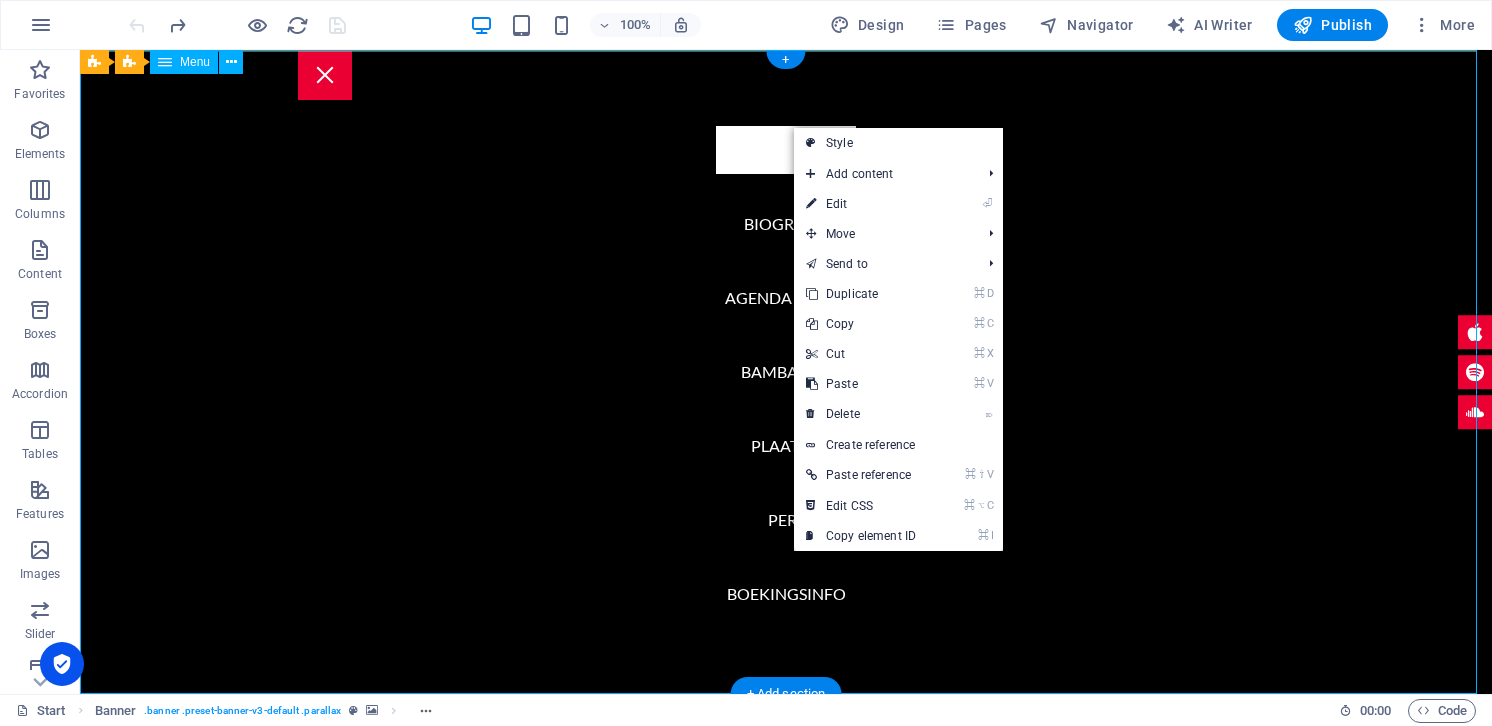 click on "THUIS (HOME) BIOGRAFIE  AGENDA (TOUR) BAMBALAM PLAATJES PERS BOEKINGSINFO" at bounding box center [786, 372] 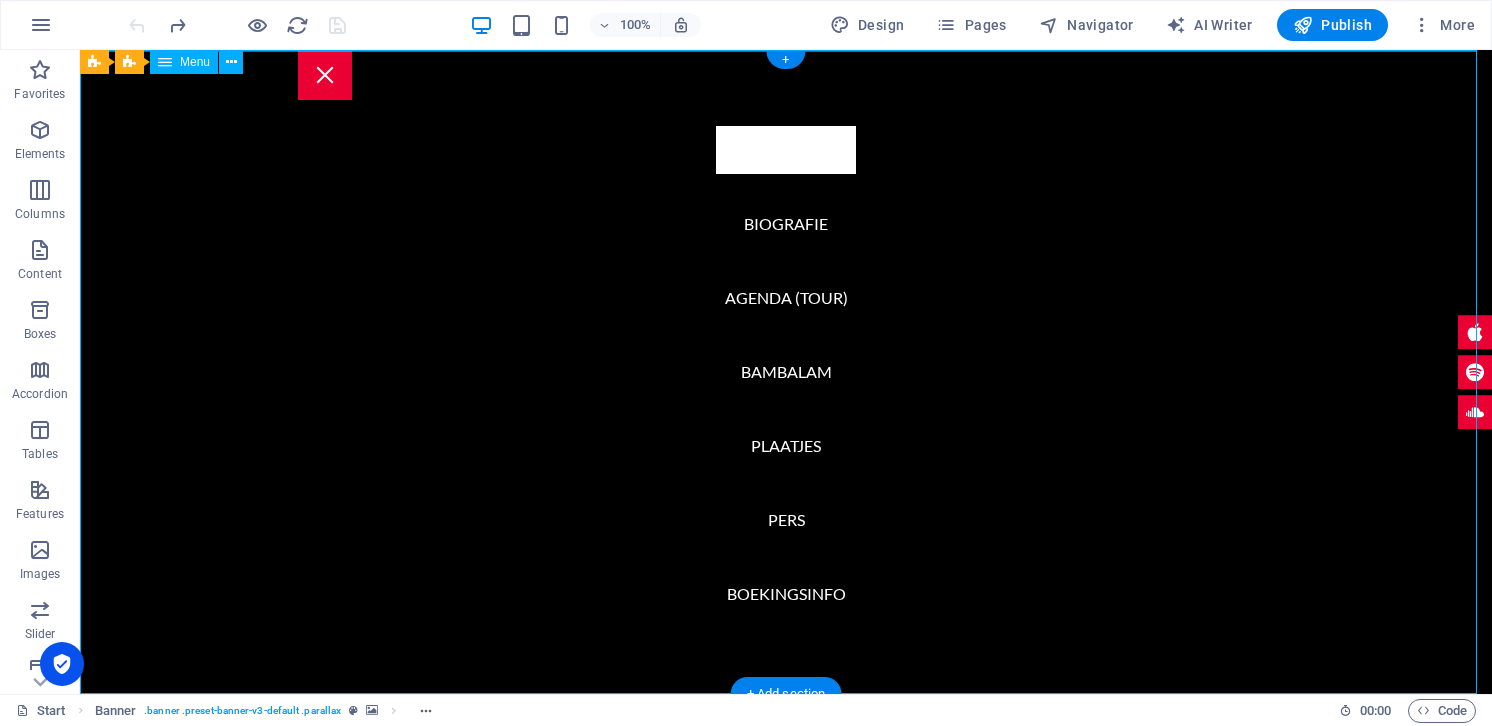 click on "THUIS (HOME) BIOGRAFIE  AGENDA (TOUR) BAMBALAM PLAATJES PERS BOEKINGSINFO" at bounding box center [786, 372] 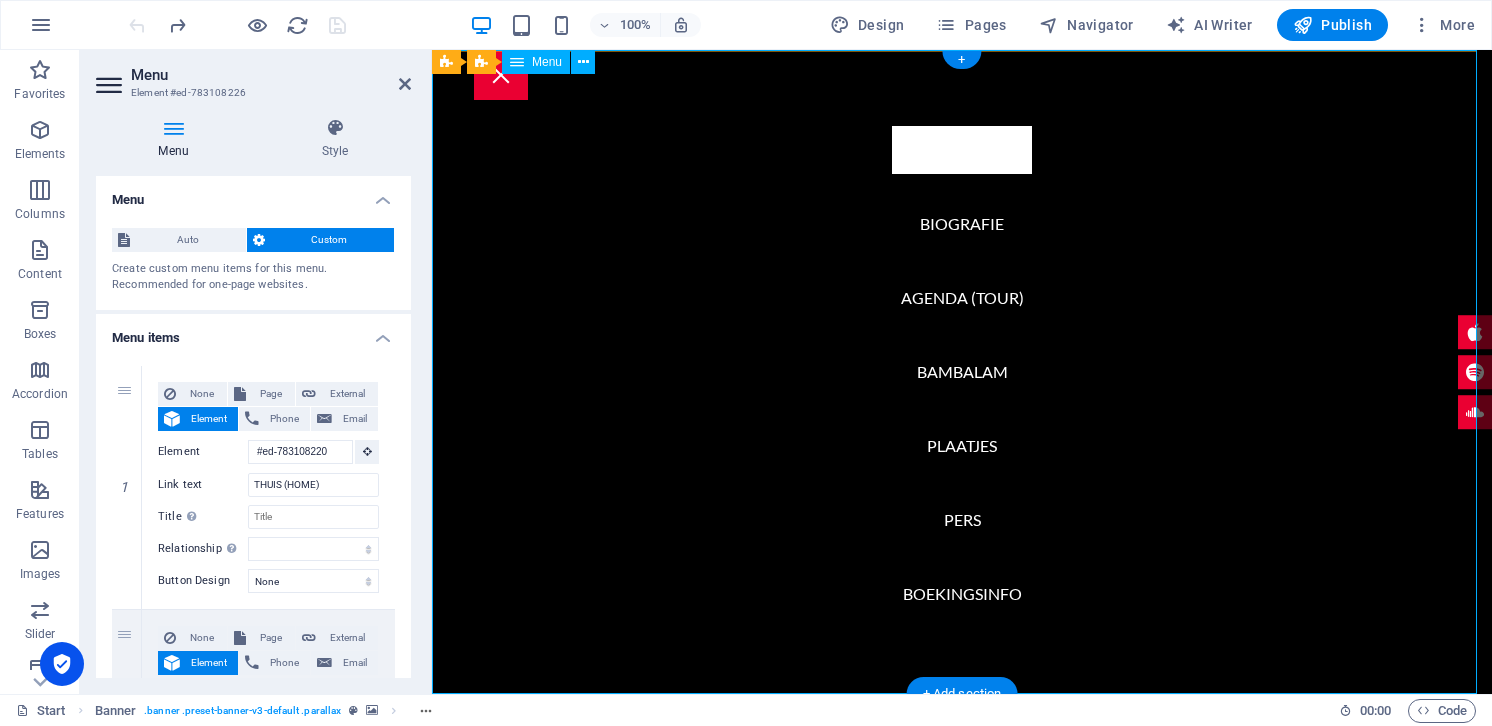 click on "THUIS (HOME) BIOGRAFIE  AGENDA (TOUR) BAMBALAM PLAATJES PERS BOEKINGSINFO" at bounding box center [962, 372] 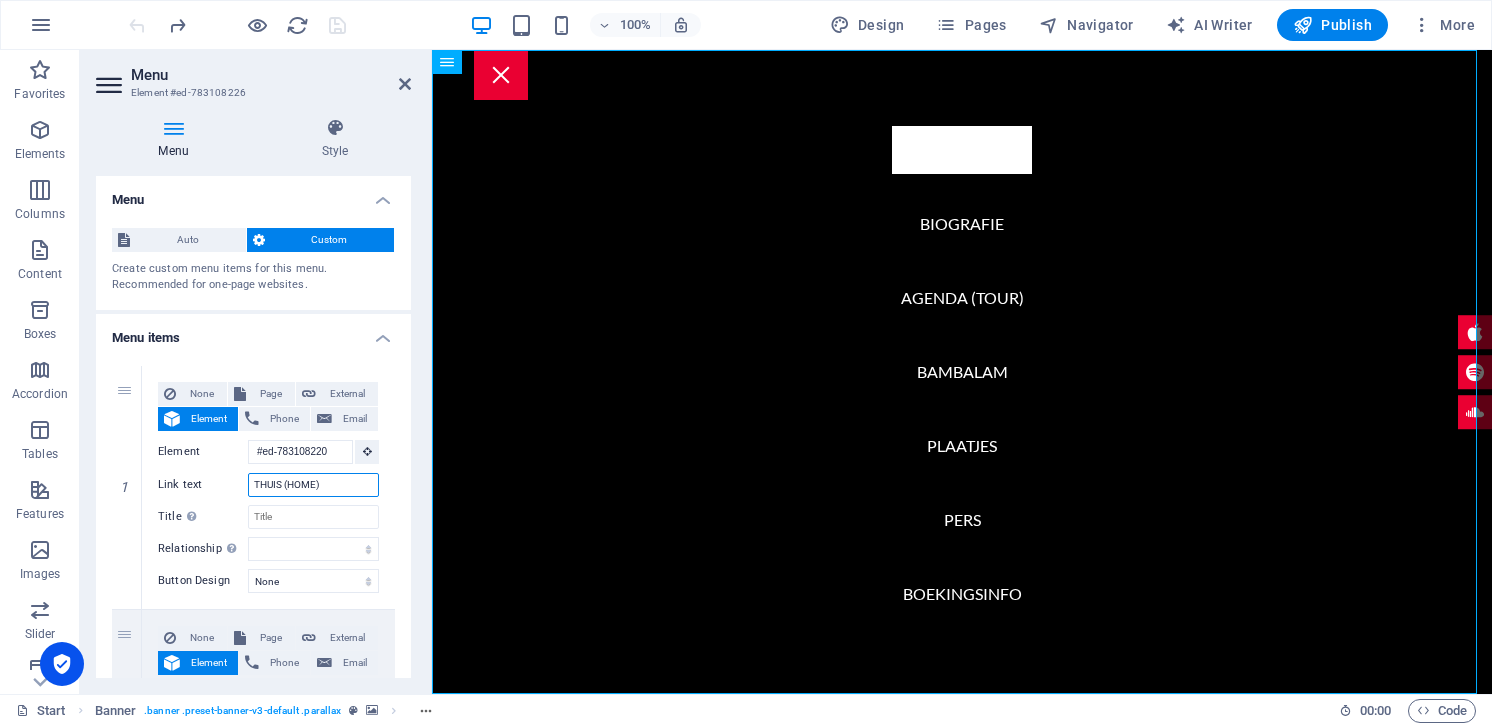 scroll, scrollTop: 0, scrollLeft: 4, axis: horizontal 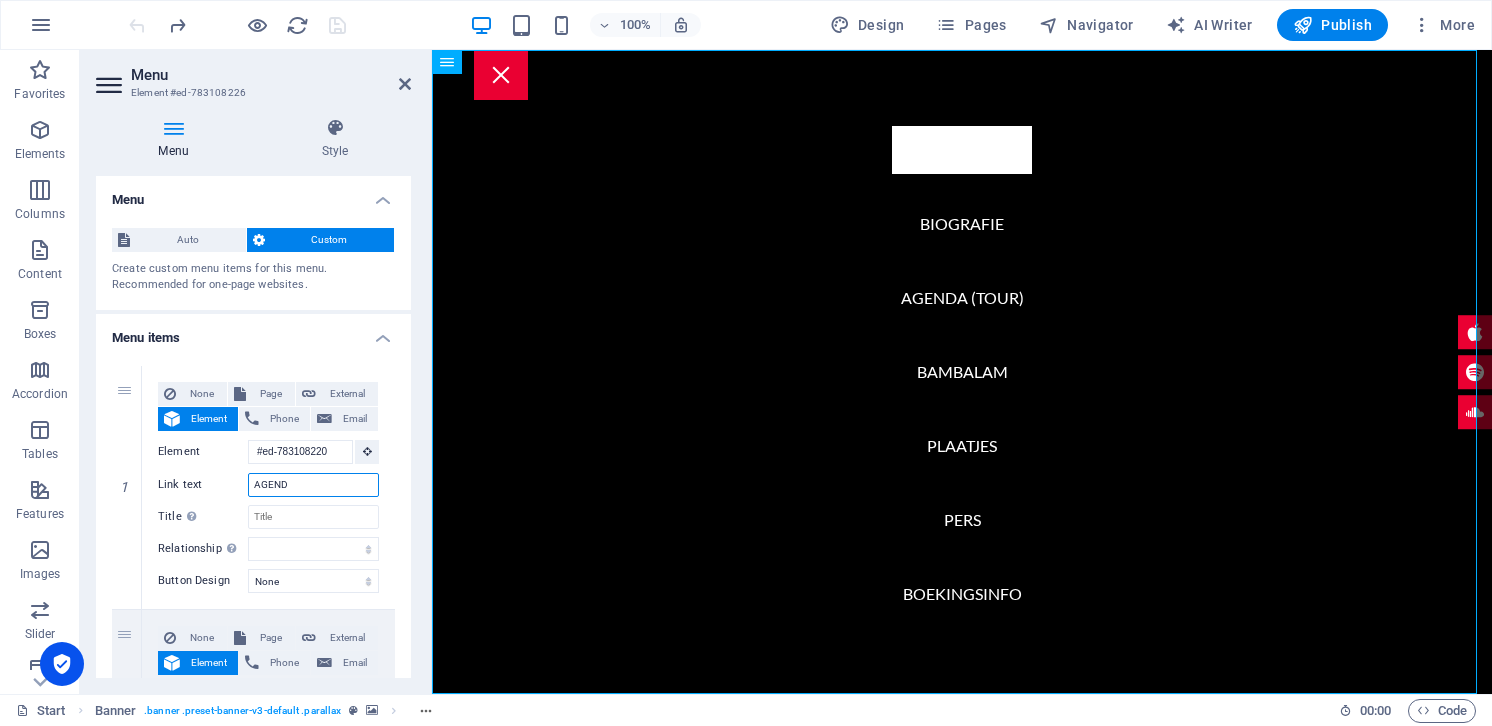 type on "AGENDA" 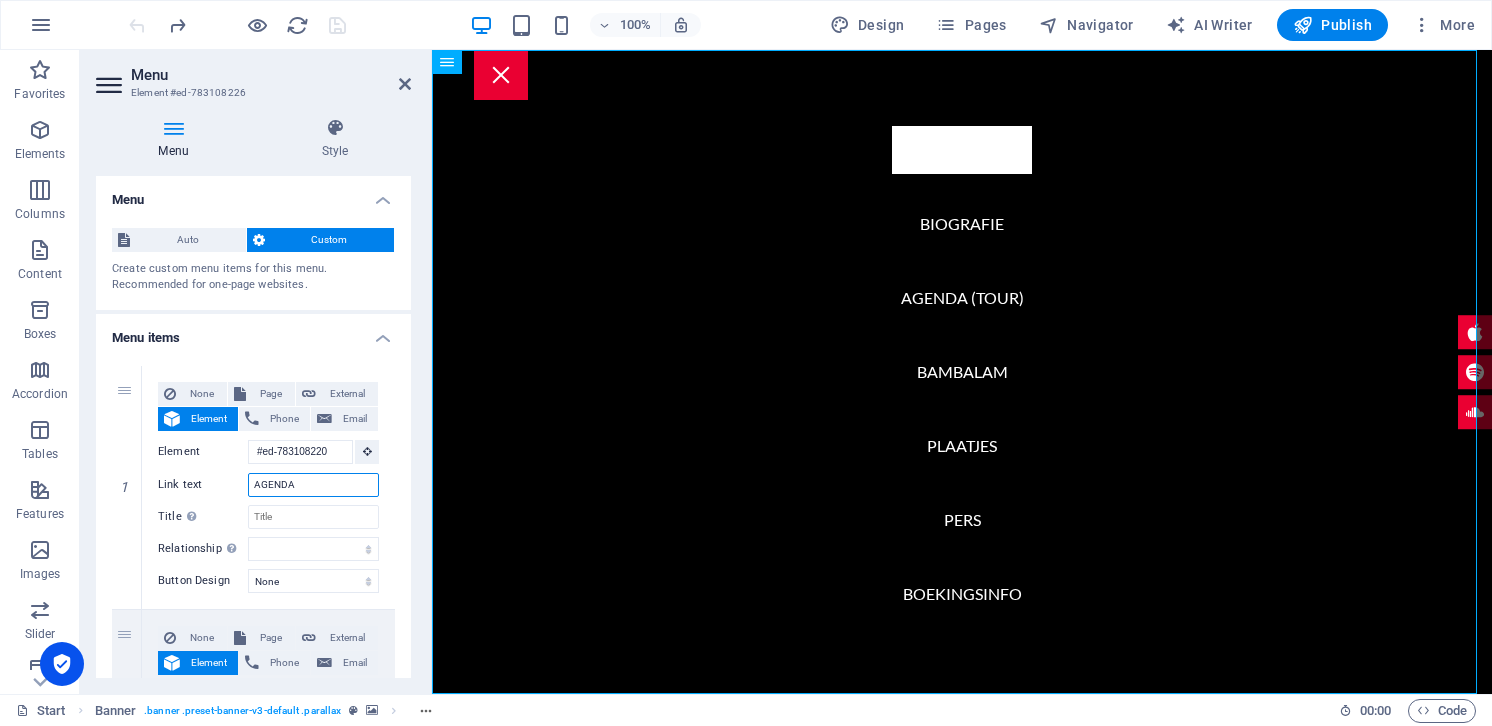 select 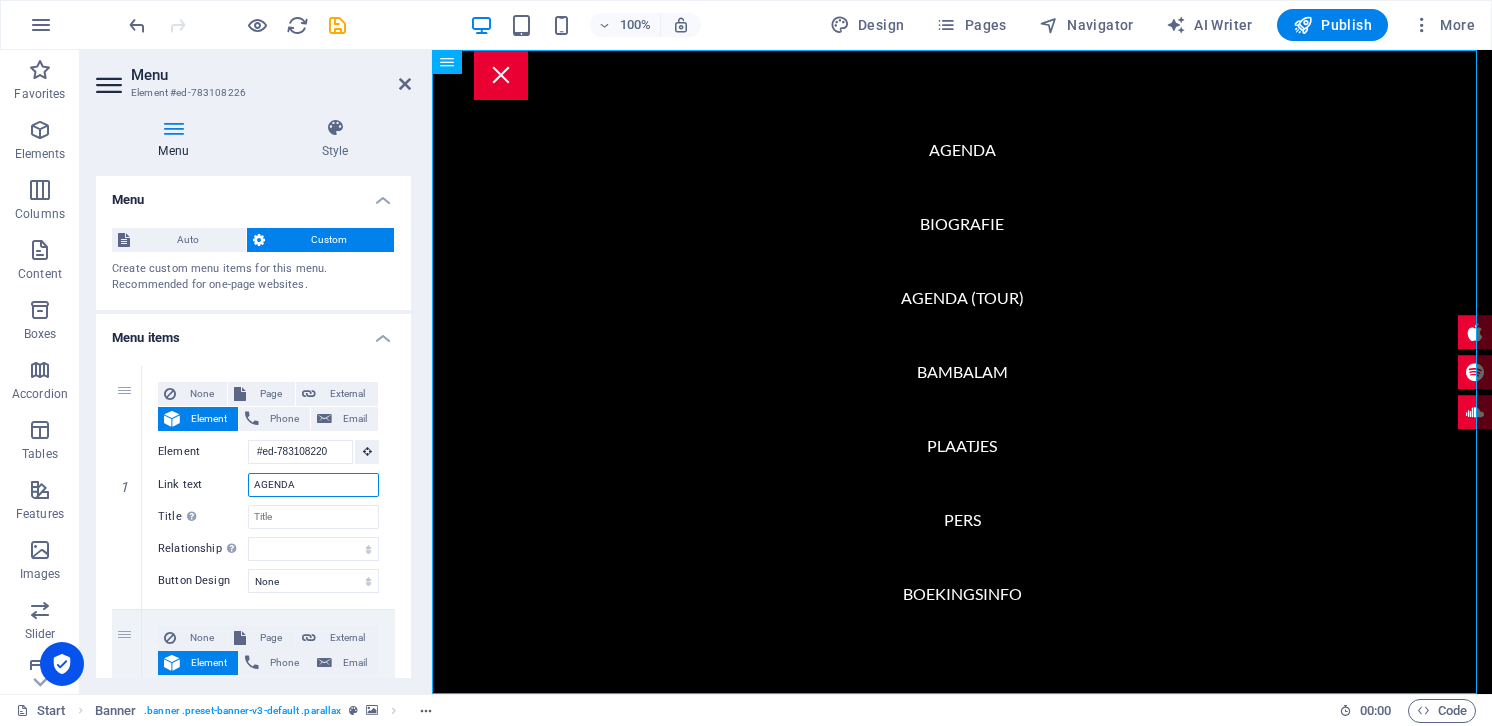type on "AGENDA" 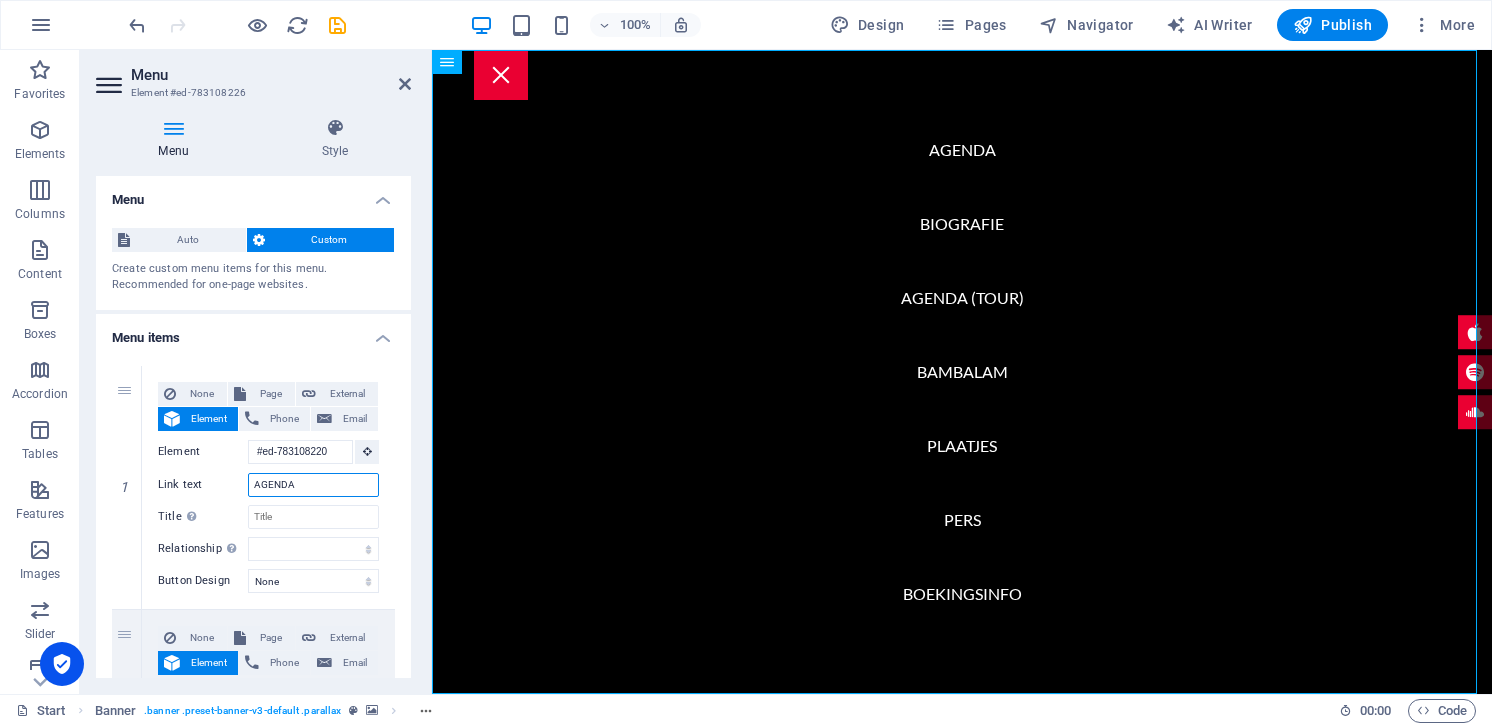 select 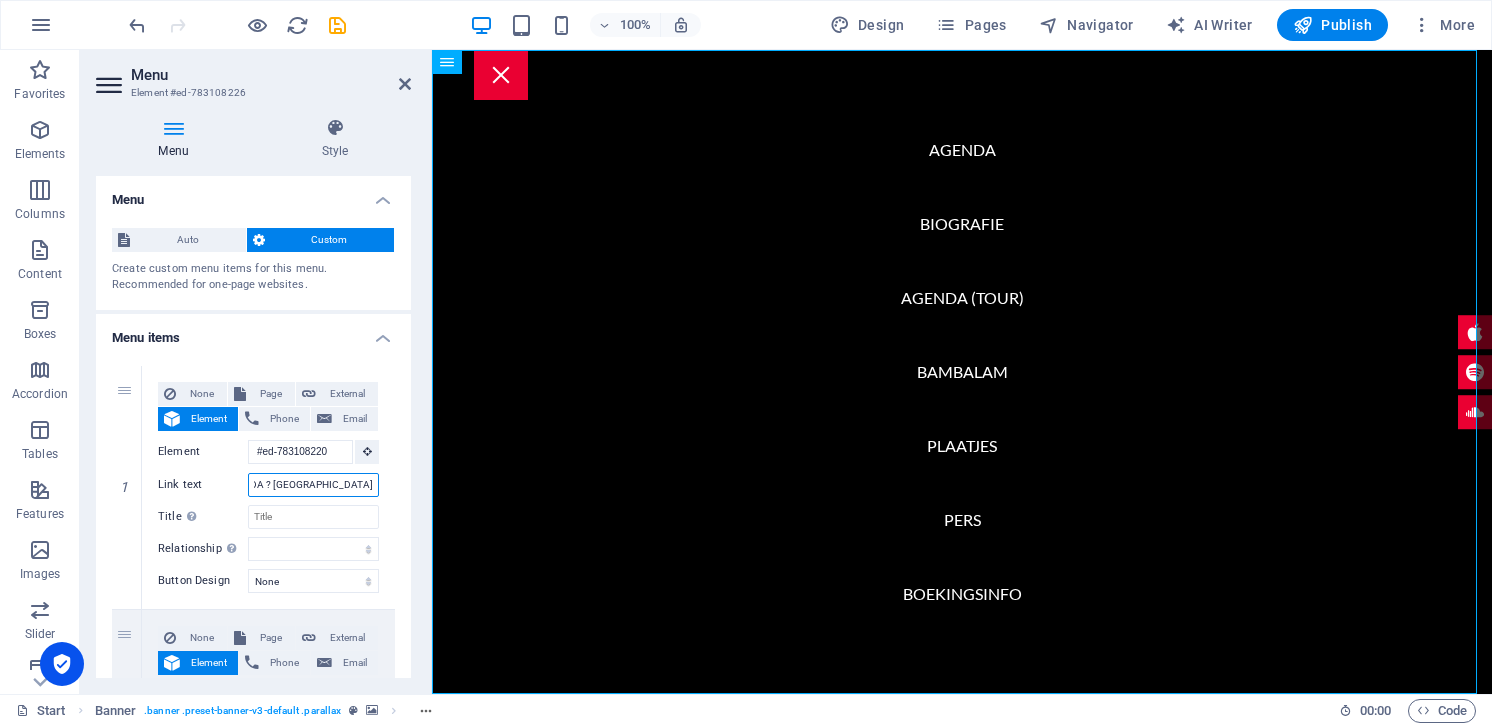 type on "AGENDA ? TOURDAT" 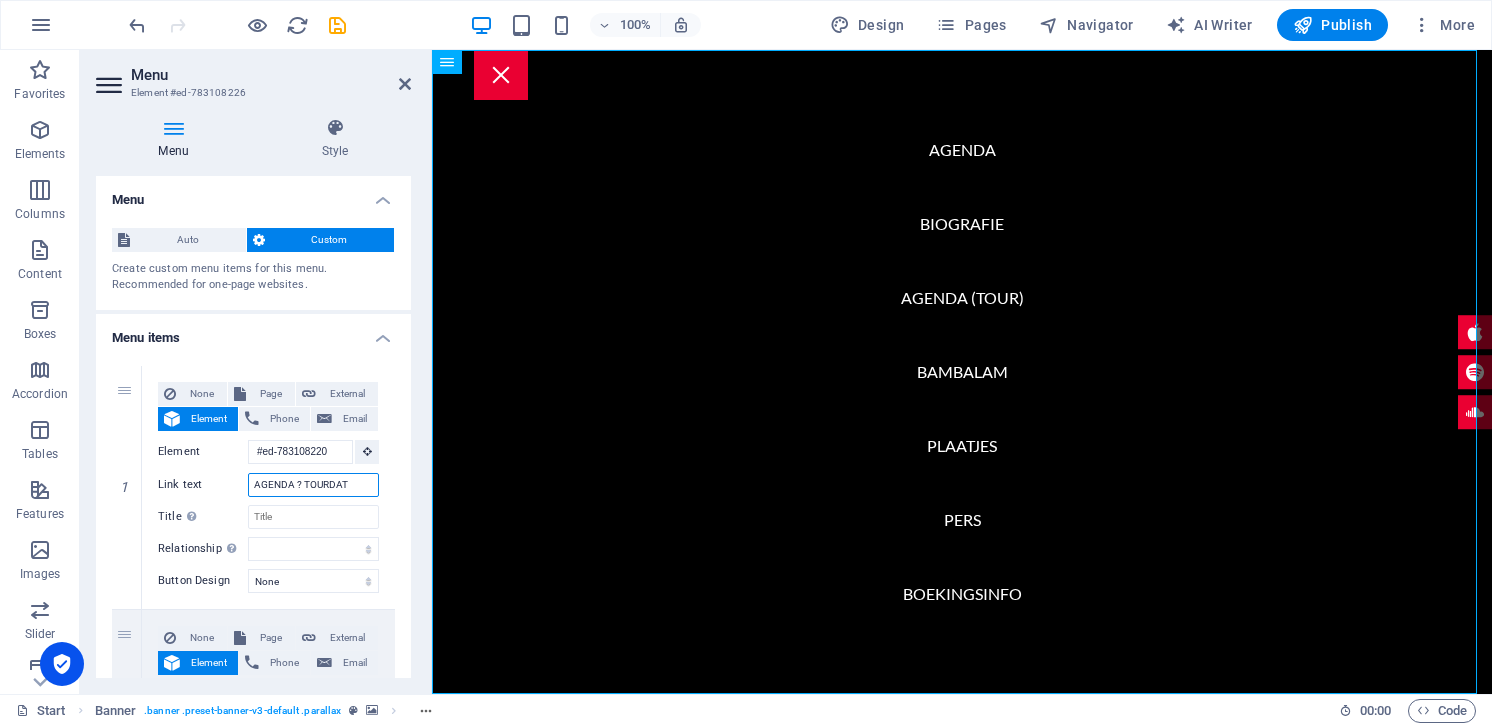 scroll, scrollTop: 0, scrollLeft: 51, axis: horizontal 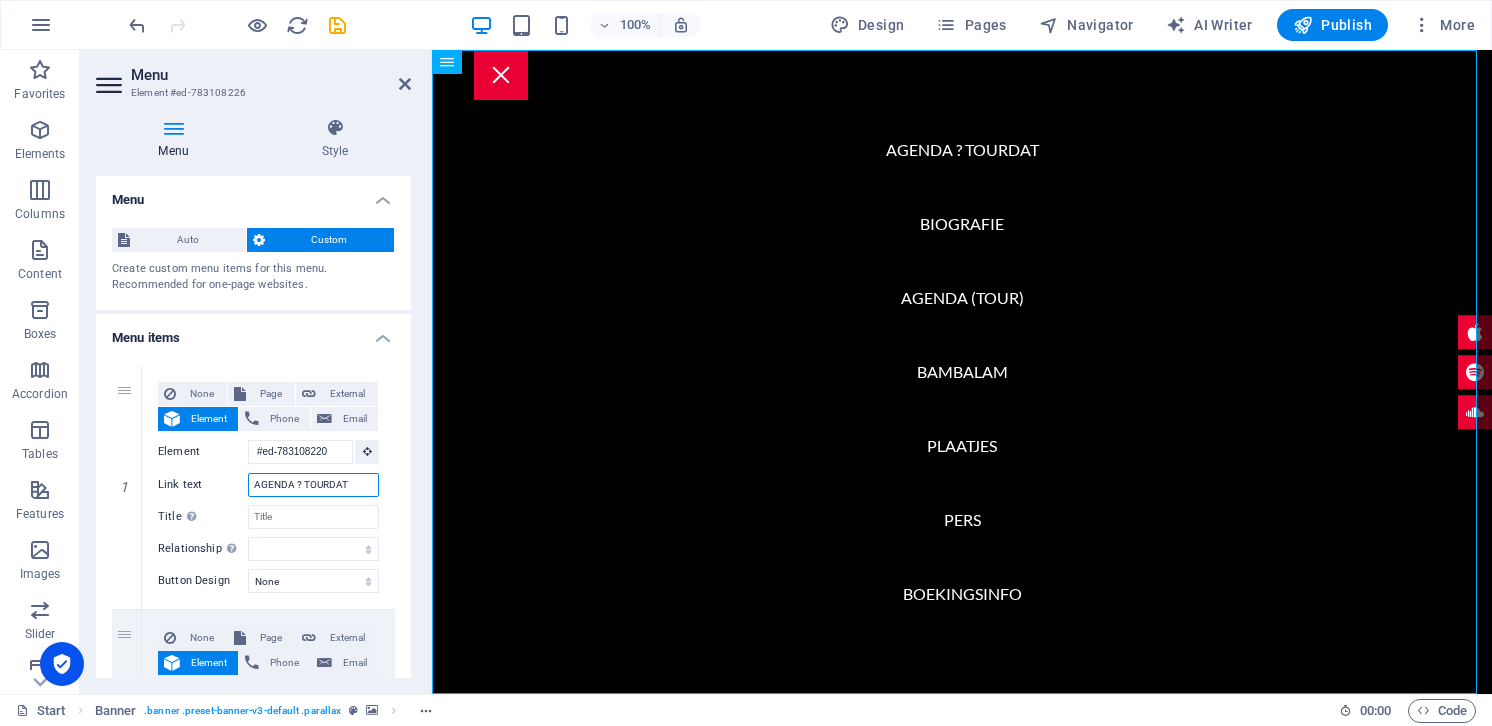 type on "AGENDA ? TOURDATA" 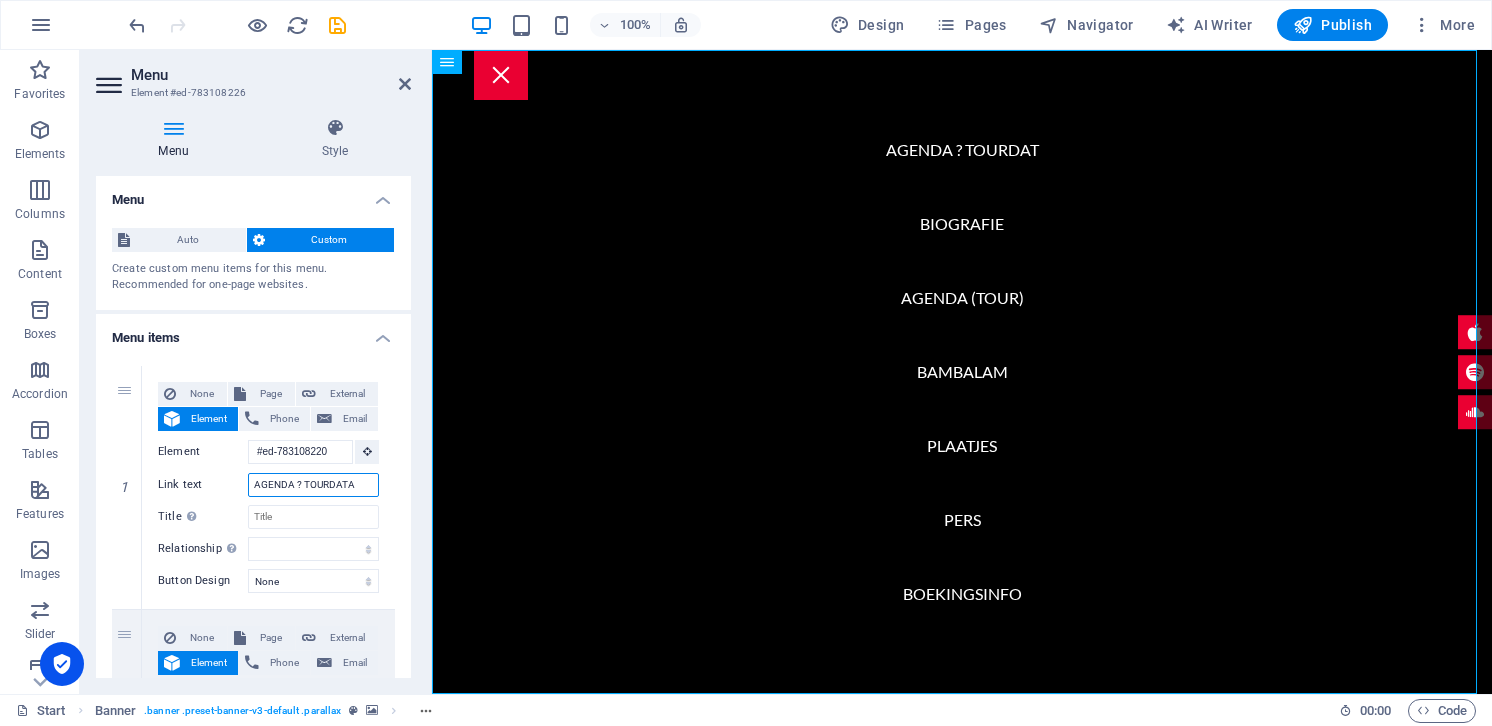 scroll, scrollTop: 0, scrollLeft: 62, axis: horizontal 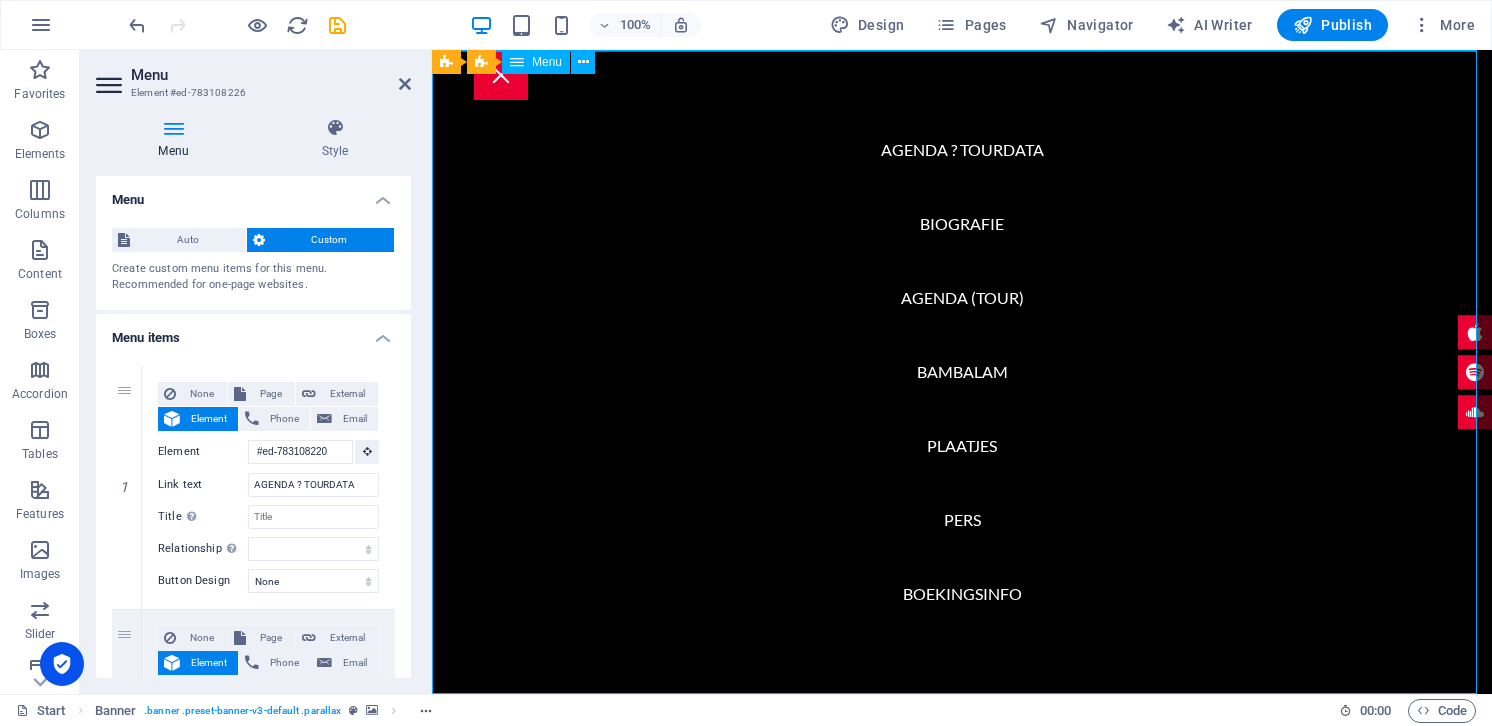 click on "AGENDA ? TOURDATA BIOGRAFIE  AGENDA (TOUR) BAMBALAM PLAATJES PERS BOEKINGSINFO" at bounding box center [962, 372] 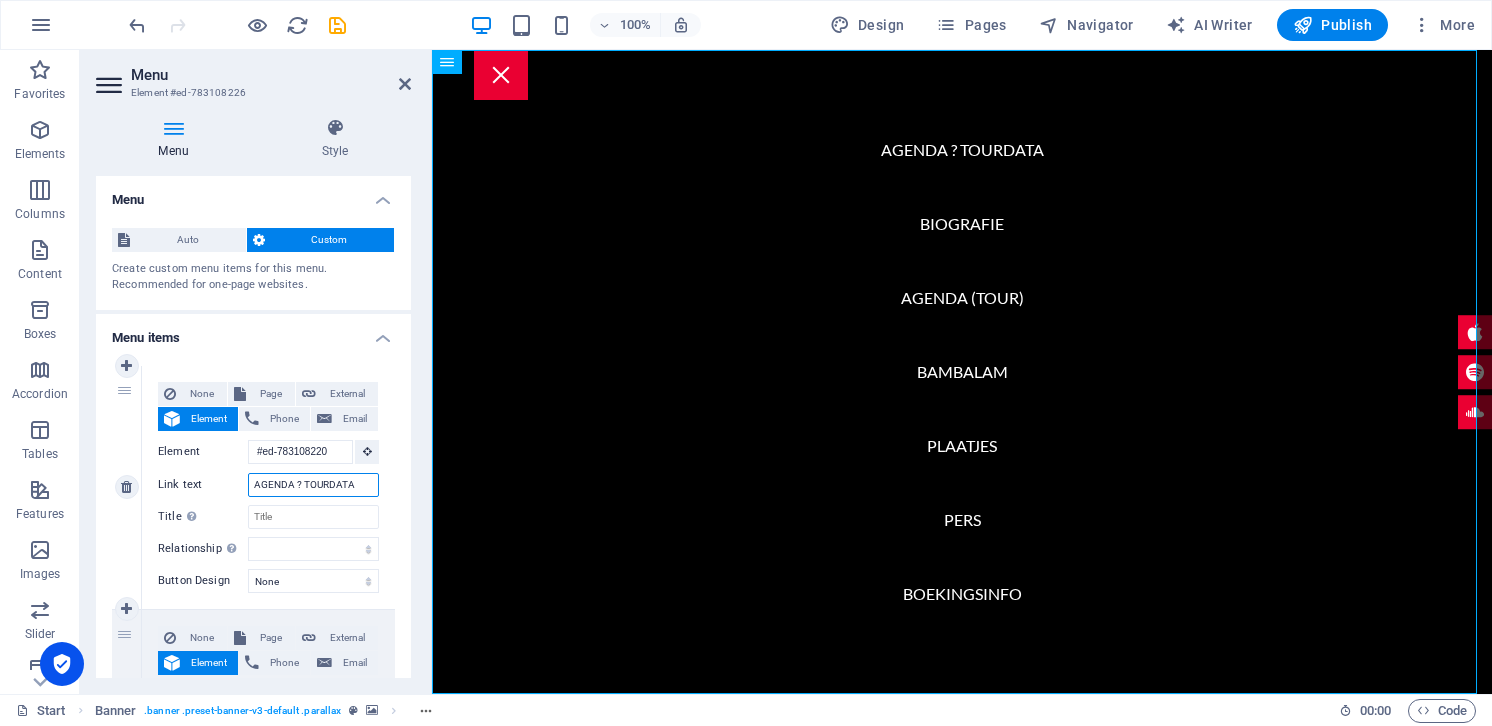 click on "AGENDA ? TOURDATA" at bounding box center (313, 485) 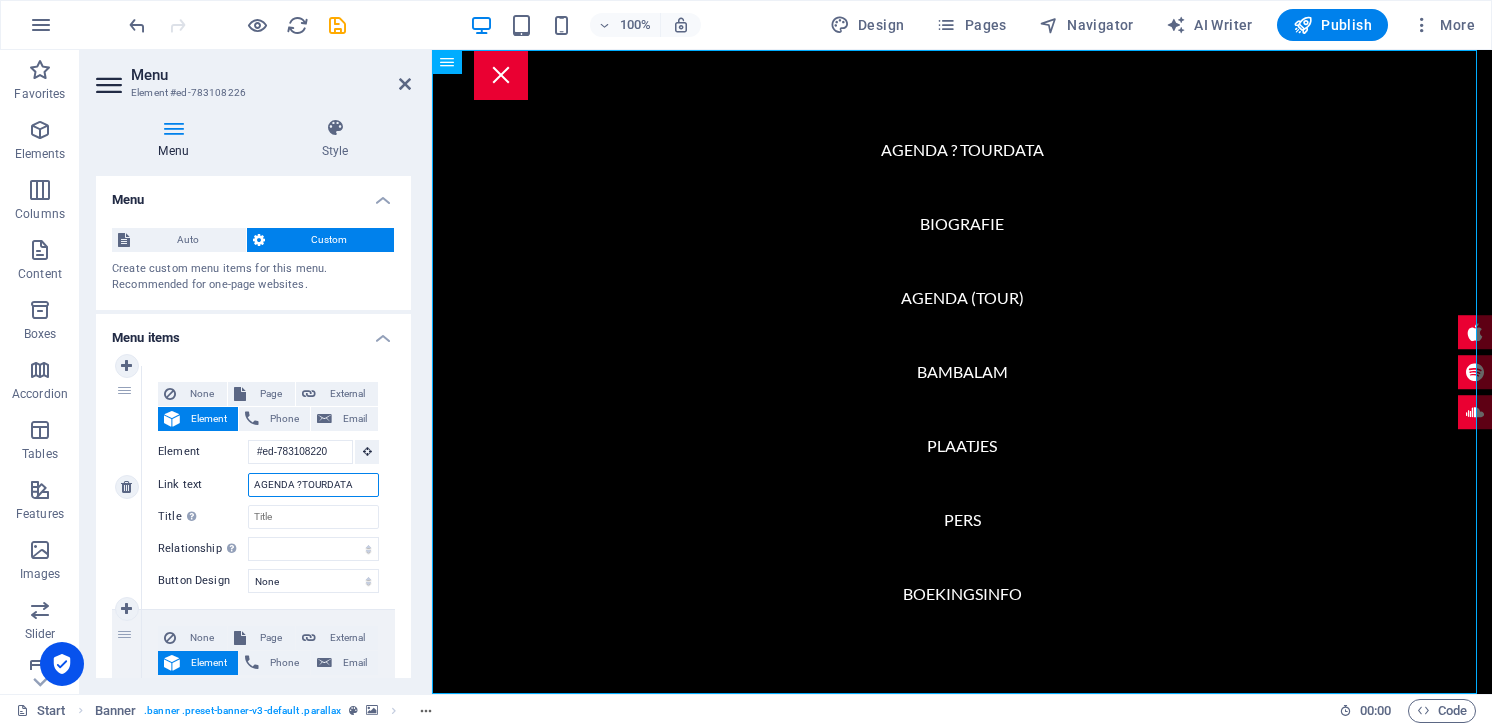 type on "AGENDA TOURDATA" 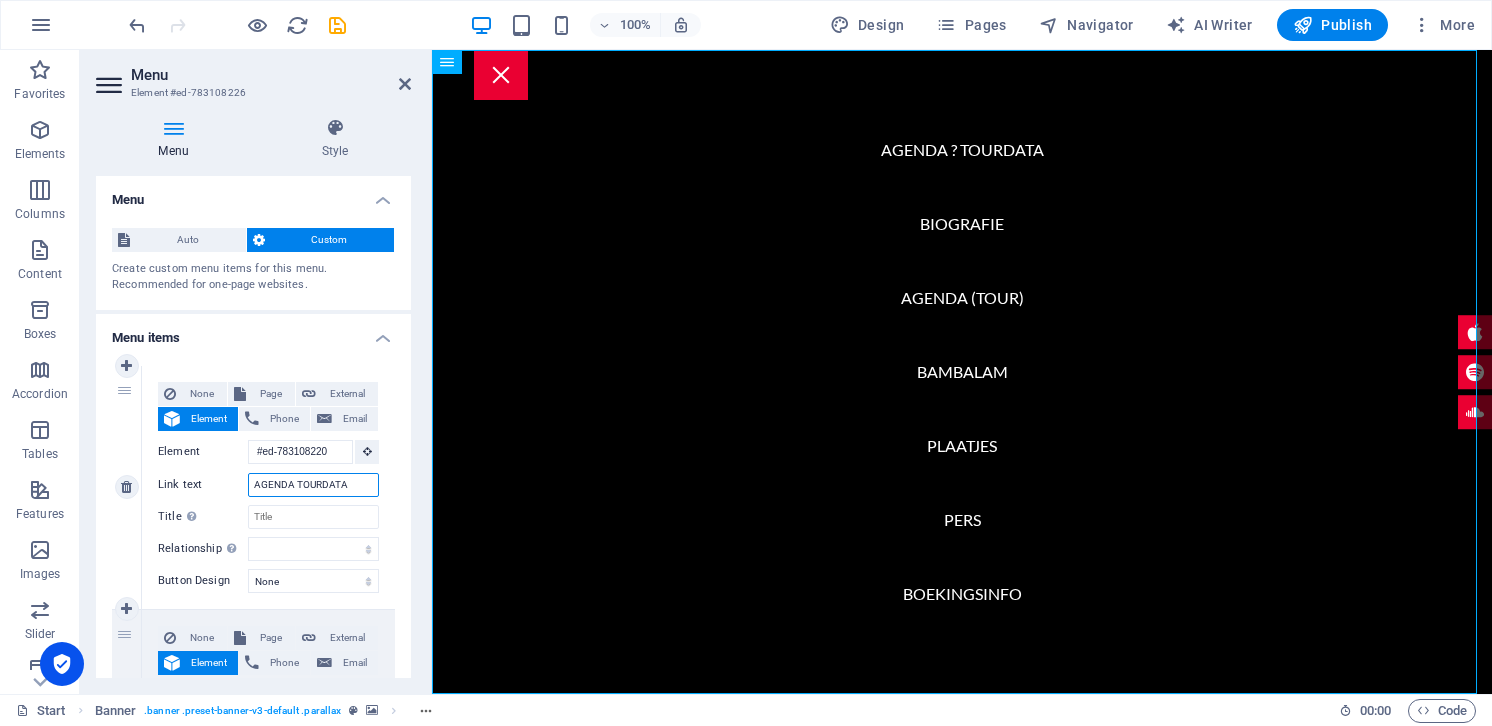 select 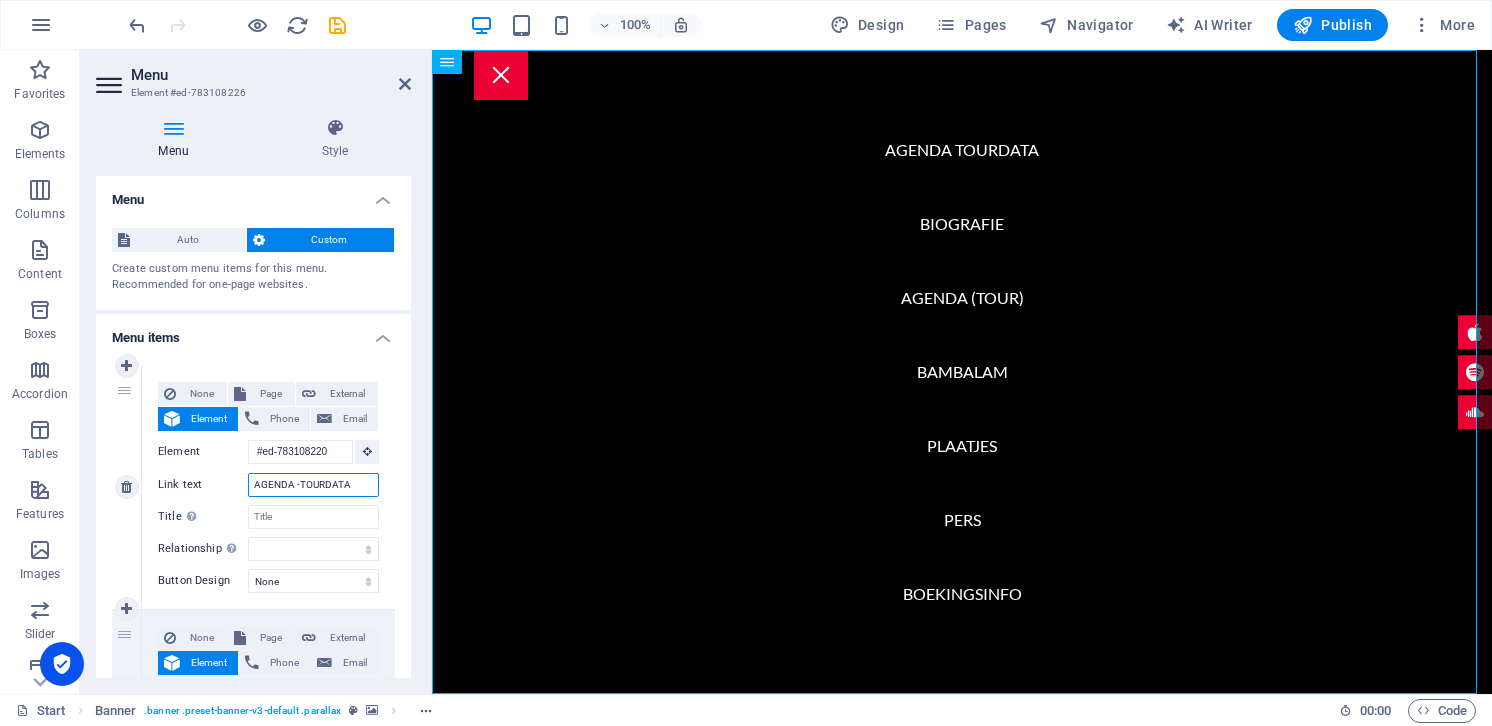 type on "AGENDA - TOURDATA" 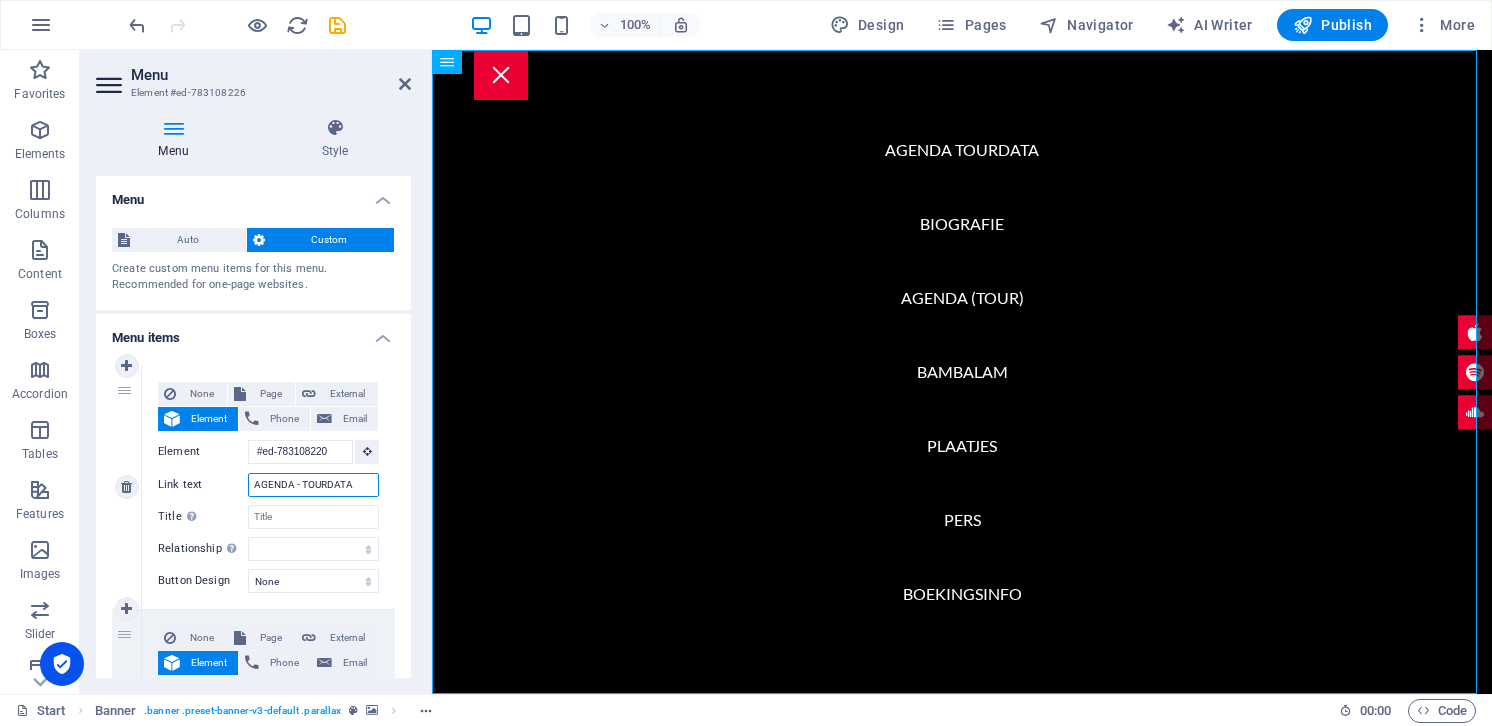 select 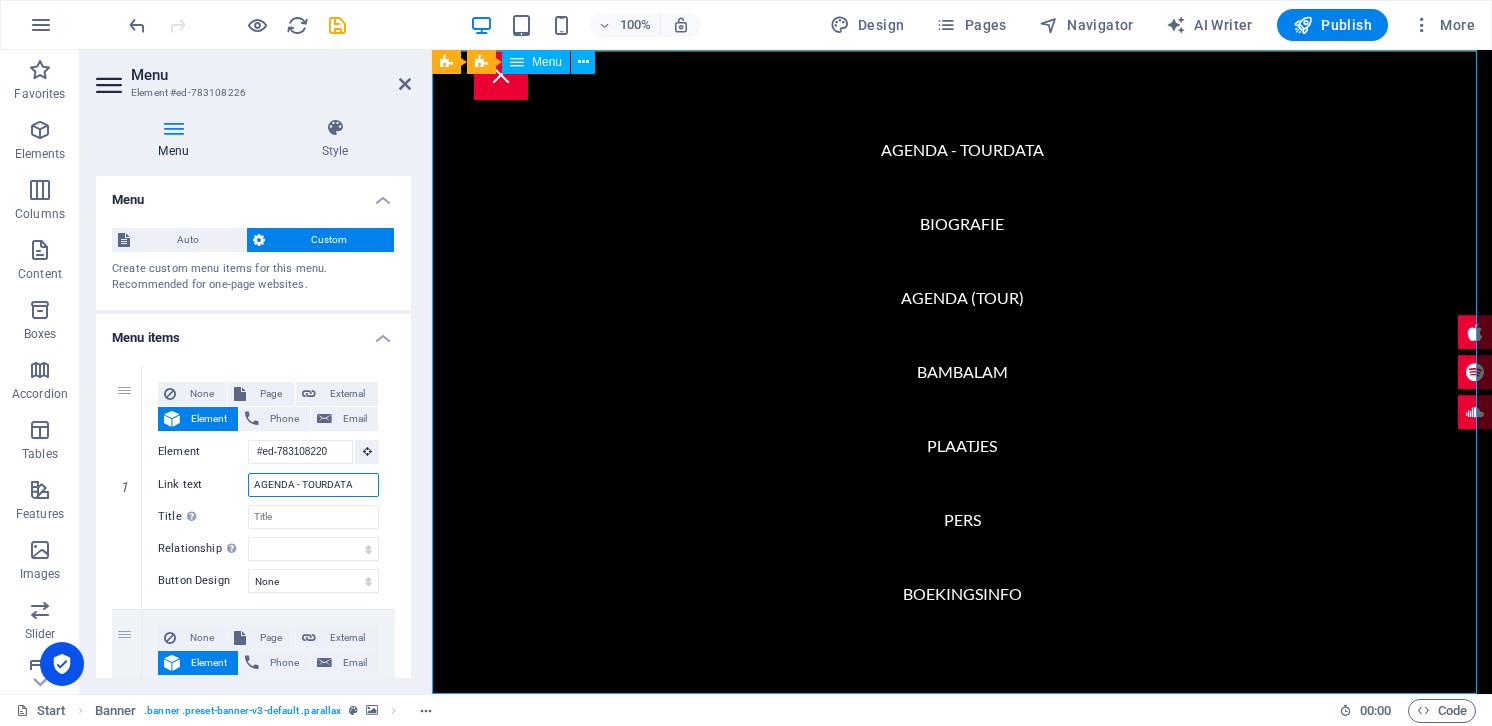 type on "AGENDA - TOURDATA" 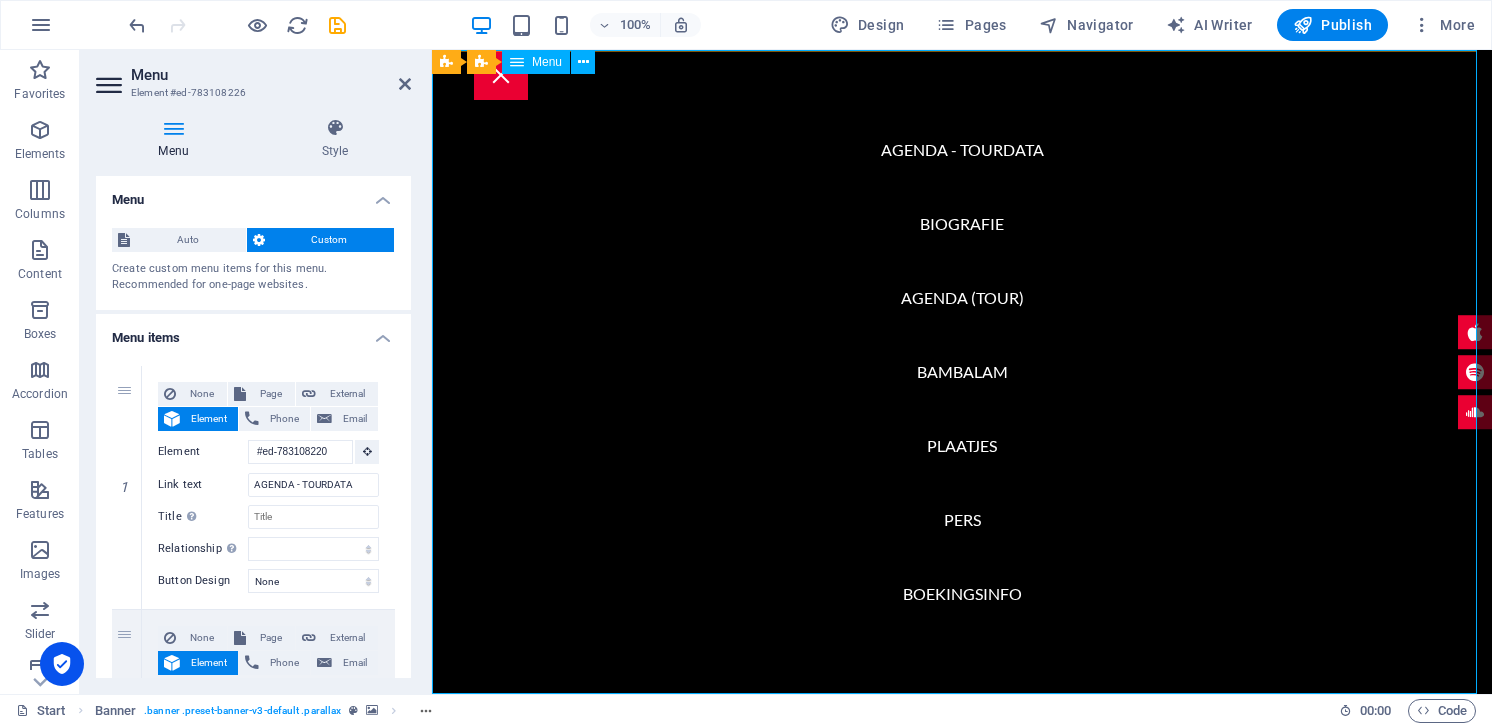 click on "AGENDA - TOURDATA BIOGRAFIE  AGENDA (TOUR) BAMBALAM PLAATJES PERS BOEKINGSINFO" at bounding box center [962, 372] 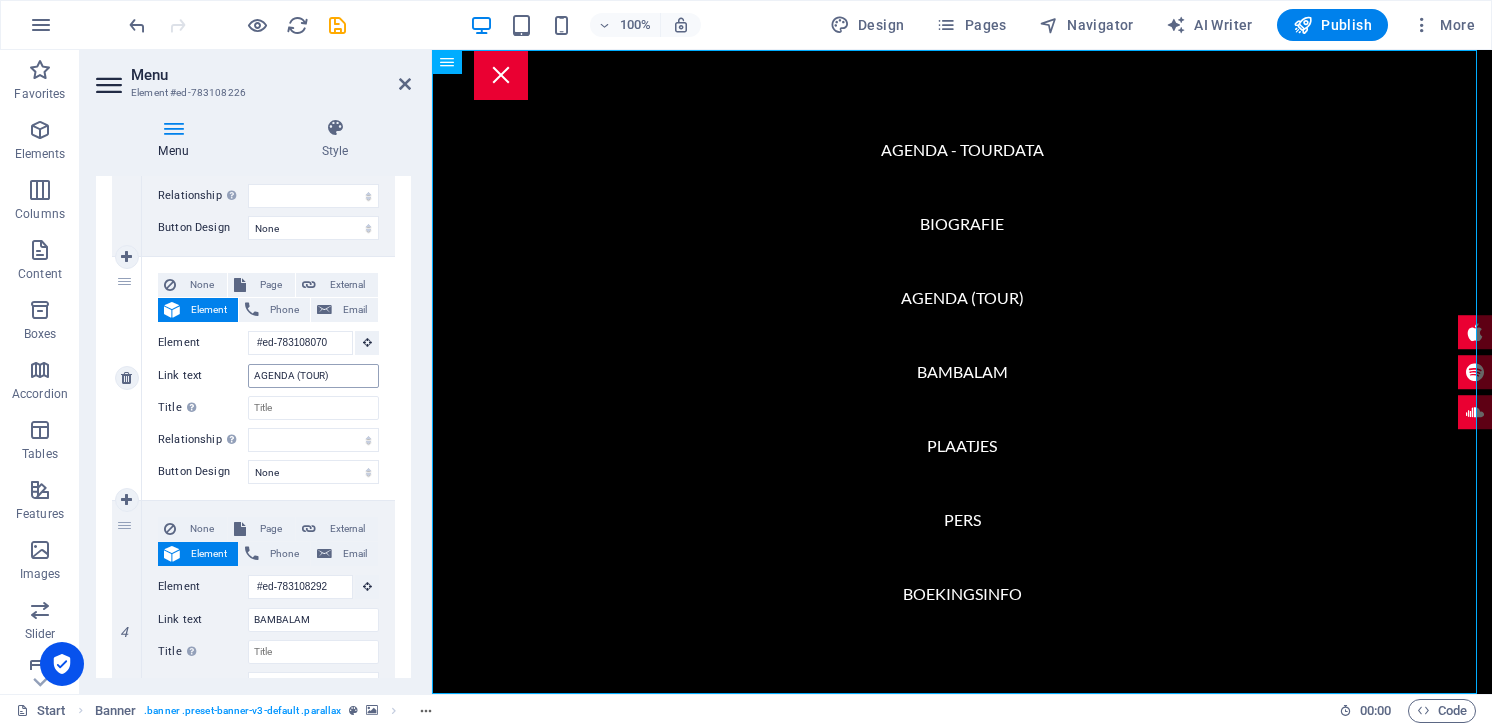 scroll, scrollTop: 628, scrollLeft: 0, axis: vertical 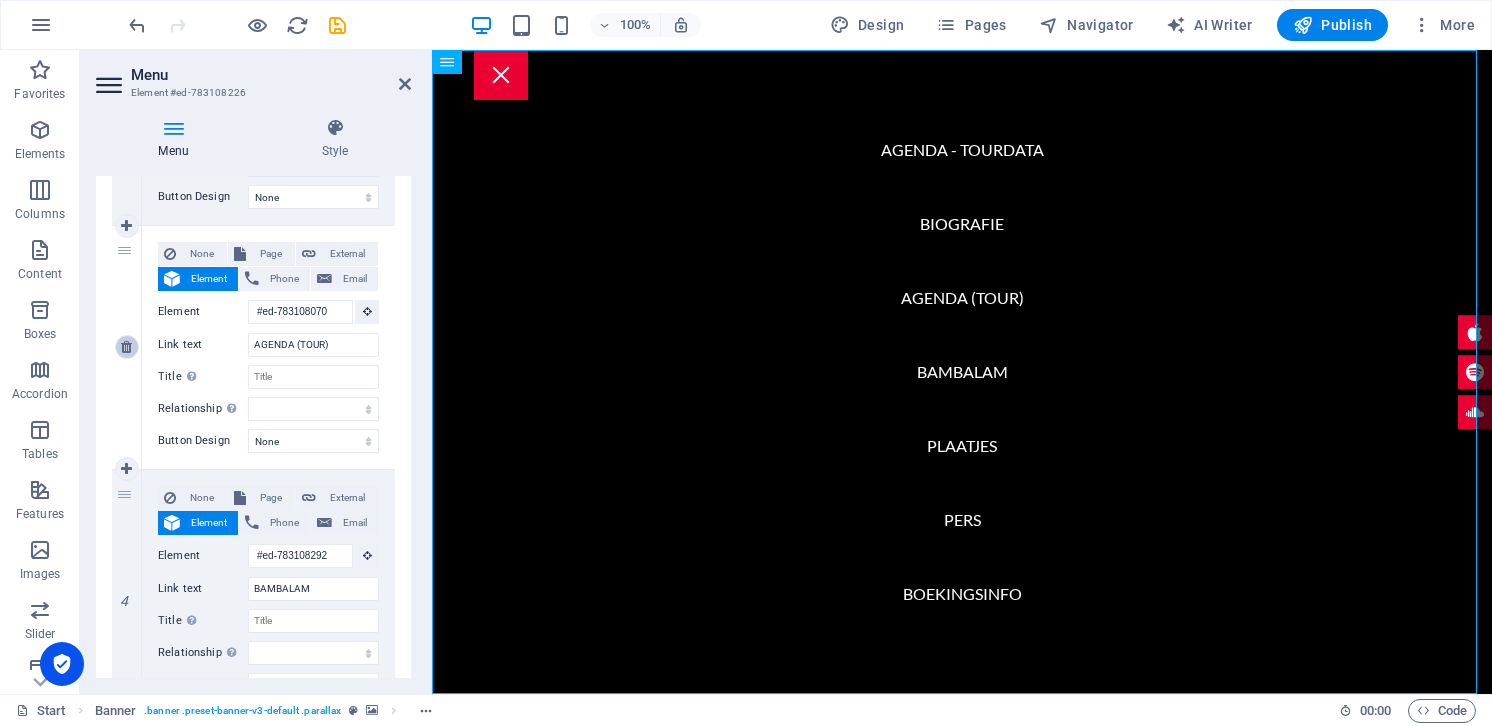 click at bounding box center (126, 347) 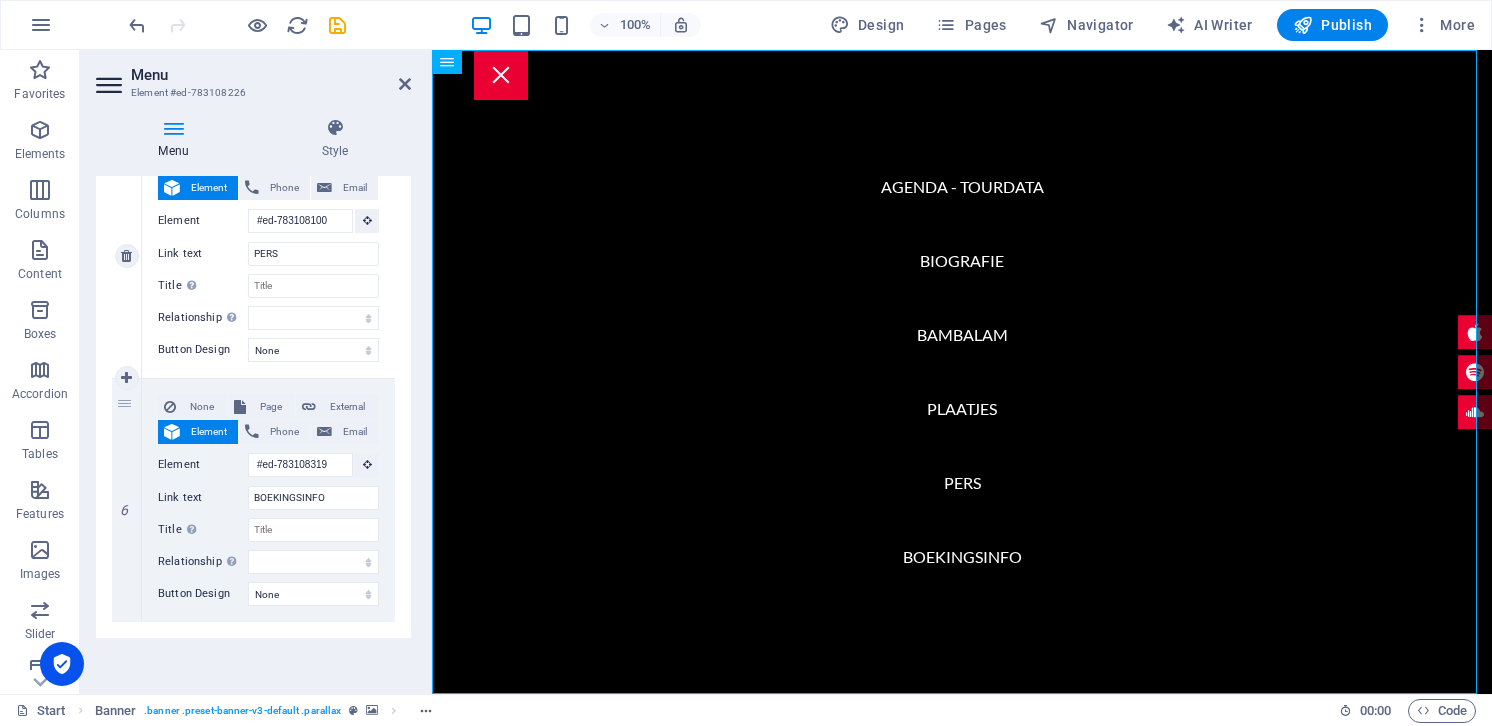 scroll, scrollTop: 1436, scrollLeft: 0, axis: vertical 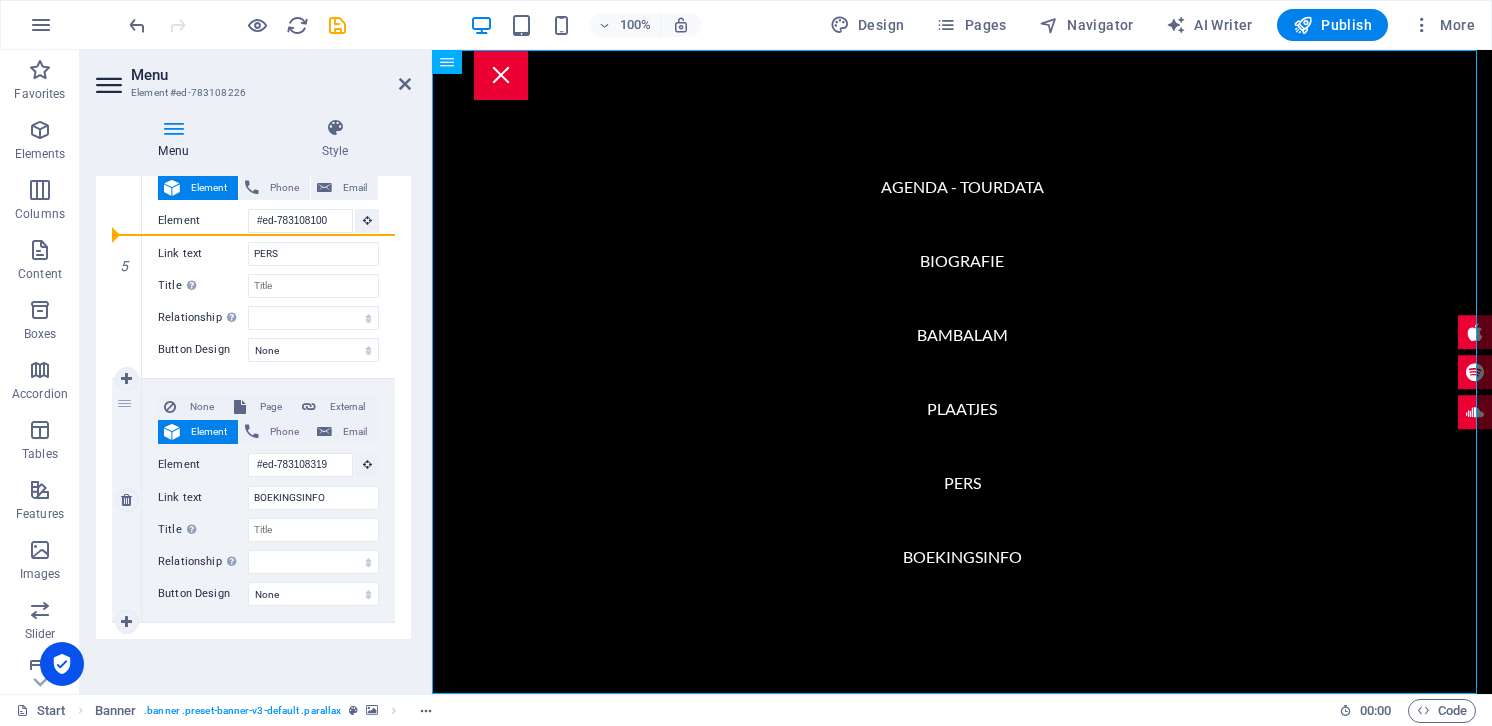 click on "6" at bounding box center [127, 500] 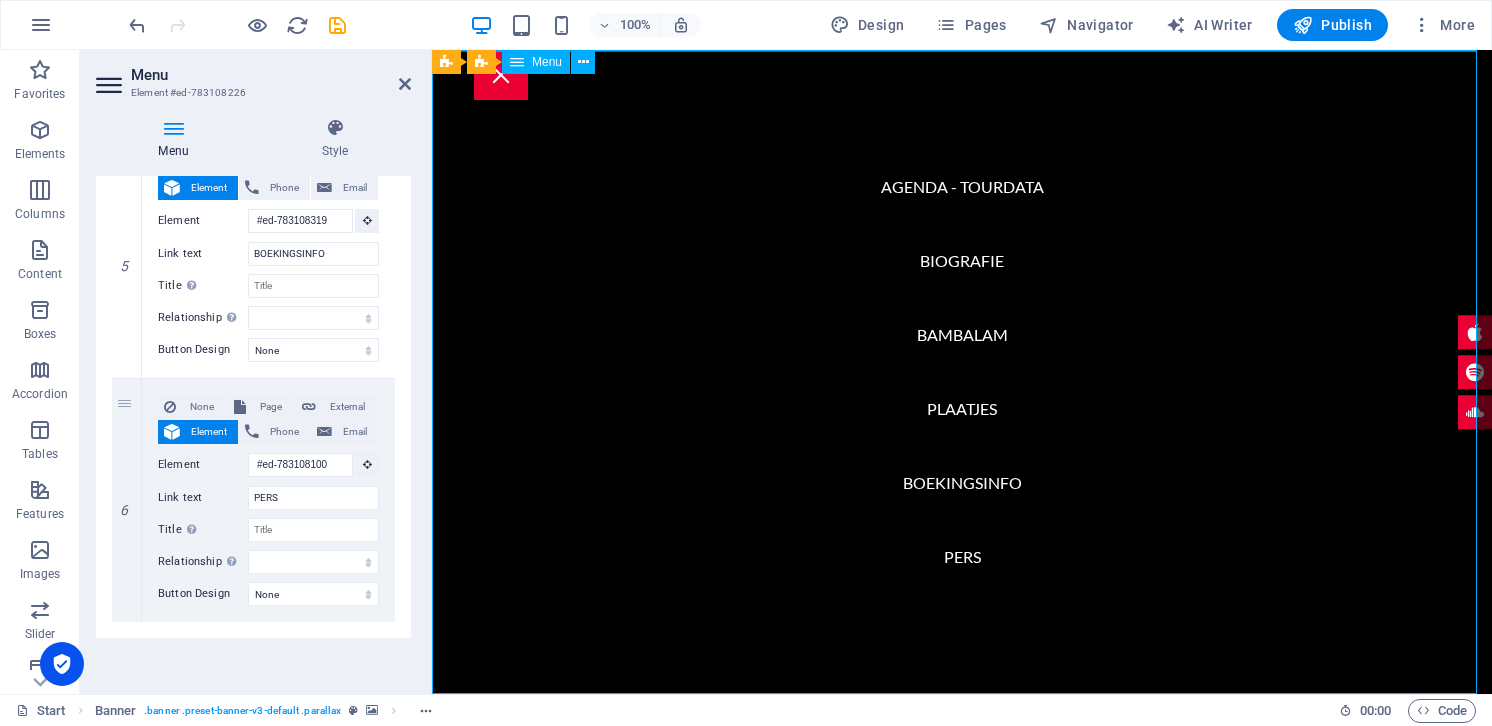 click on "AGENDA - TOURDATA BIOGRAFIE  BAMBALAM PLAATJES BOEKINGSINFO PERS" at bounding box center [962, 372] 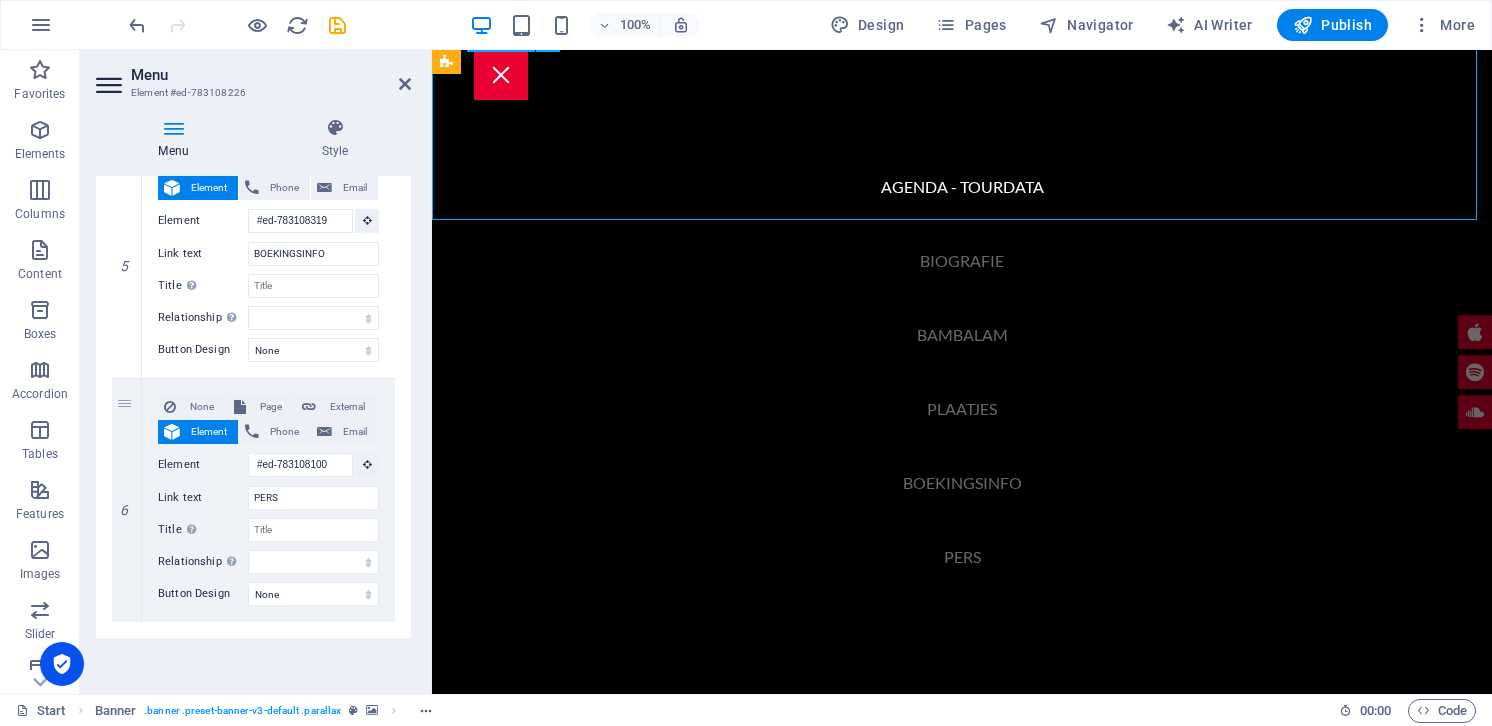scroll, scrollTop: 0, scrollLeft: 0, axis: both 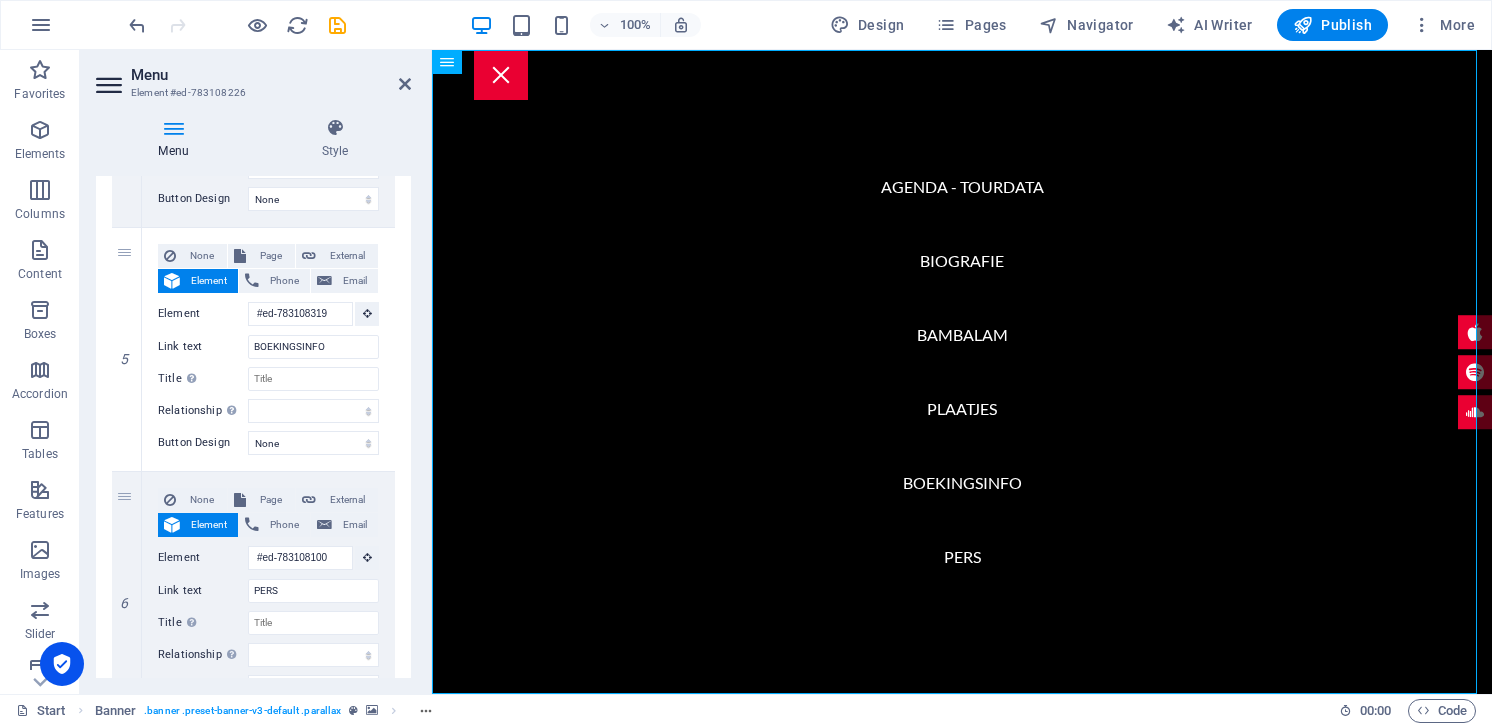 drag, startPoint x: 123, startPoint y: 412, endPoint x: 135, endPoint y: 169, distance: 243.29611 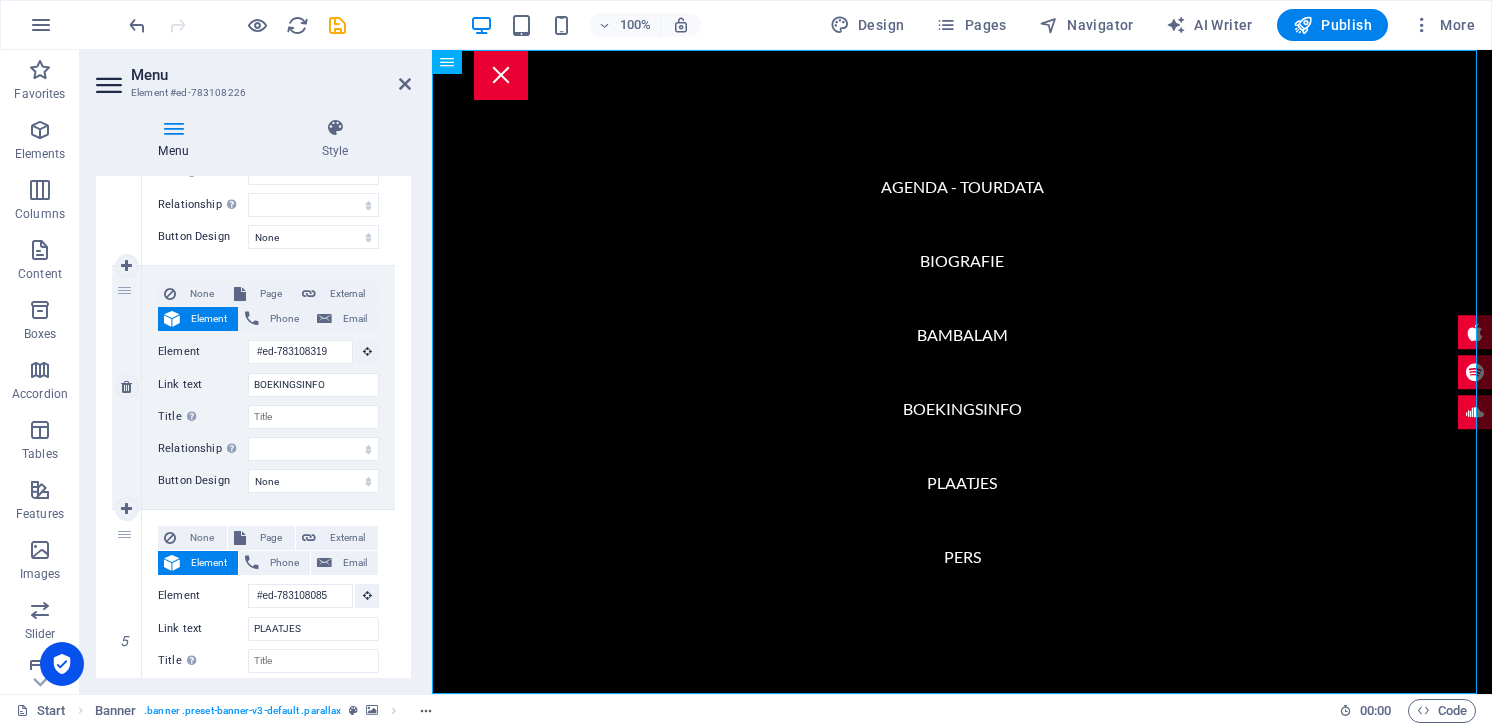 scroll, scrollTop: 821, scrollLeft: 0, axis: vertical 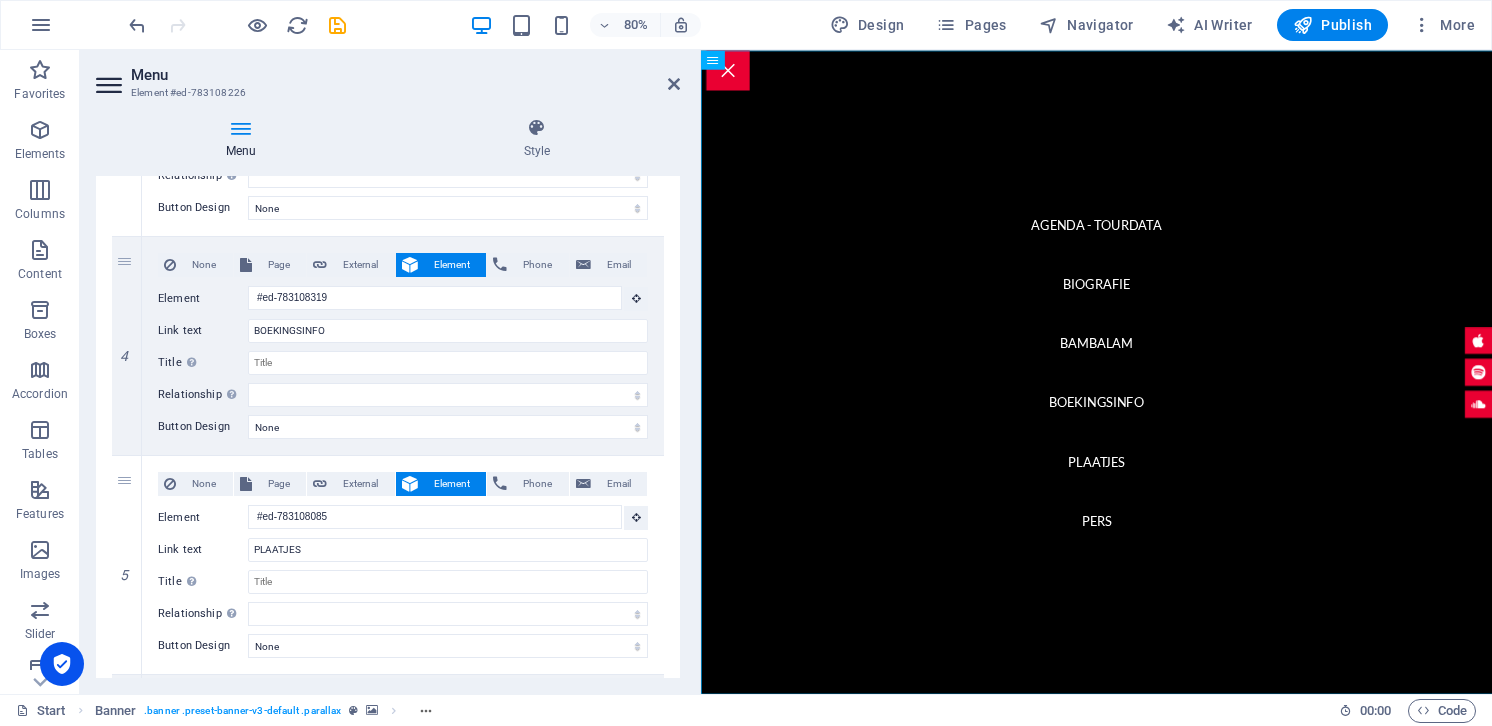 drag, startPoint x: 427, startPoint y: 471, endPoint x: 702, endPoint y: 476, distance: 275.04544 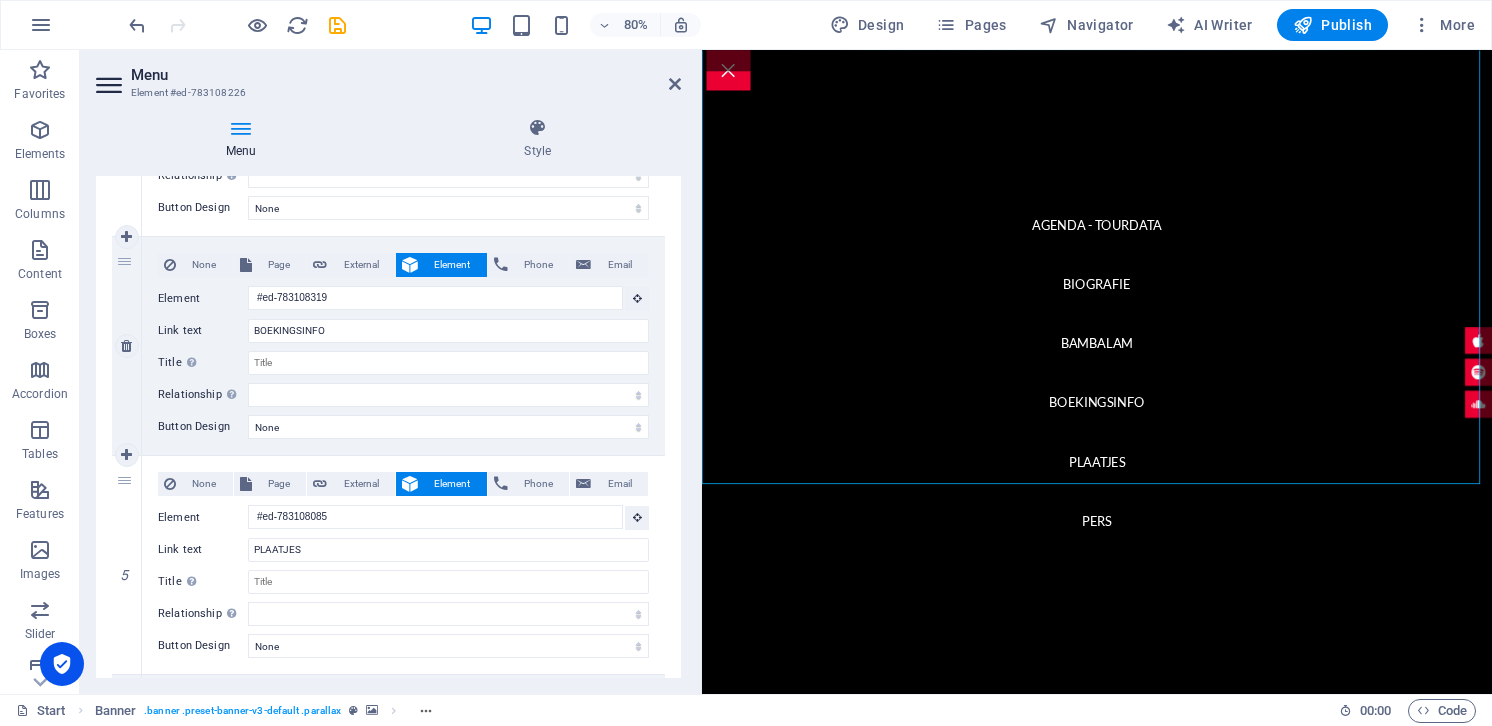 scroll, scrollTop: 0, scrollLeft: 0, axis: both 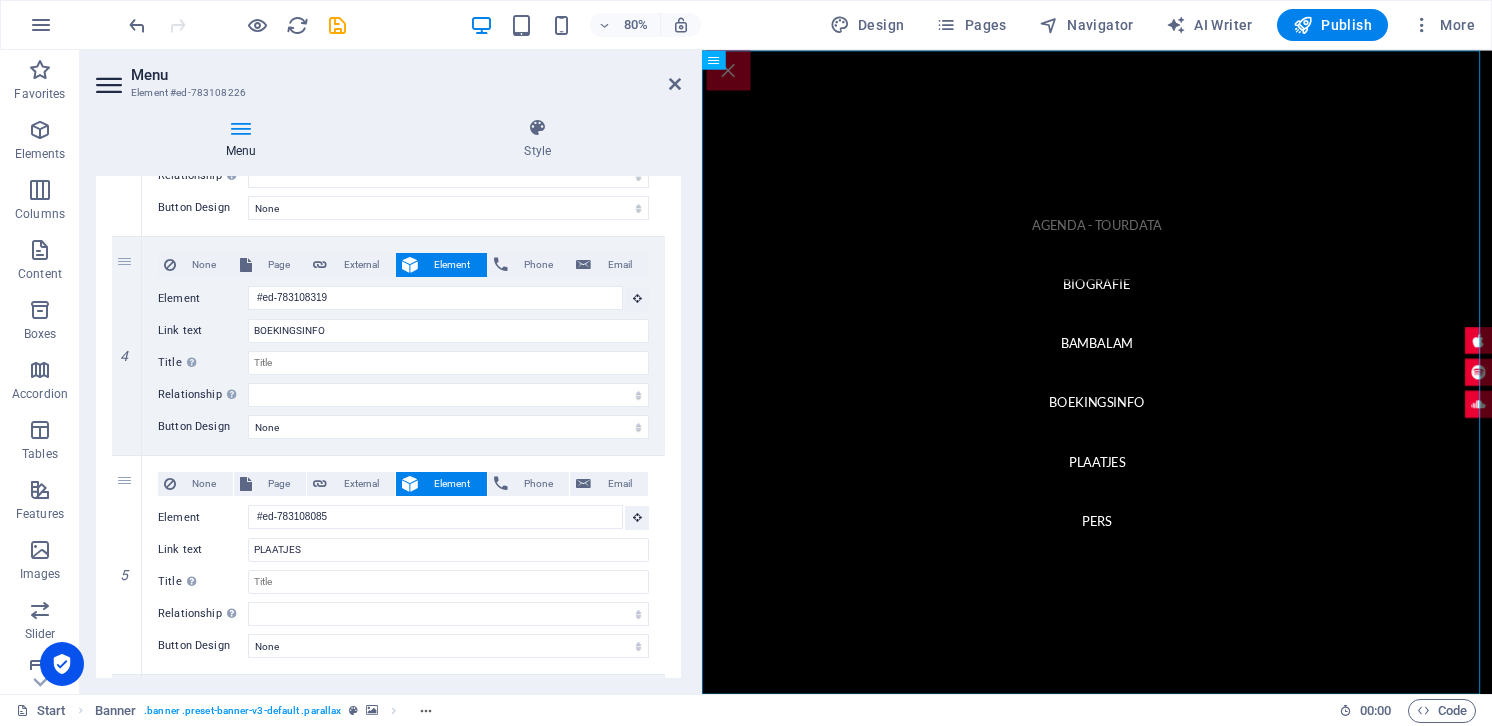 drag, startPoint x: 125, startPoint y: 380, endPoint x: 128, endPoint y: 176, distance: 204.02206 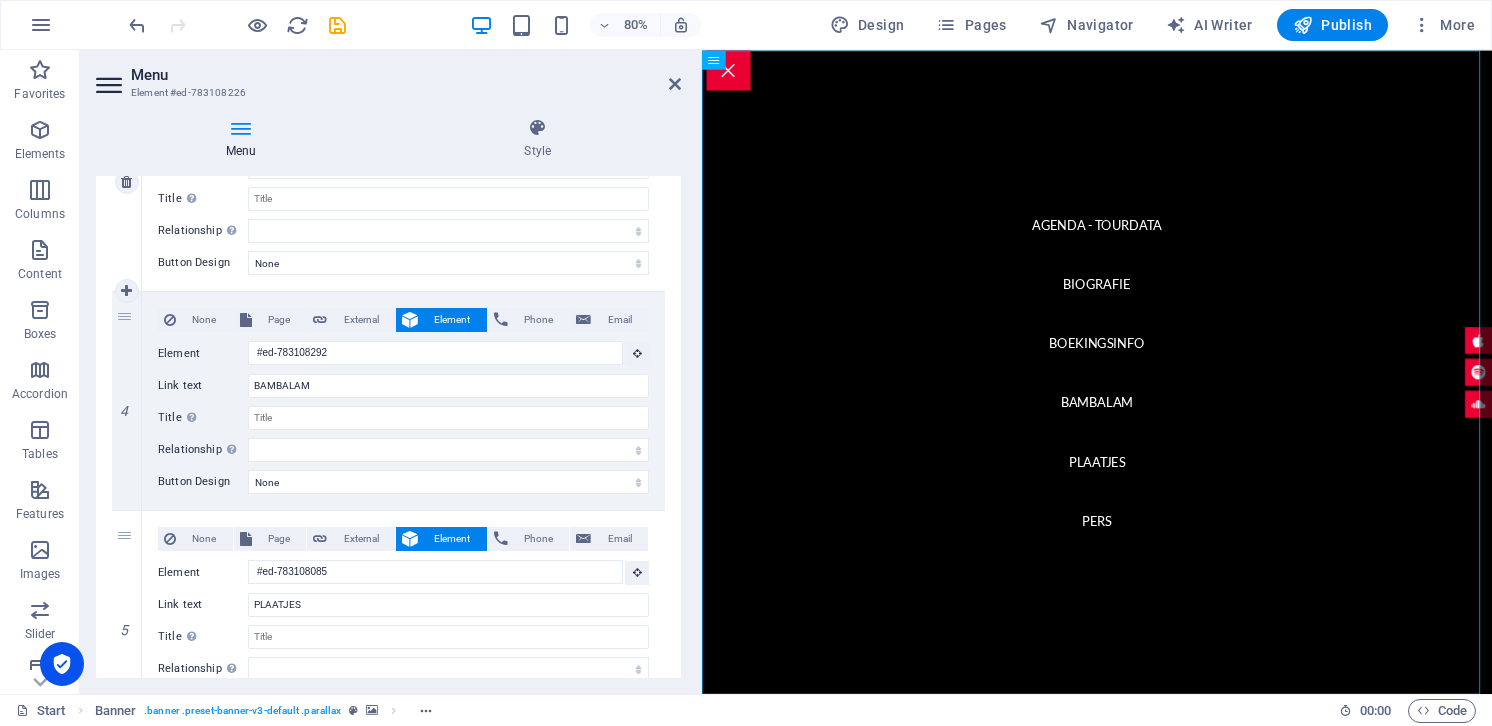 scroll, scrollTop: 491, scrollLeft: 0, axis: vertical 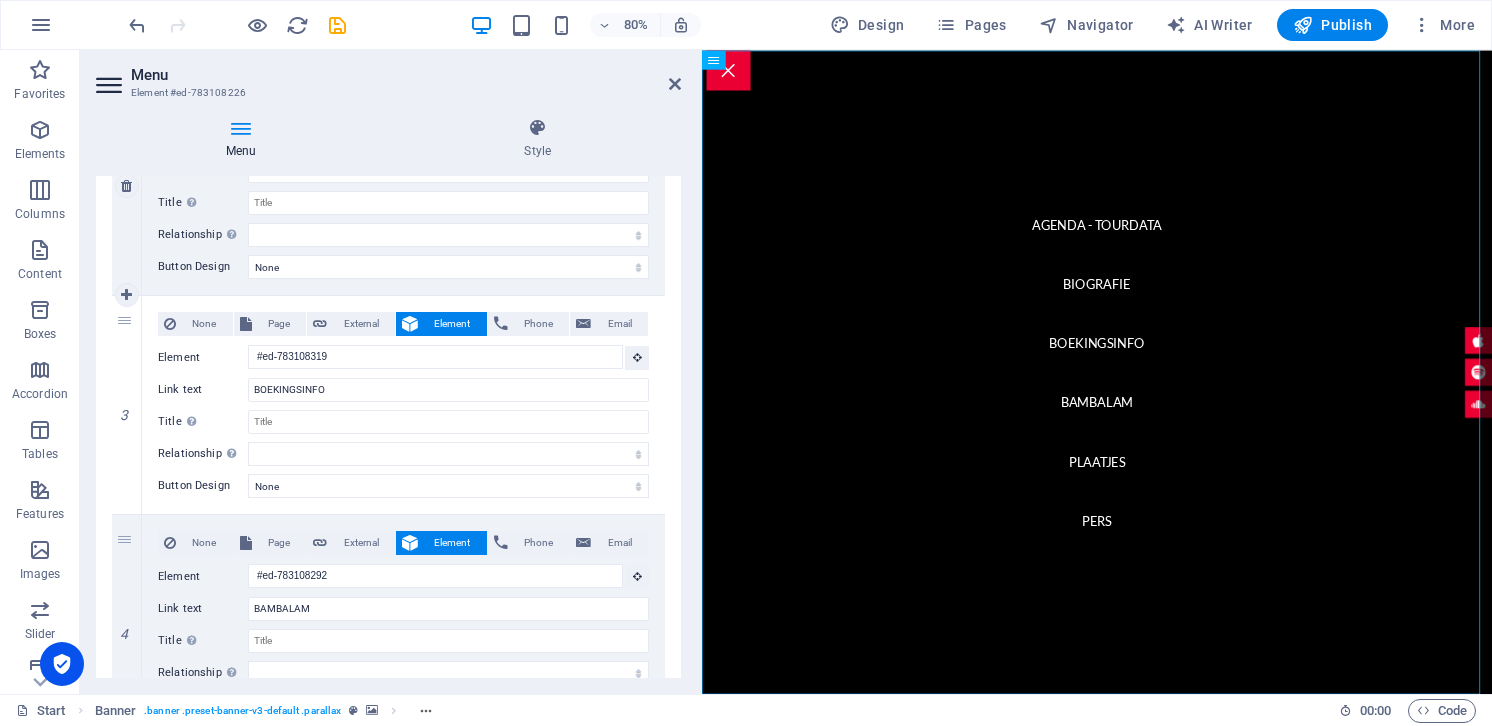 drag, startPoint x: 126, startPoint y: 426, endPoint x: 133, endPoint y: 239, distance: 187.13097 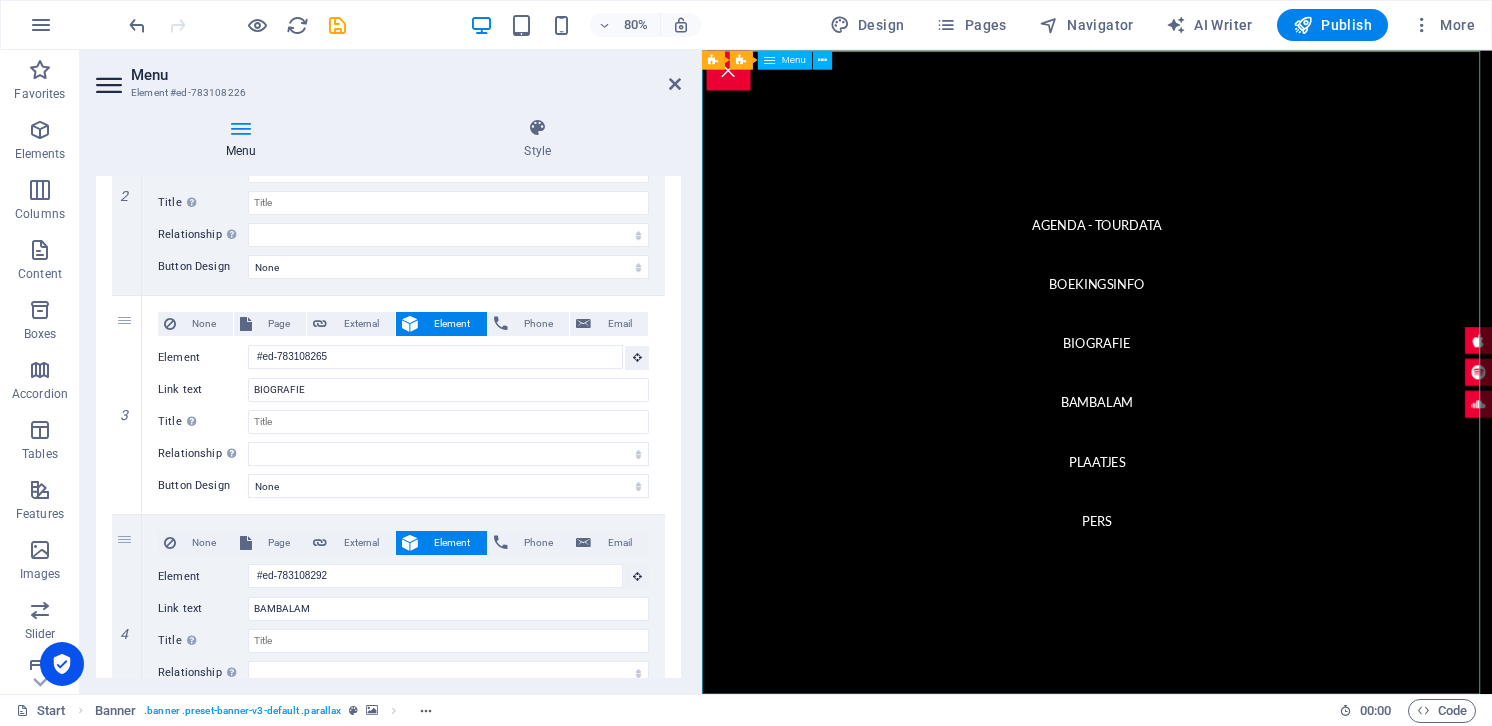 click on "AGENDA - TOURDATA BOEKINGSINFO BIOGRAFIE  BAMBALAM PLAATJES PERS" at bounding box center [1196, 452] 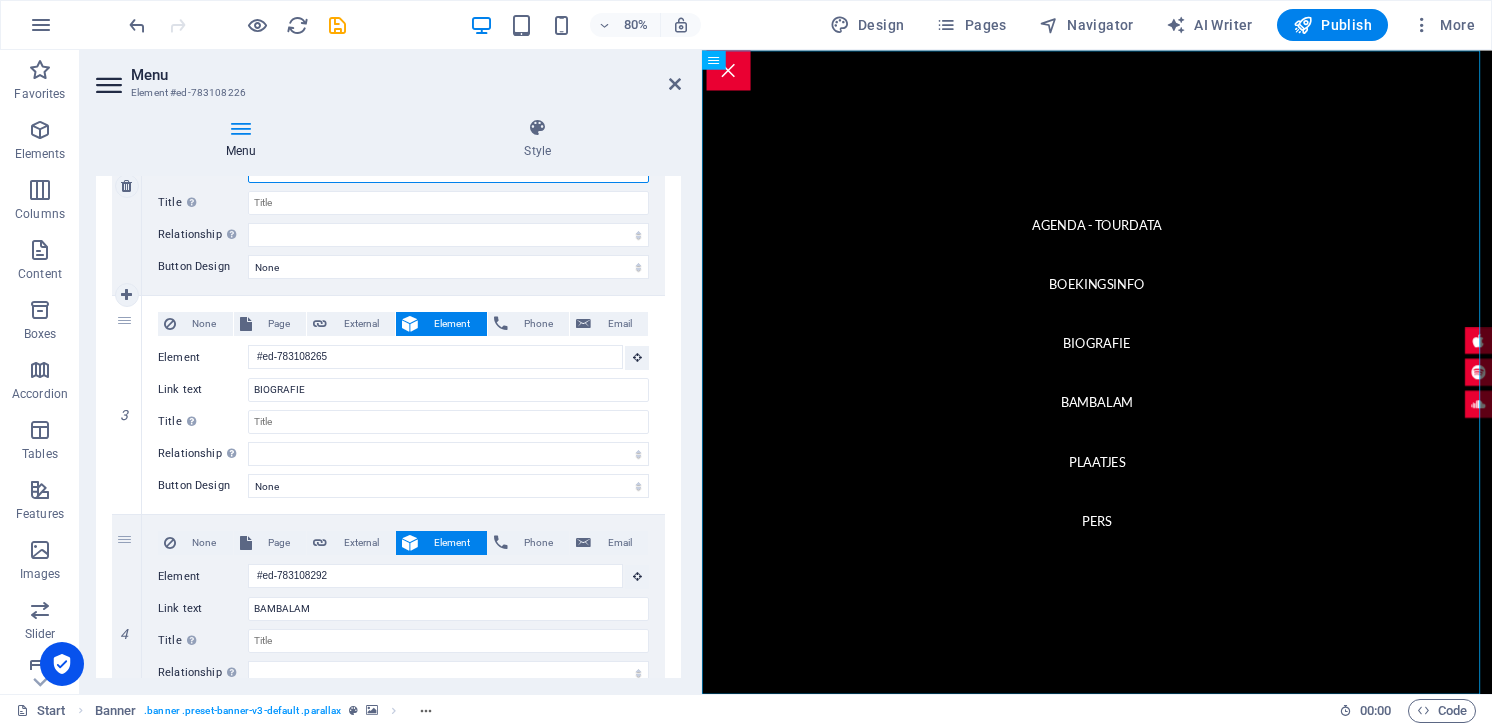click on "BOEKINGSINFO" at bounding box center (448, 171) 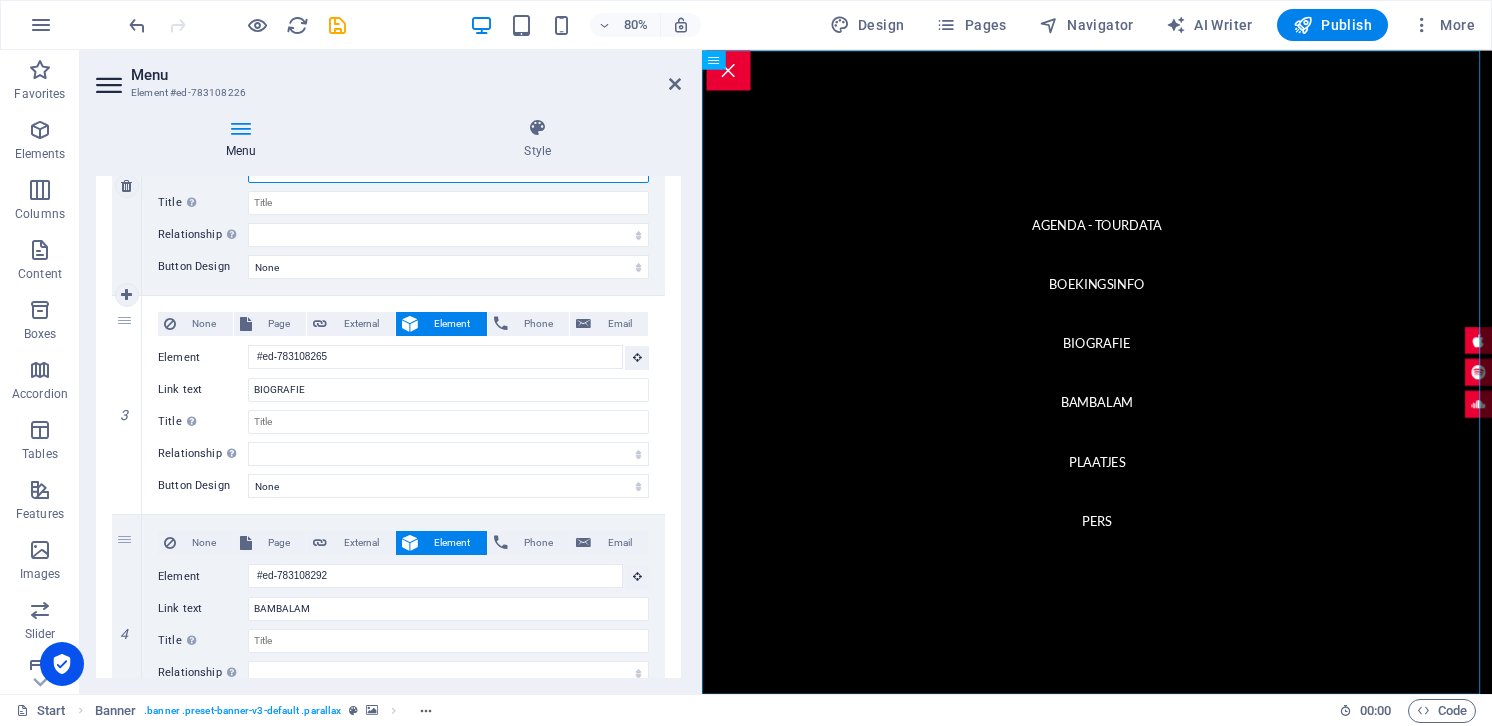 type on "BOEKINGEN EN SINFO" 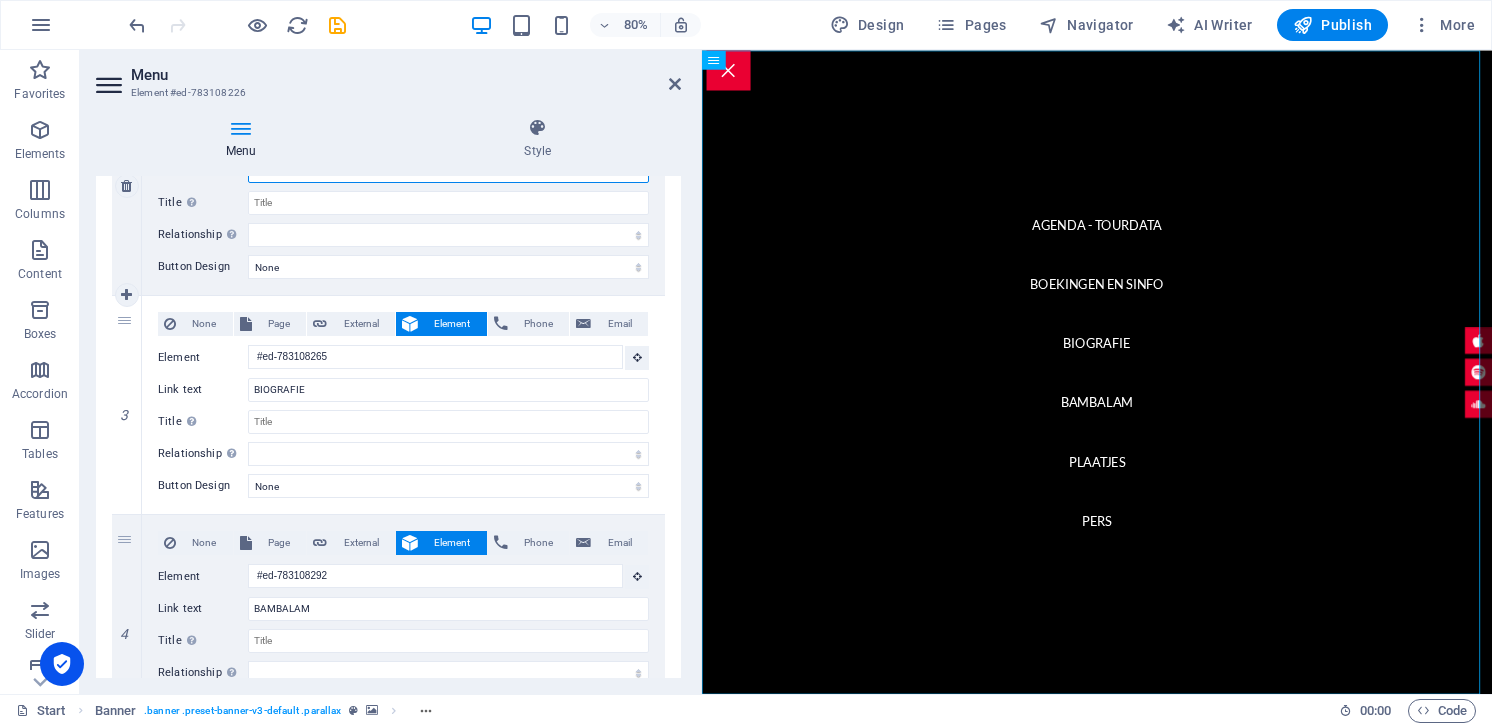 type on "BOEKINGEN EN INFO" 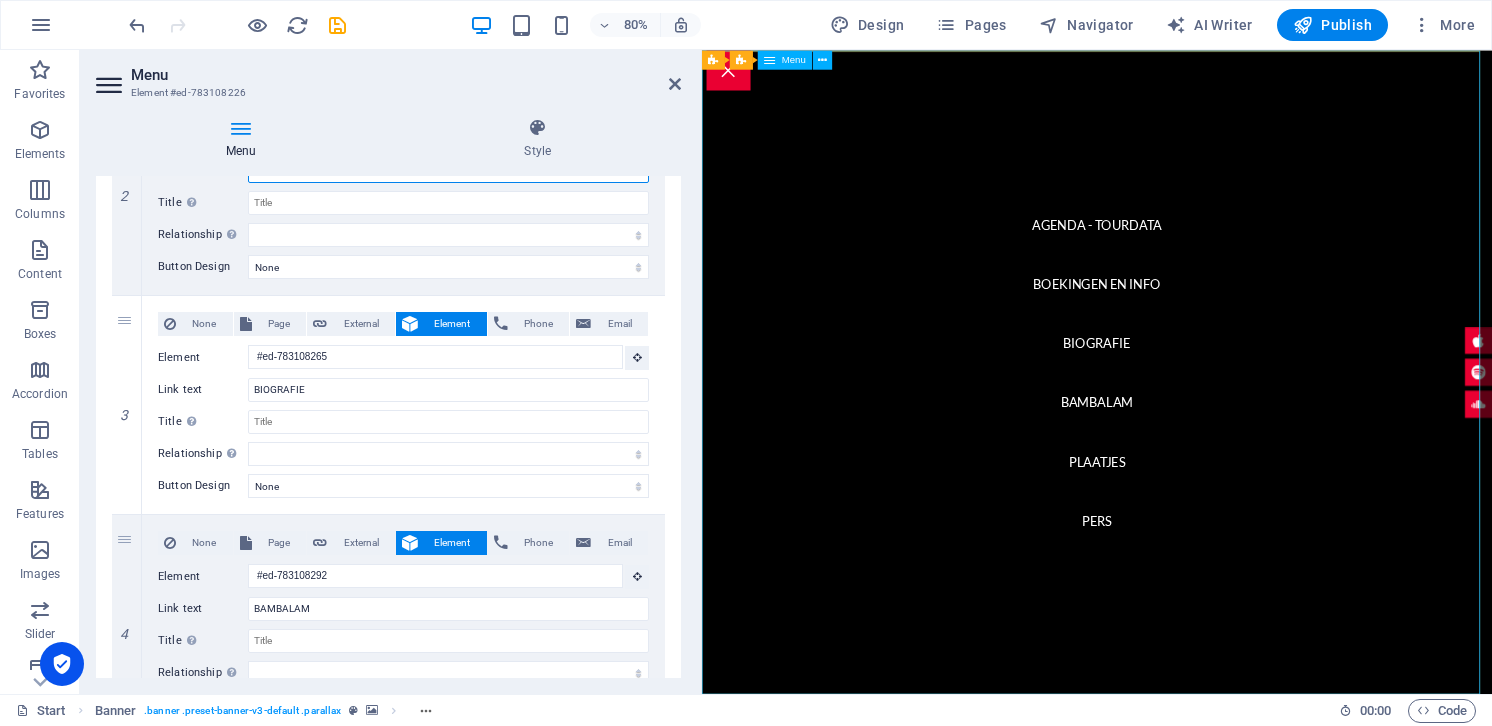 type on "BOEKINGEN EN INFO" 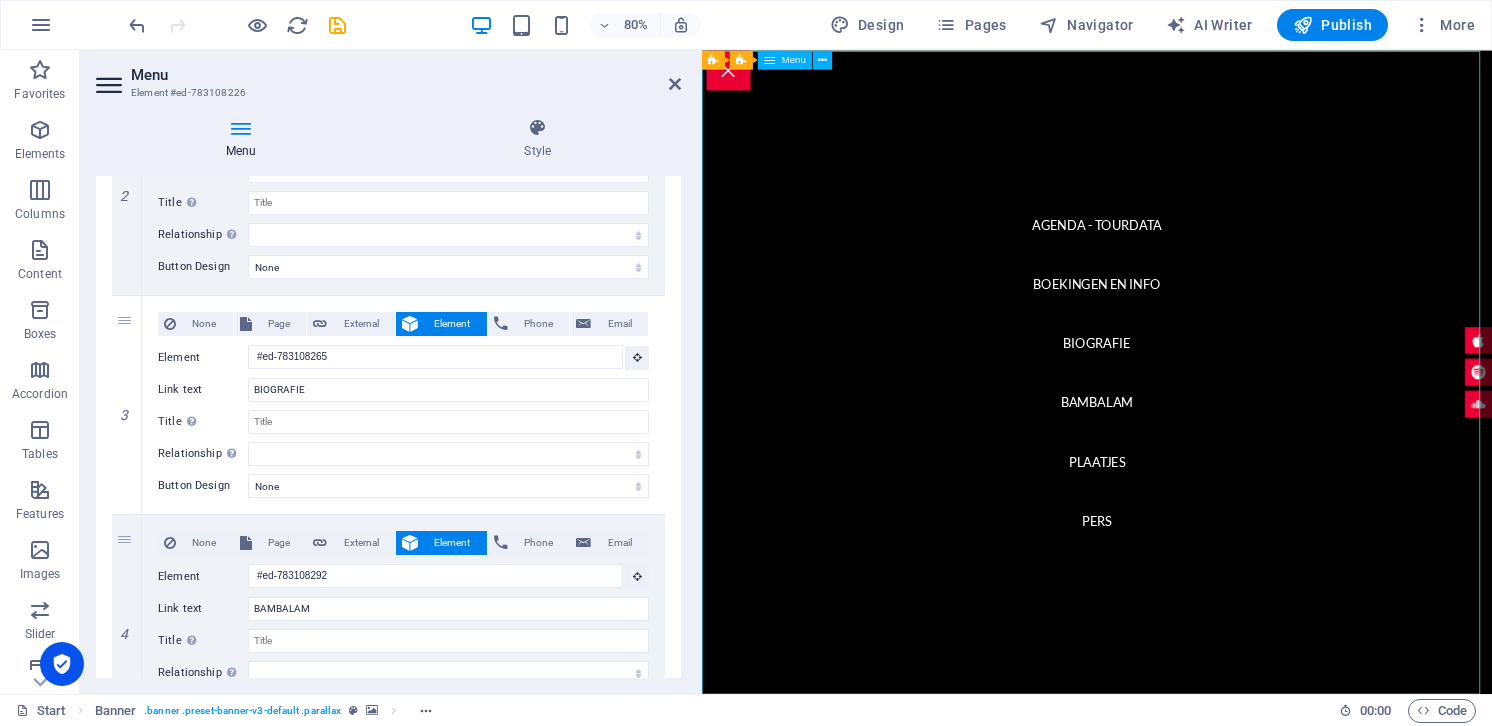 click on "AGENDA - TOURDATA BOEKINGEN EN INFO BIOGRAFIE  BAMBALAM PLAATJES PERS" at bounding box center (1196, 452) 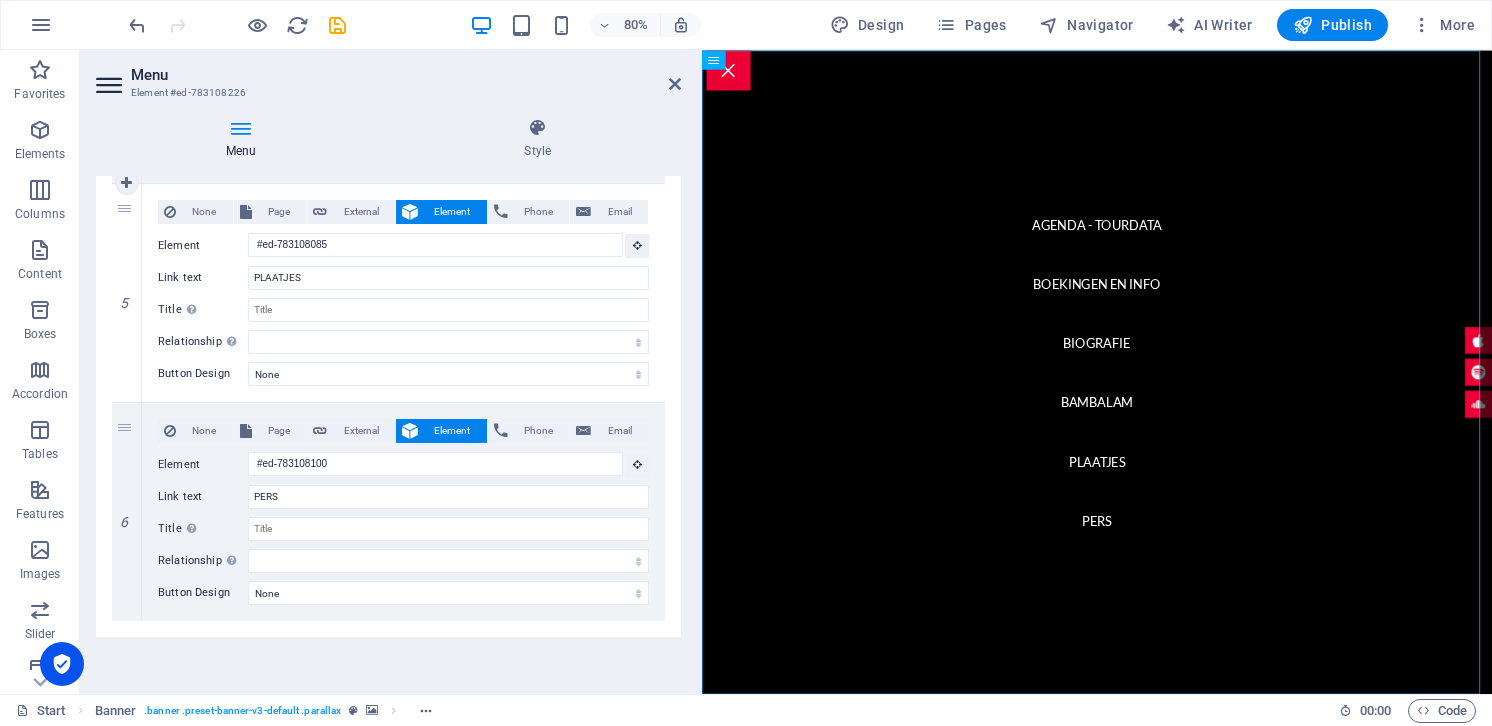 scroll, scrollTop: 1380, scrollLeft: 0, axis: vertical 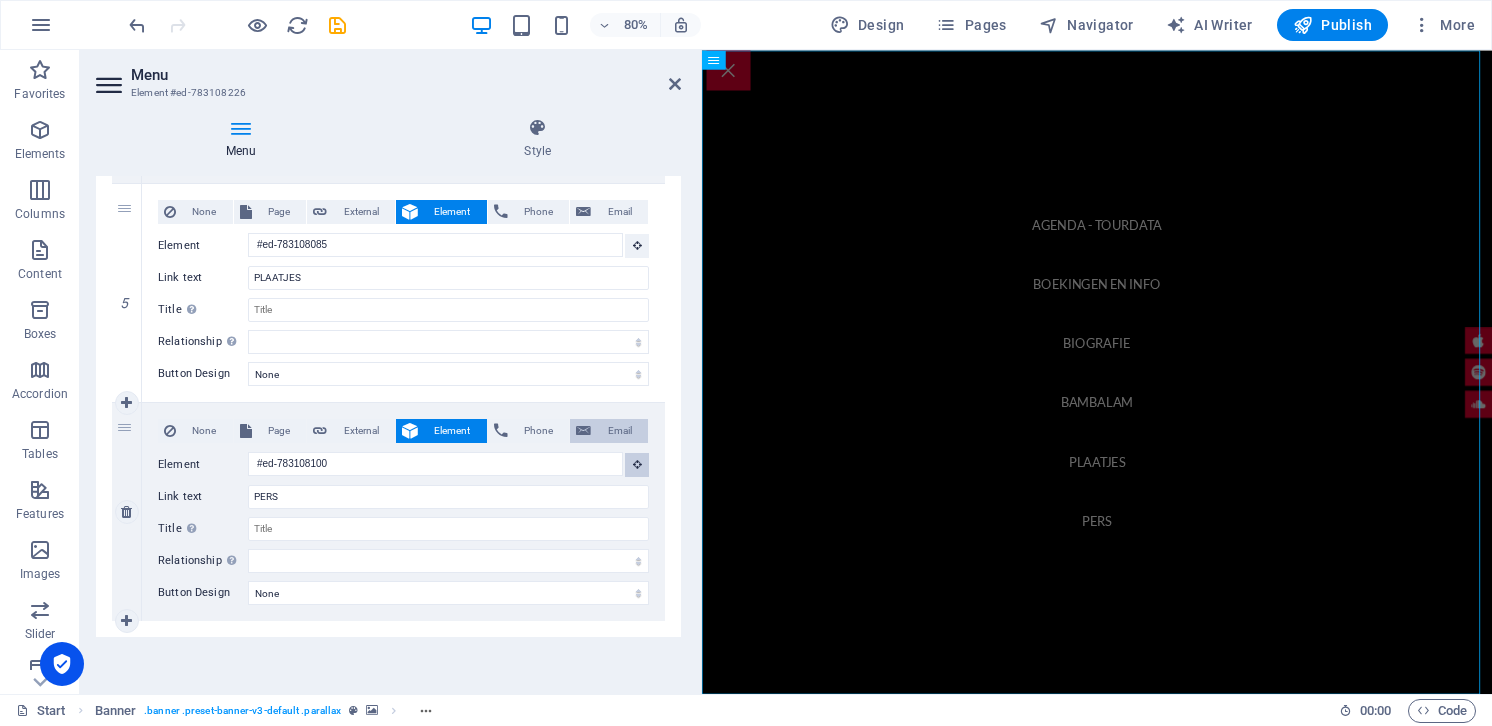 drag, startPoint x: 636, startPoint y: 316, endPoint x: 643, endPoint y: 290, distance: 26.925823 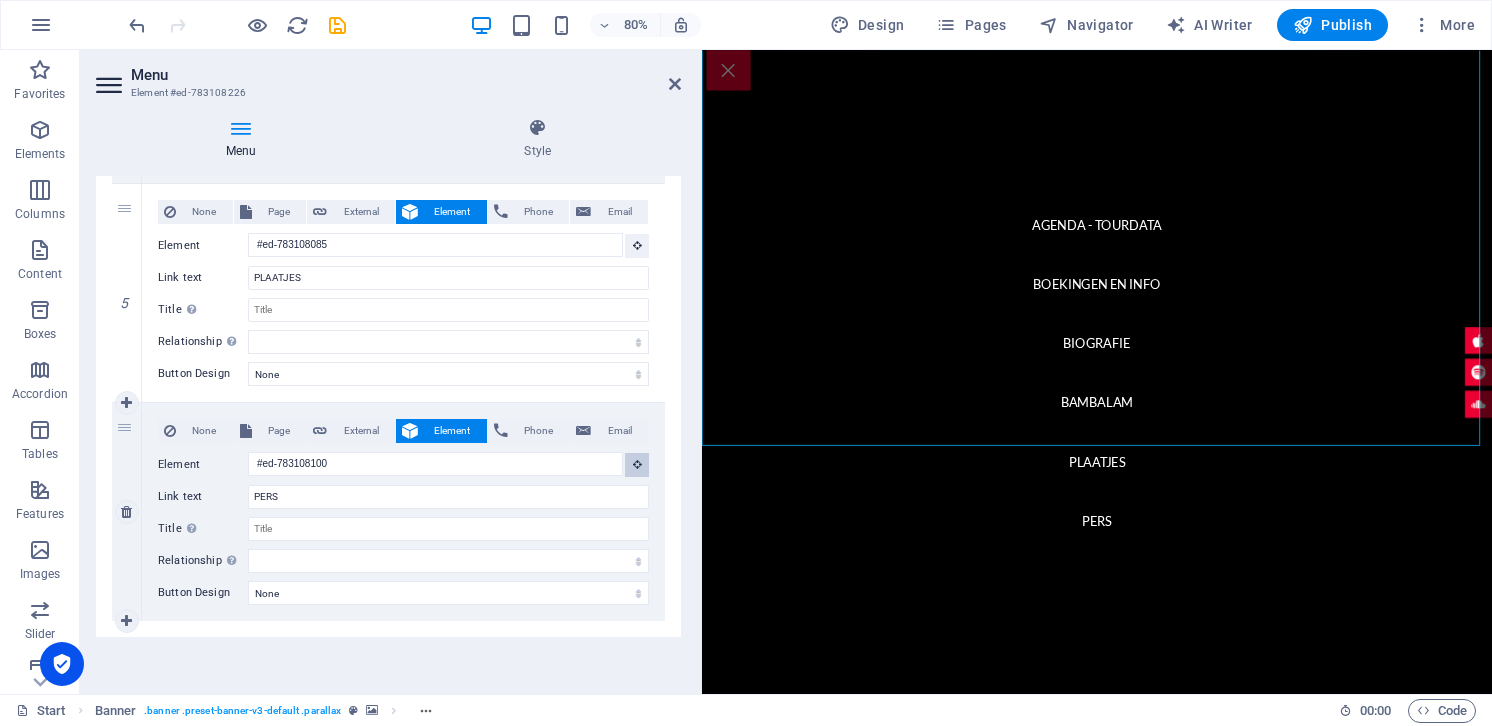 scroll, scrollTop: 0, scrollLeft: 0, axis: both 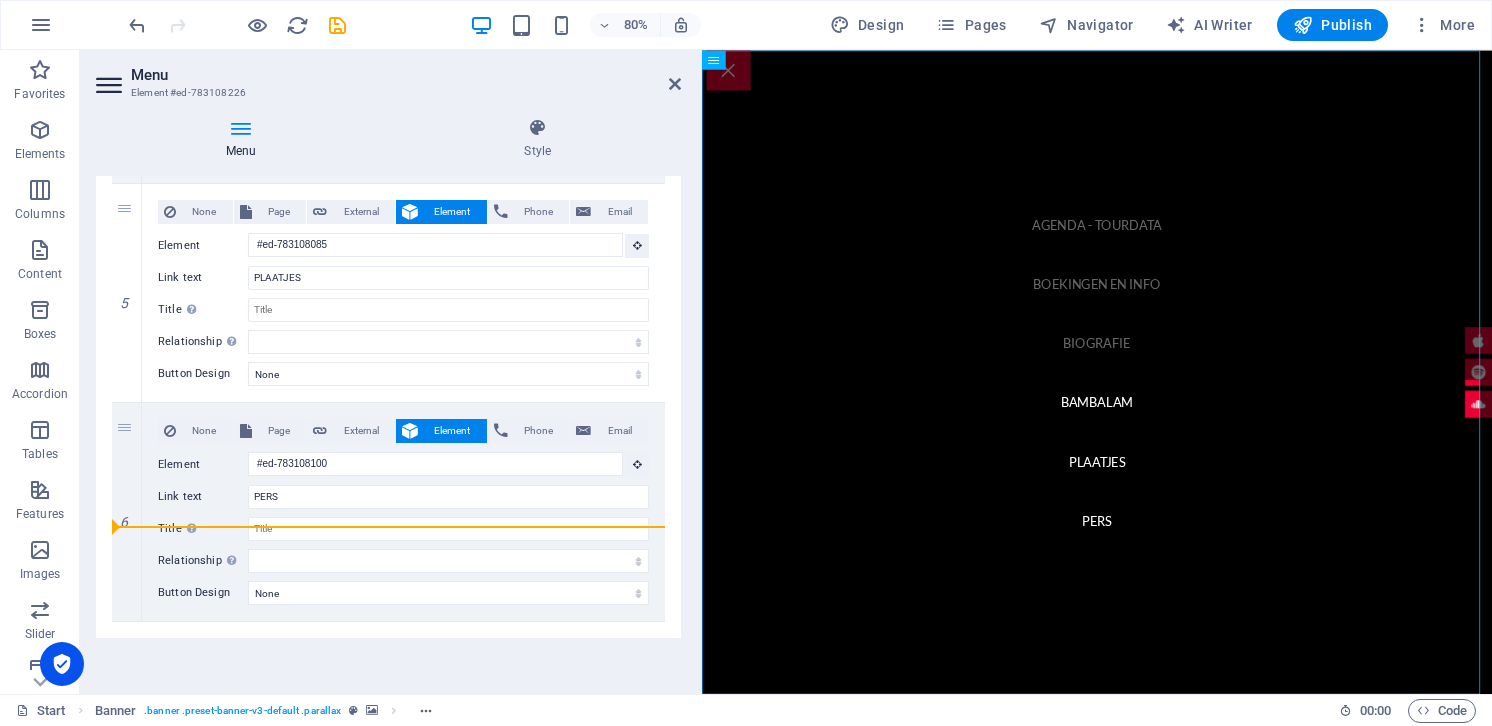 drag, startPoint x: 119, startPoint y: 264, endPoint x: 133, endPoint y: 115, distance: 149.65627 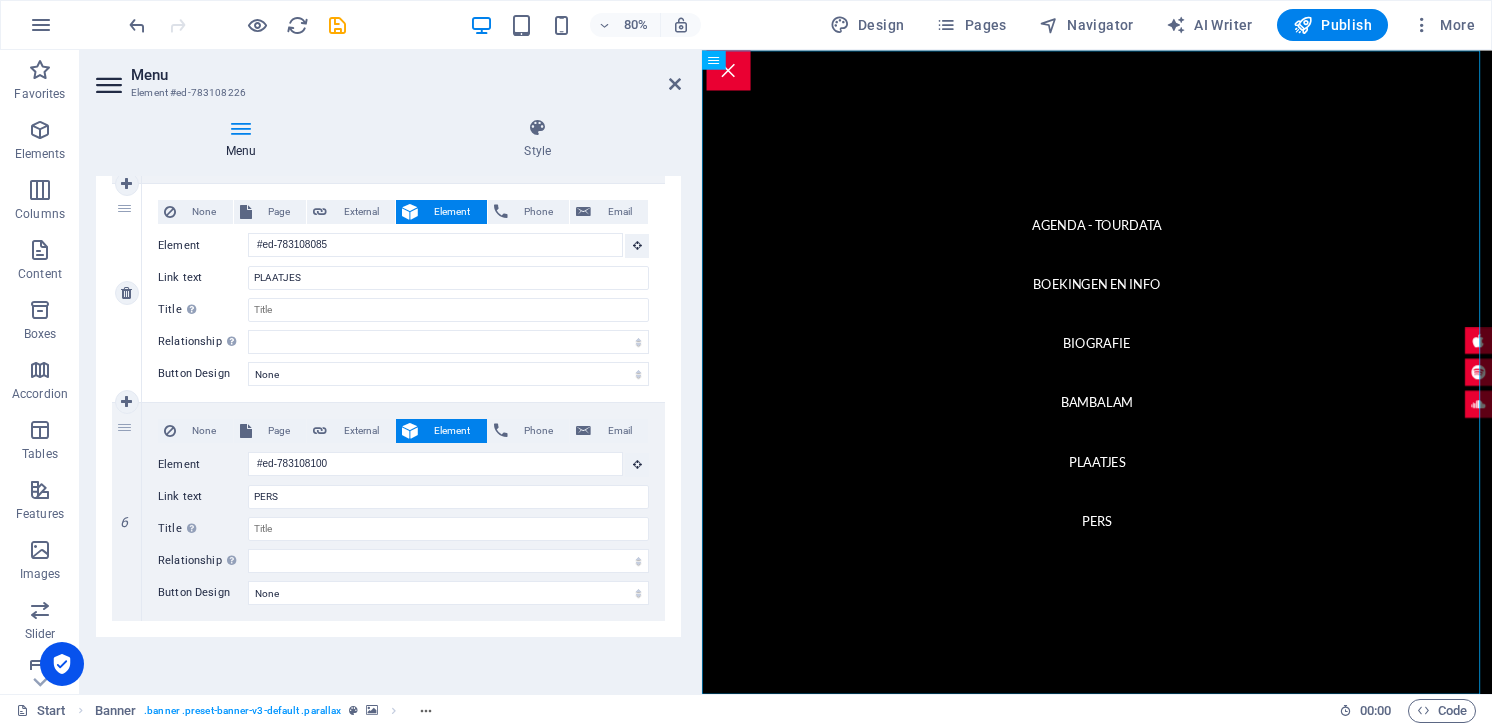 scroll, scrollTop: 1075, scrollLeft: 0, axis: vertical 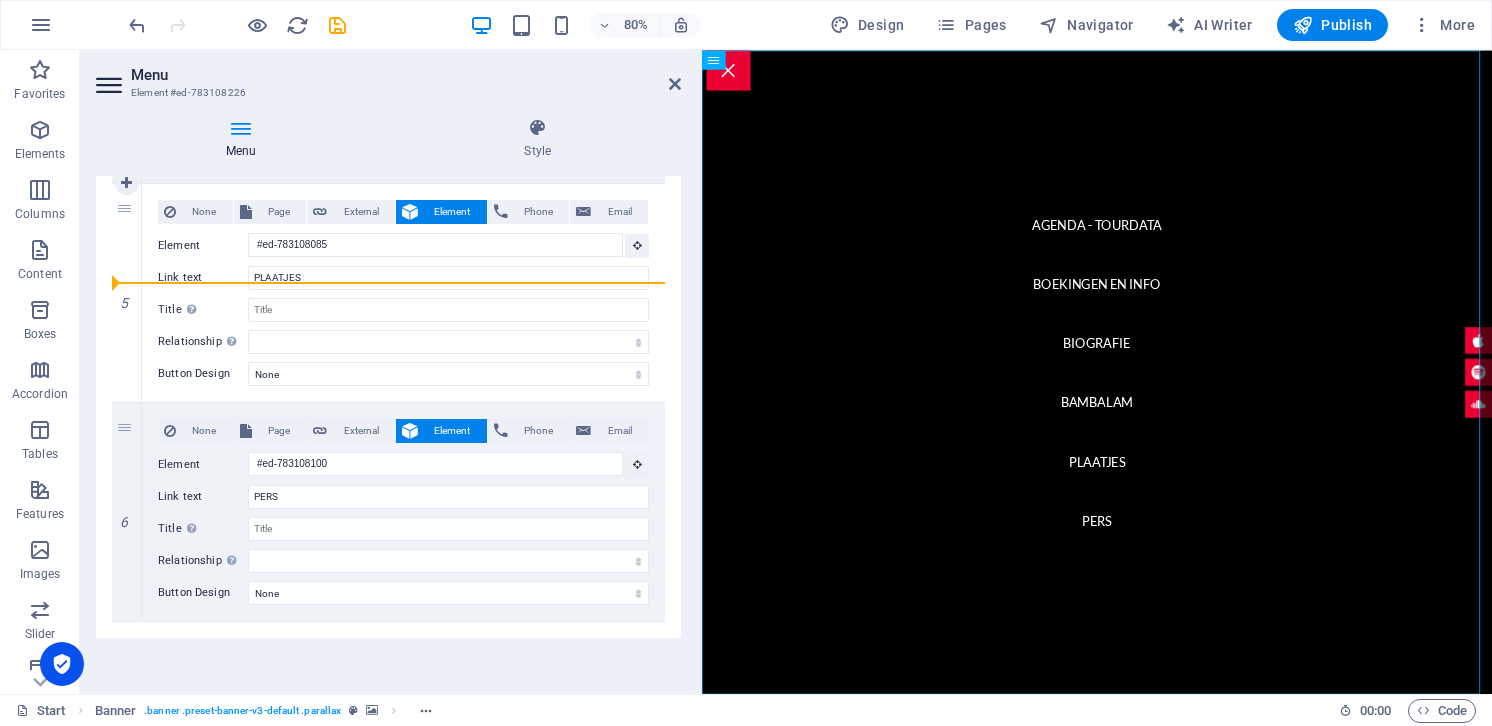 drag, startPoint x: 125, startPoint y: 562, endPoint x: 129, endPoint y: 267, distance: 295.02713 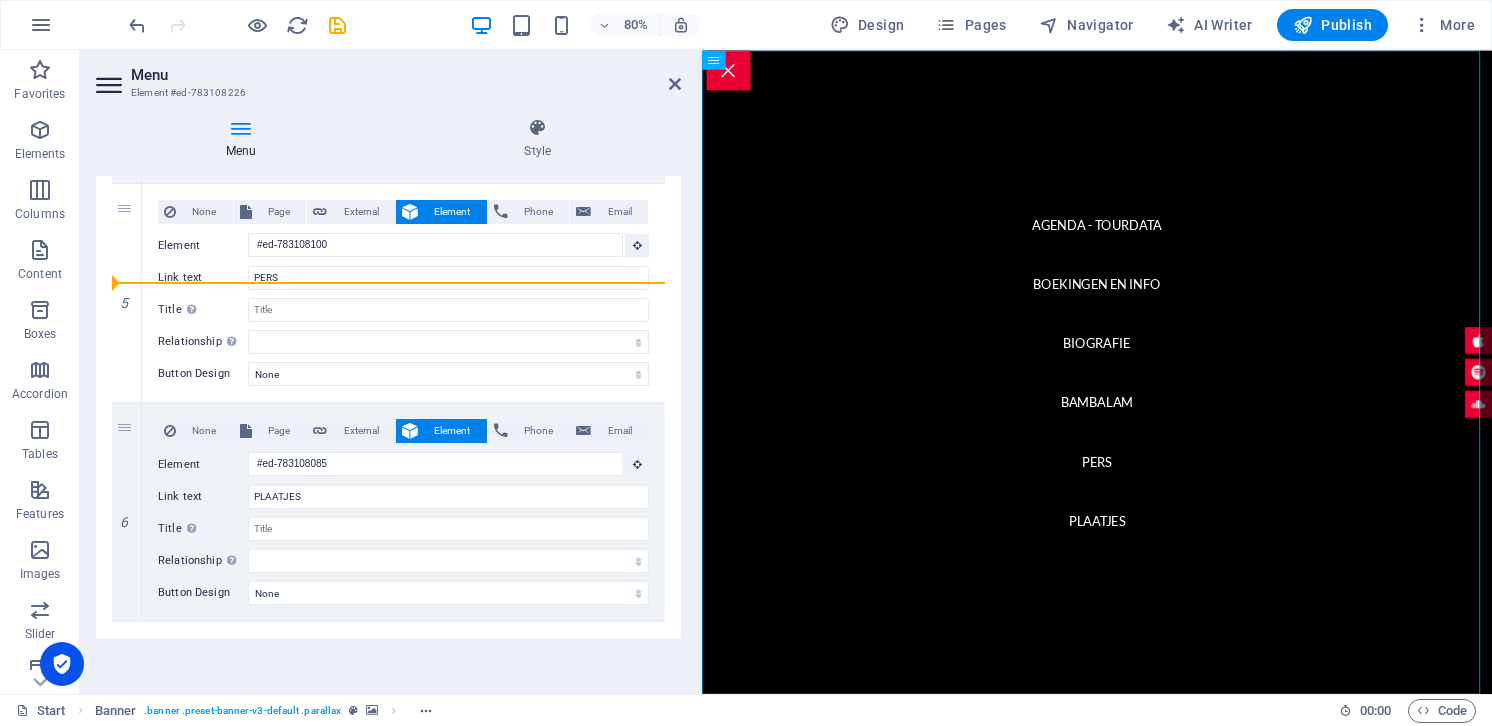 drag, startPoint x: 130, startPoint y: 326, endPoint x: 130, endPoint y: 157, distance: 169 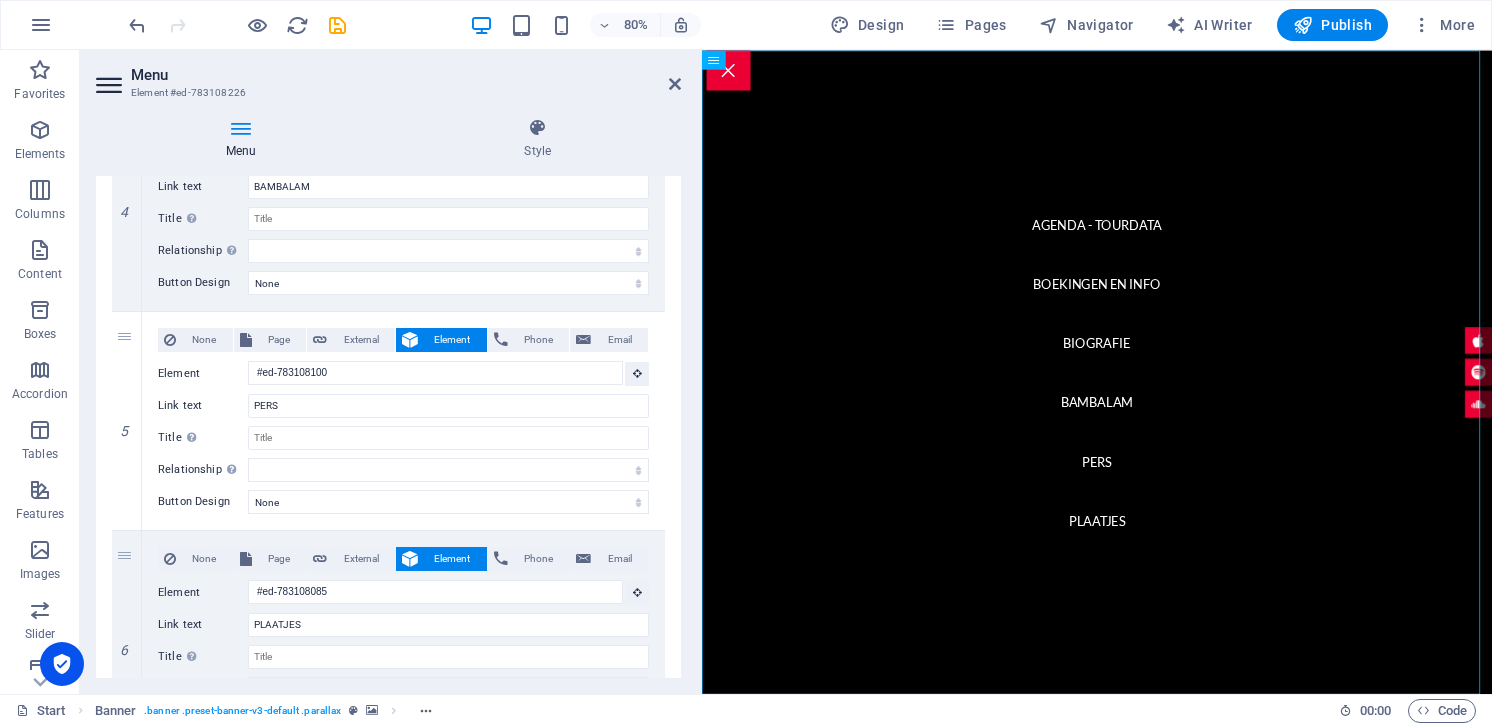 scroll, scrollTop: 917, scrollLeft: 0, axis: vertical 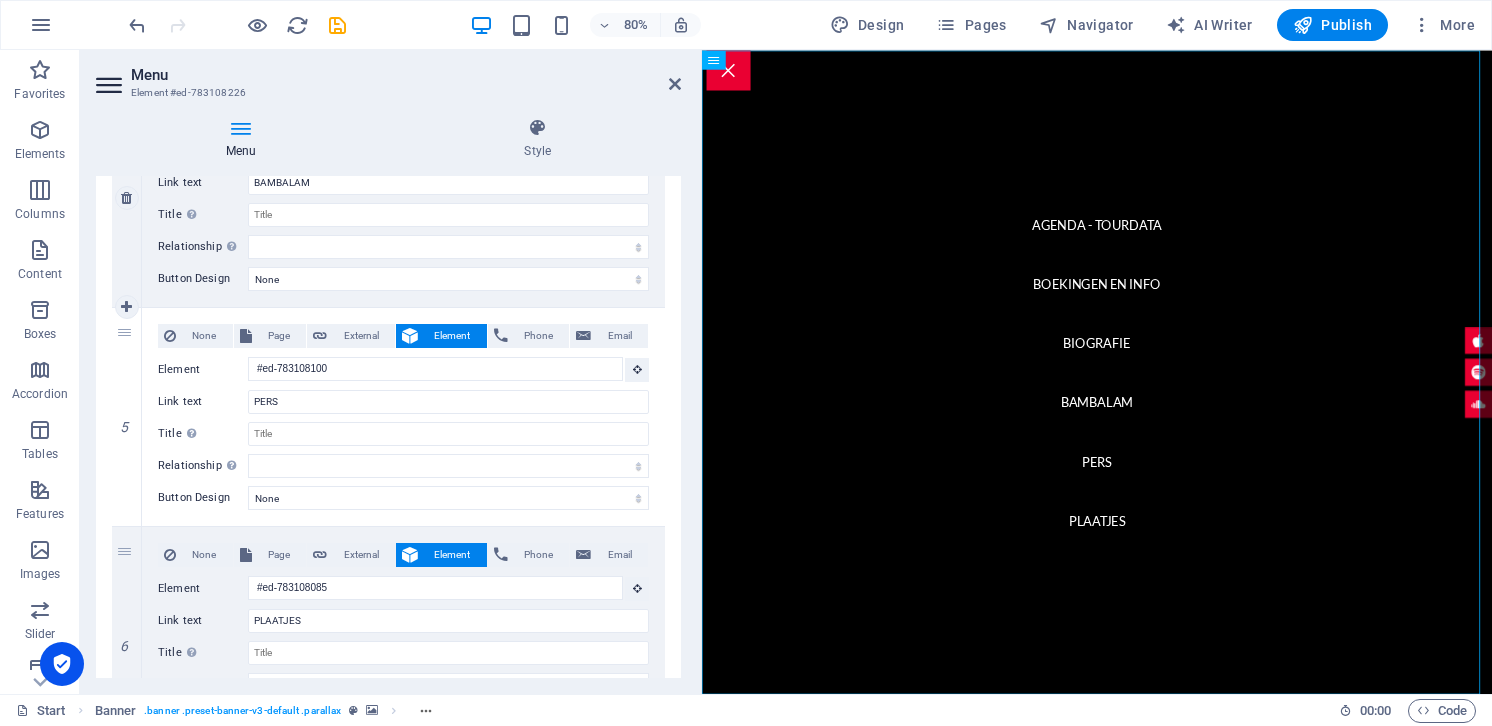 drag, startPoint x: 127, startPoint y: 490, endPoint x: 132, endPoint y: 239, distance: 251.04979 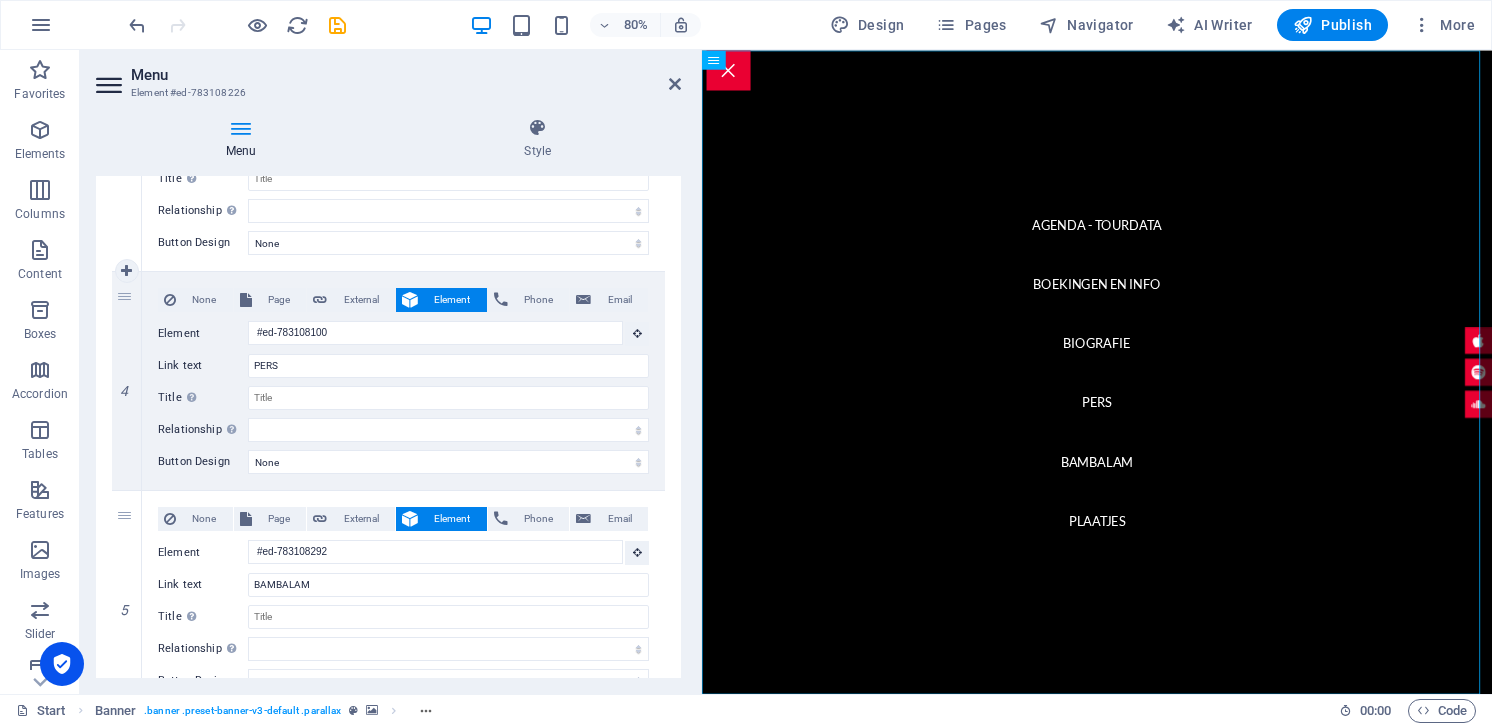 scroll, scrollTop: 648, scrollLeft: 0, axis: vertical 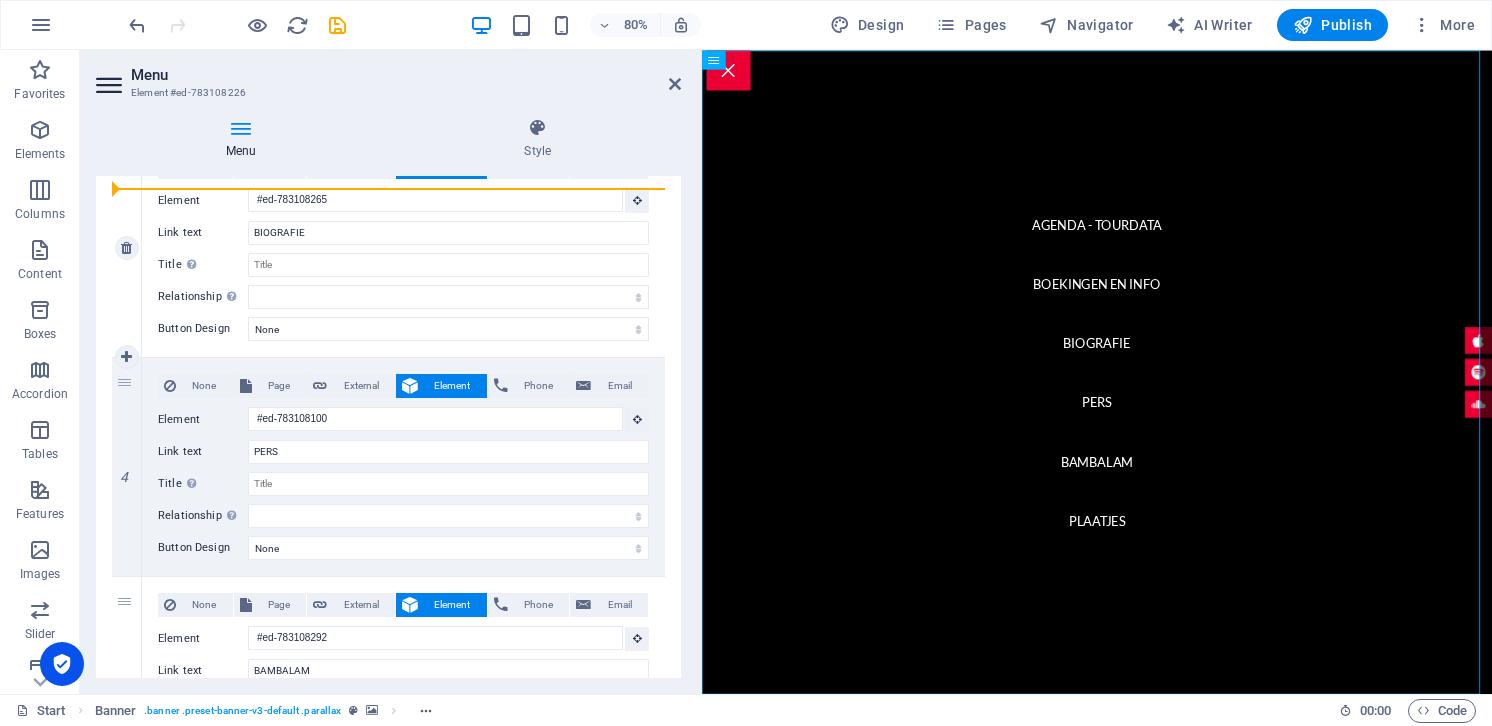 drag, startPoint x: 127, startPoint y: 510, endPoint x: 134, endPoint y: 265, distance: 245.09998 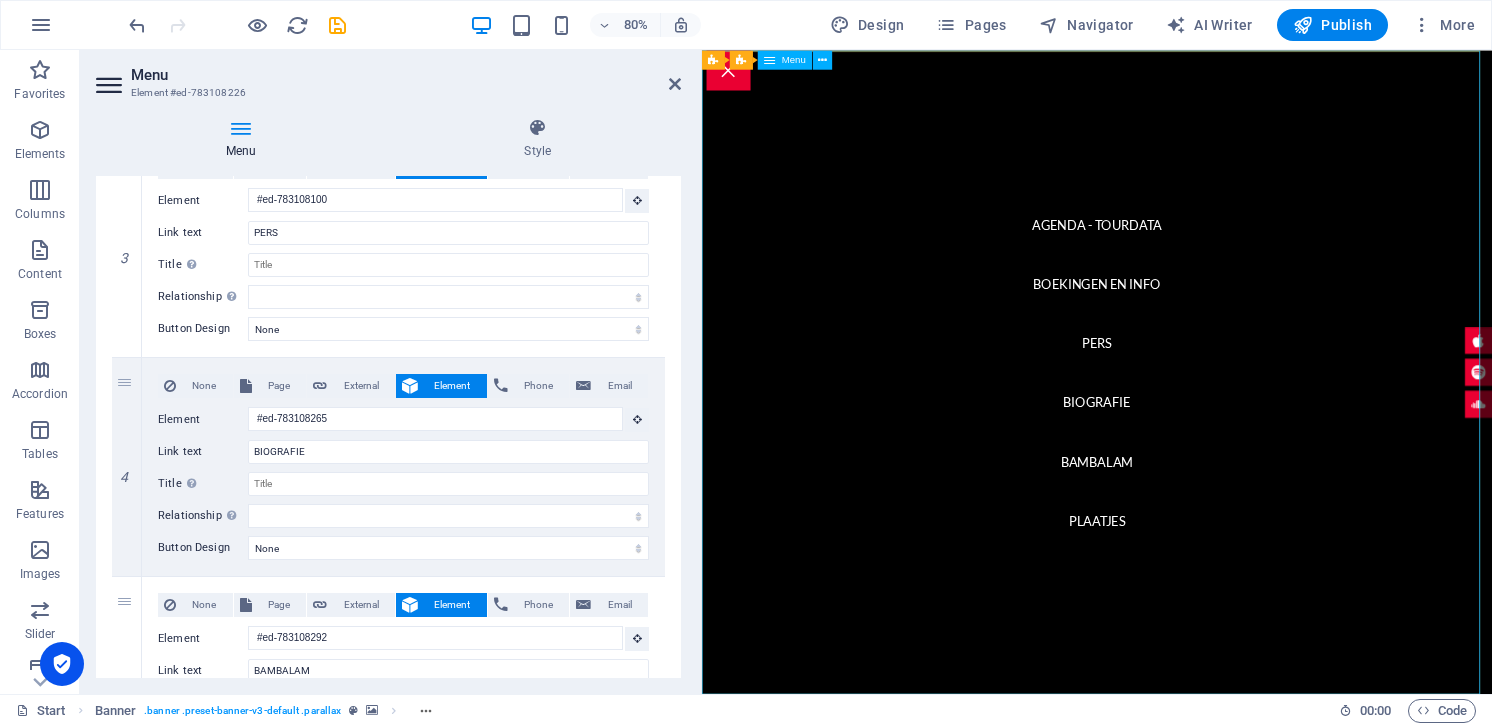 click on "AGENDA - TOURDATA BOEKINGEN EN INFO PERS BIOGRAFIE  BAMBALAM PLAATJES" at bounding box center (1196, 452) 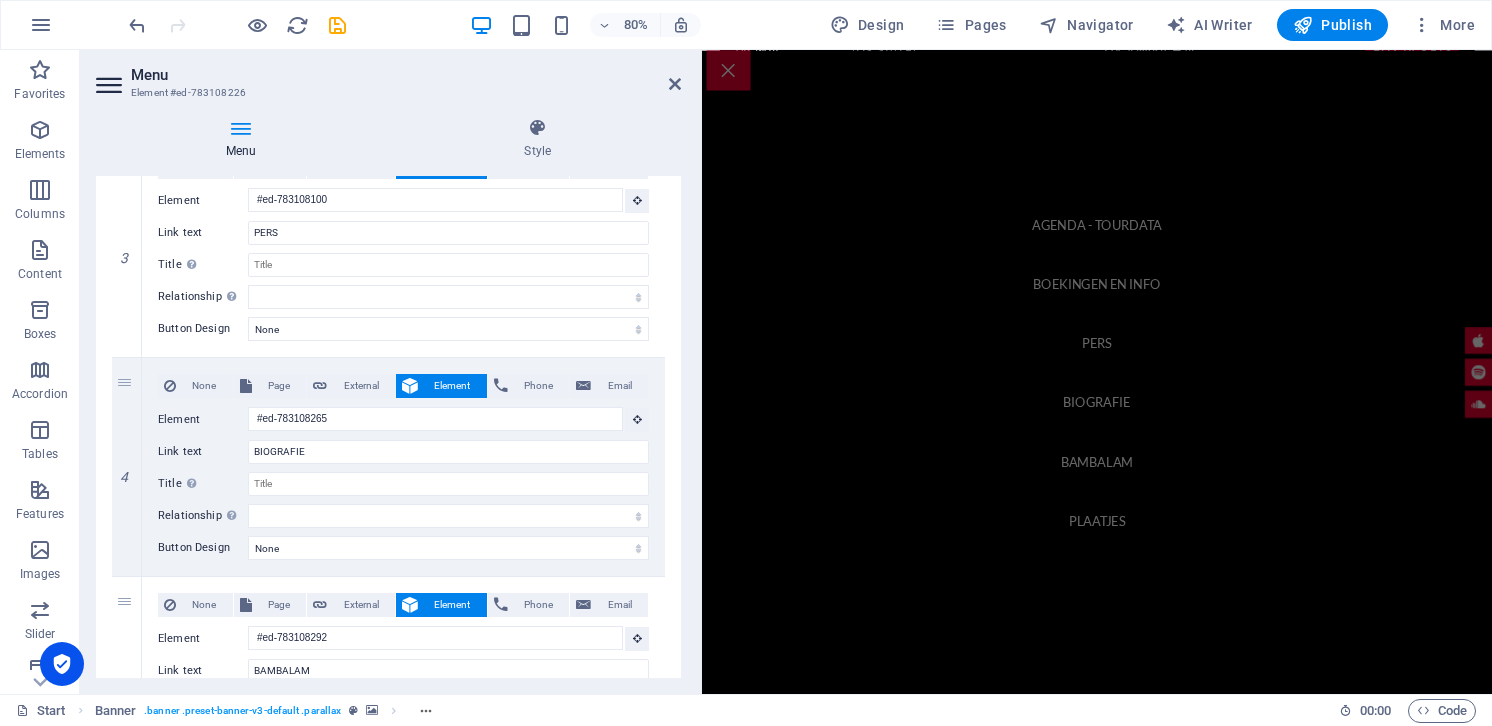 scroll, scrollTop: 0, scrollLeft: 0, axis: both 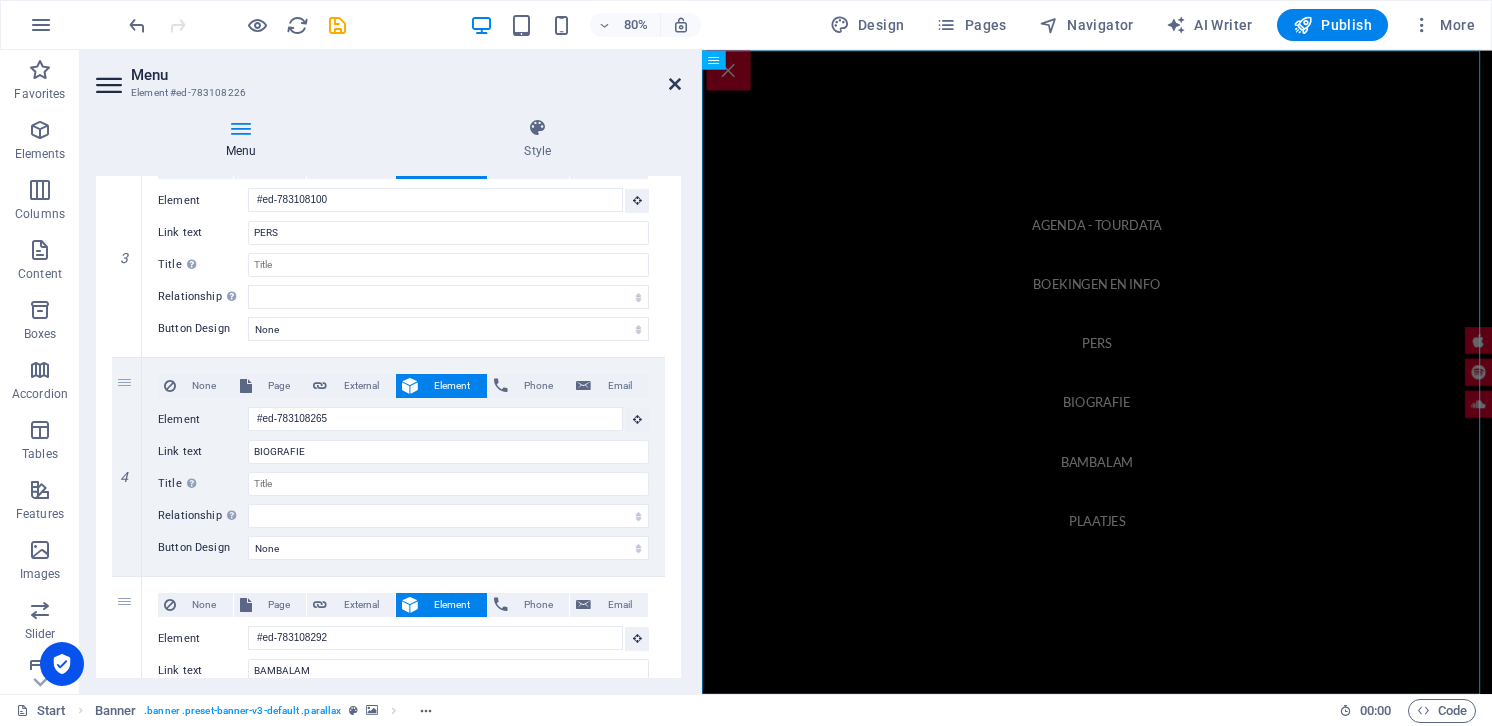 click at bounding box center [675, 84] 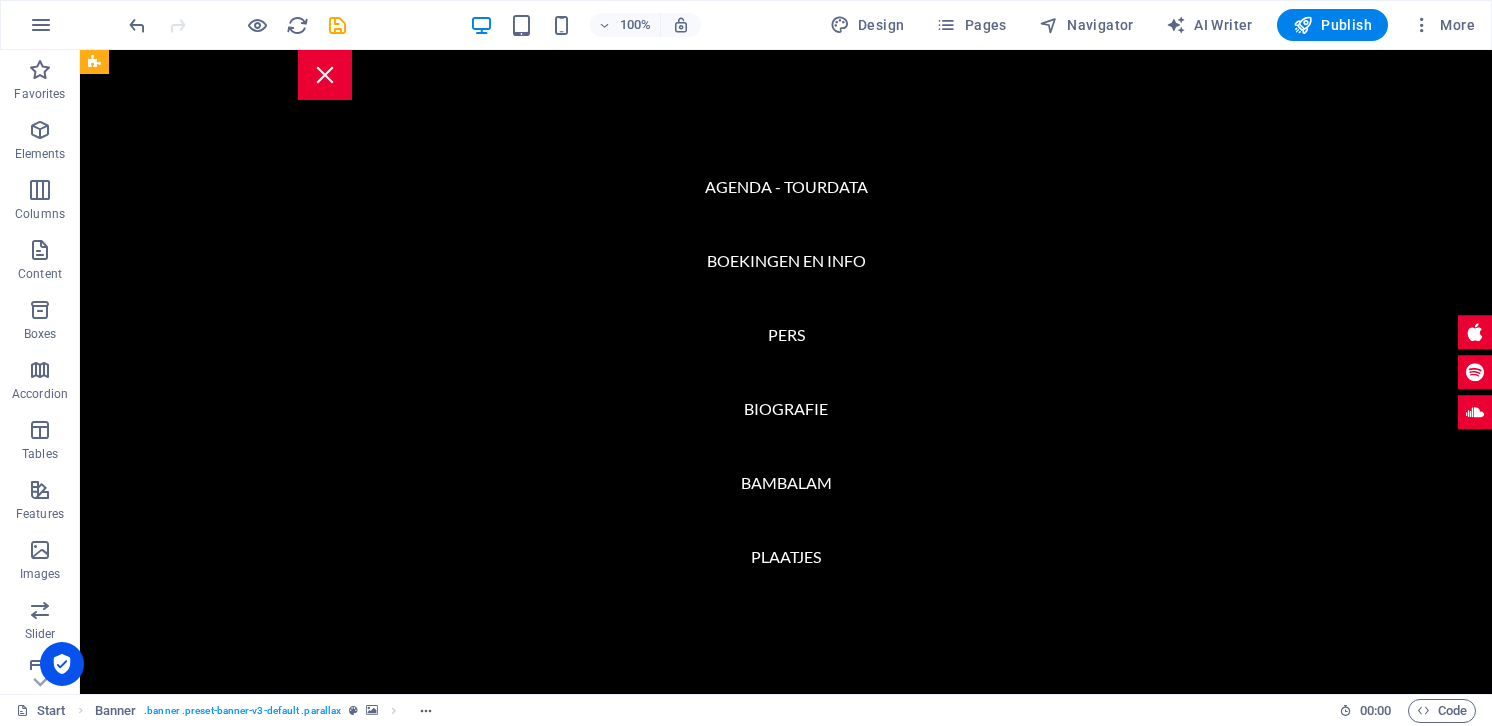 scroll, scrollTop: 5220, scrollLeft: 0, axis: vertical 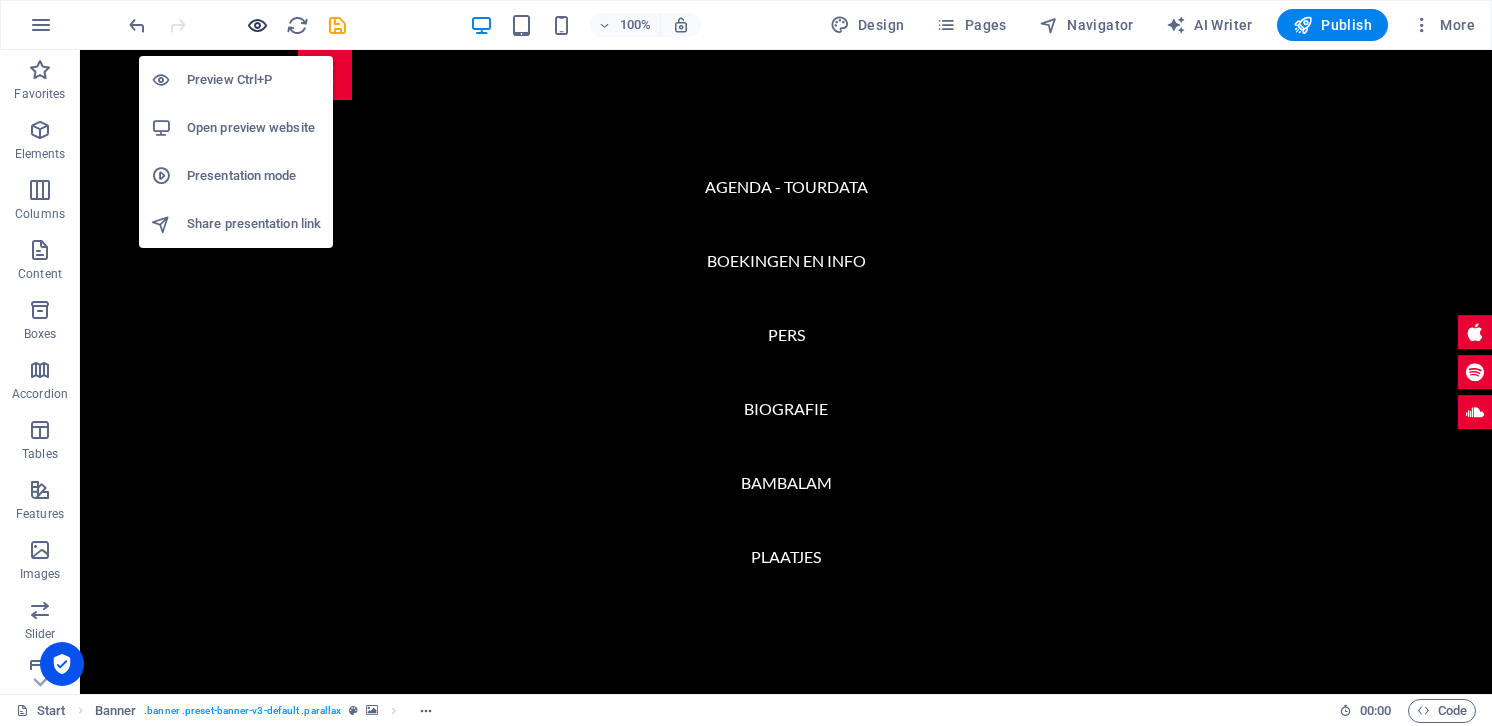 click at bounding box center (257, 25) 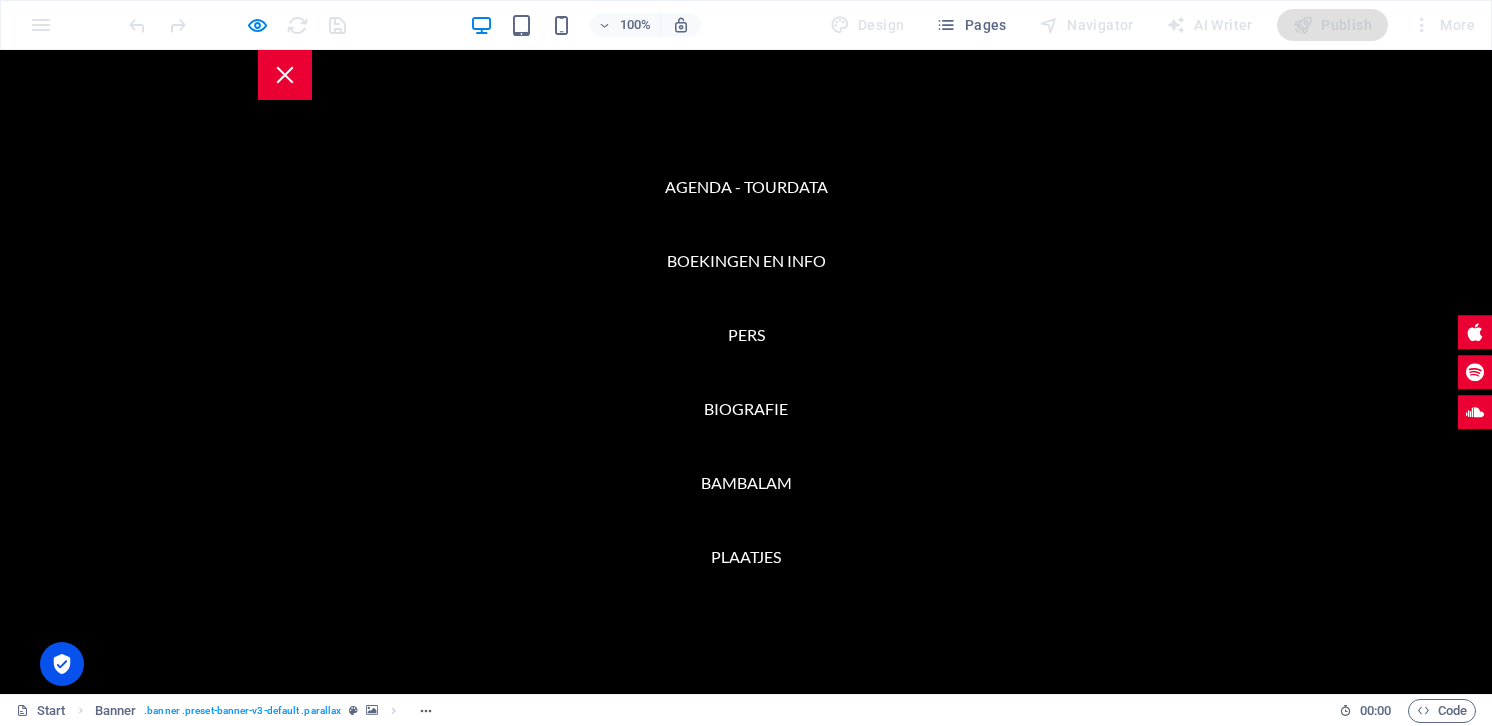scroll, scrollTop: 5457, scrollLeft: 0, axis: vertical 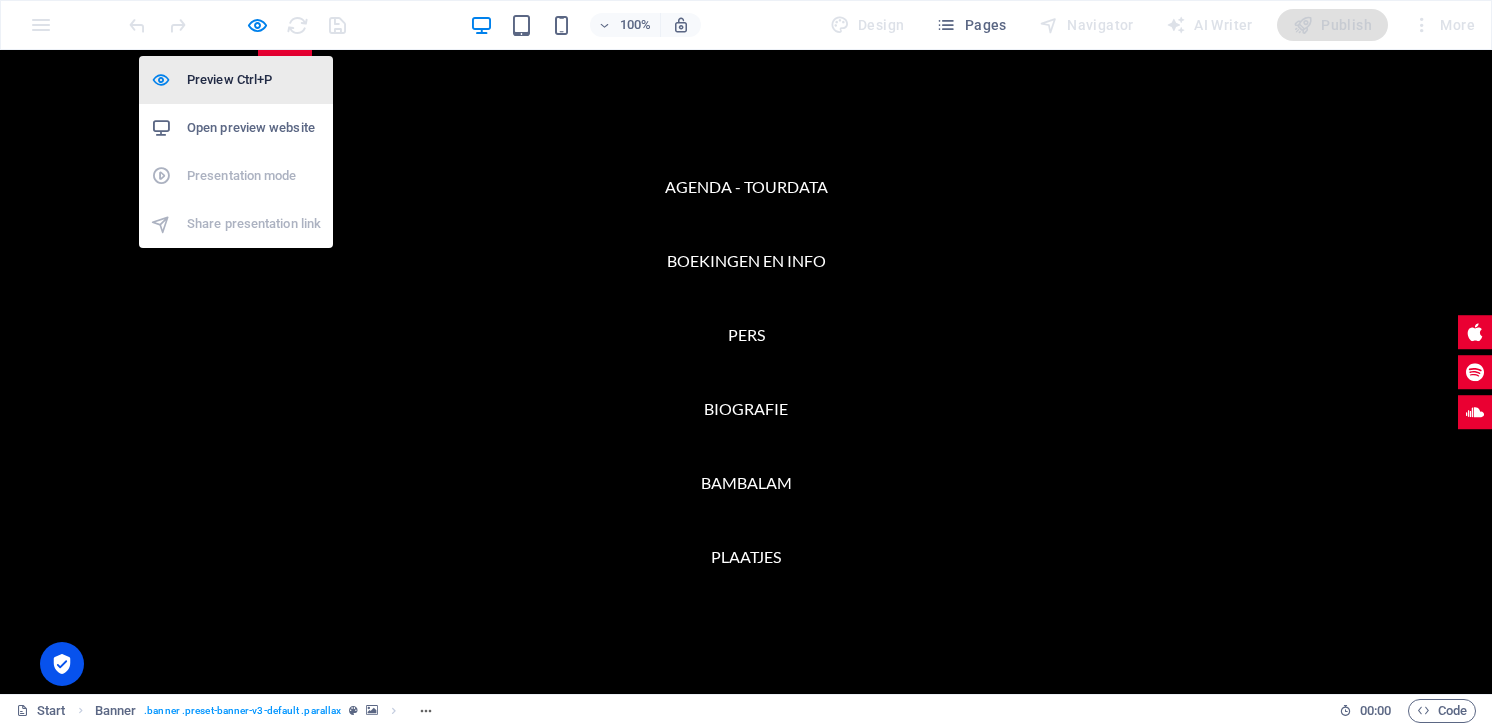 click on "Preview Ctrl+P" at bounding box center (254, 80) 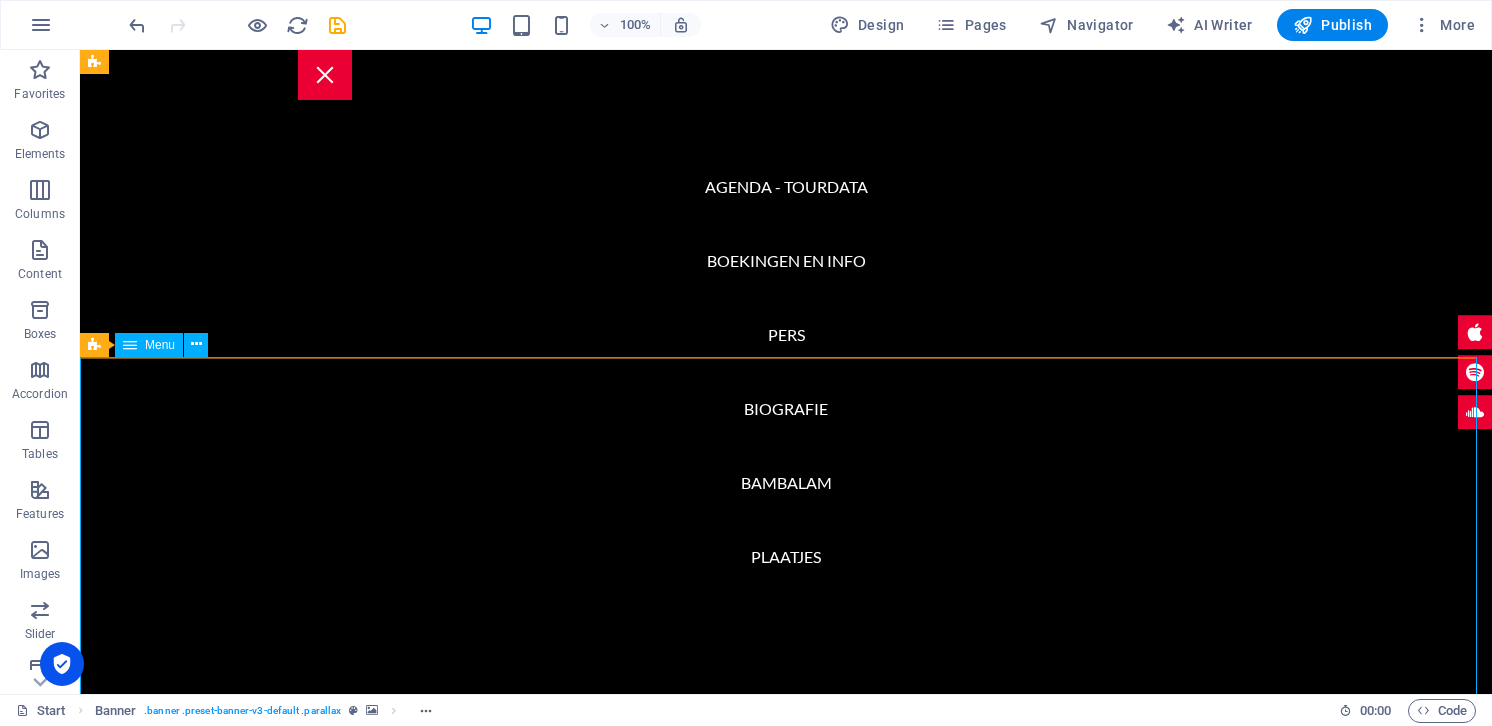scroll, scrollTop: 4500, scrollLeft: 0, axis: vertical 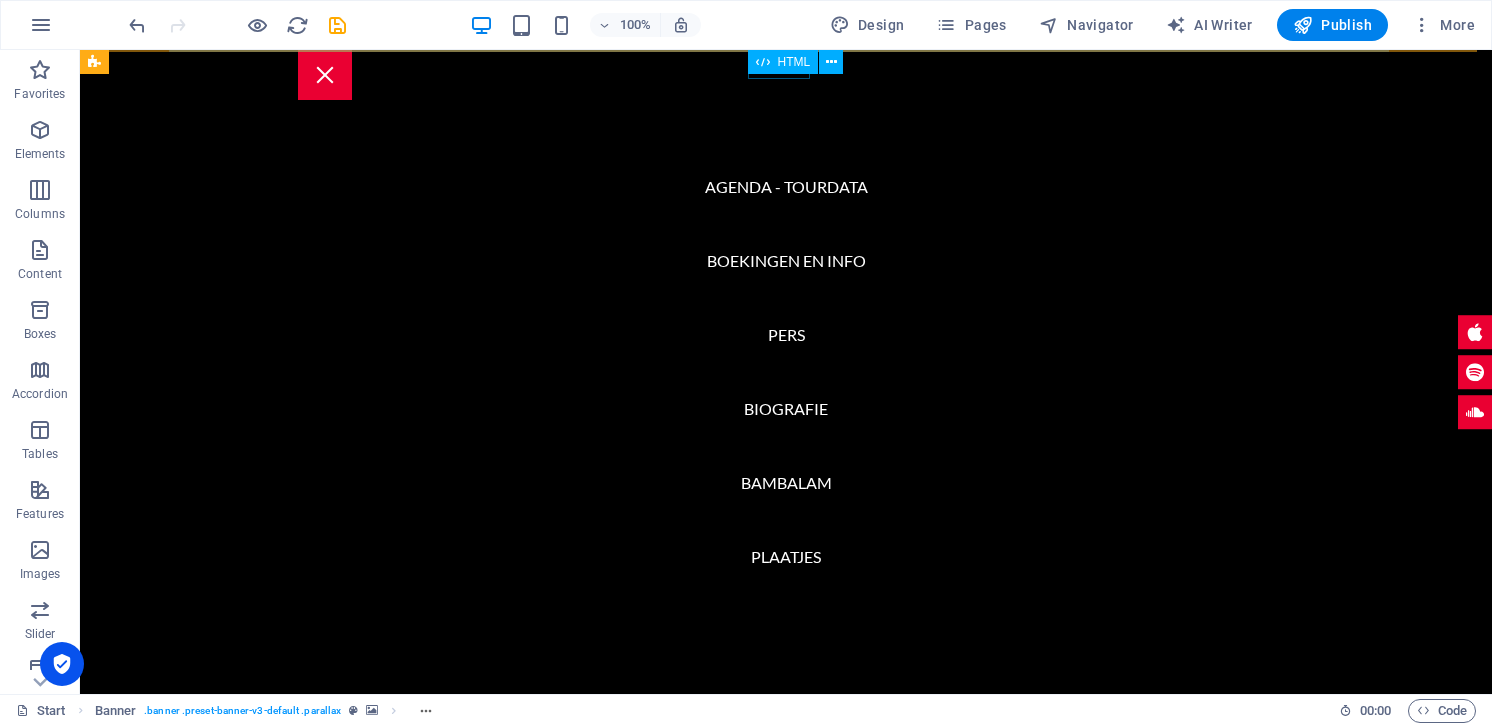 click at bounding box center [325, 75] 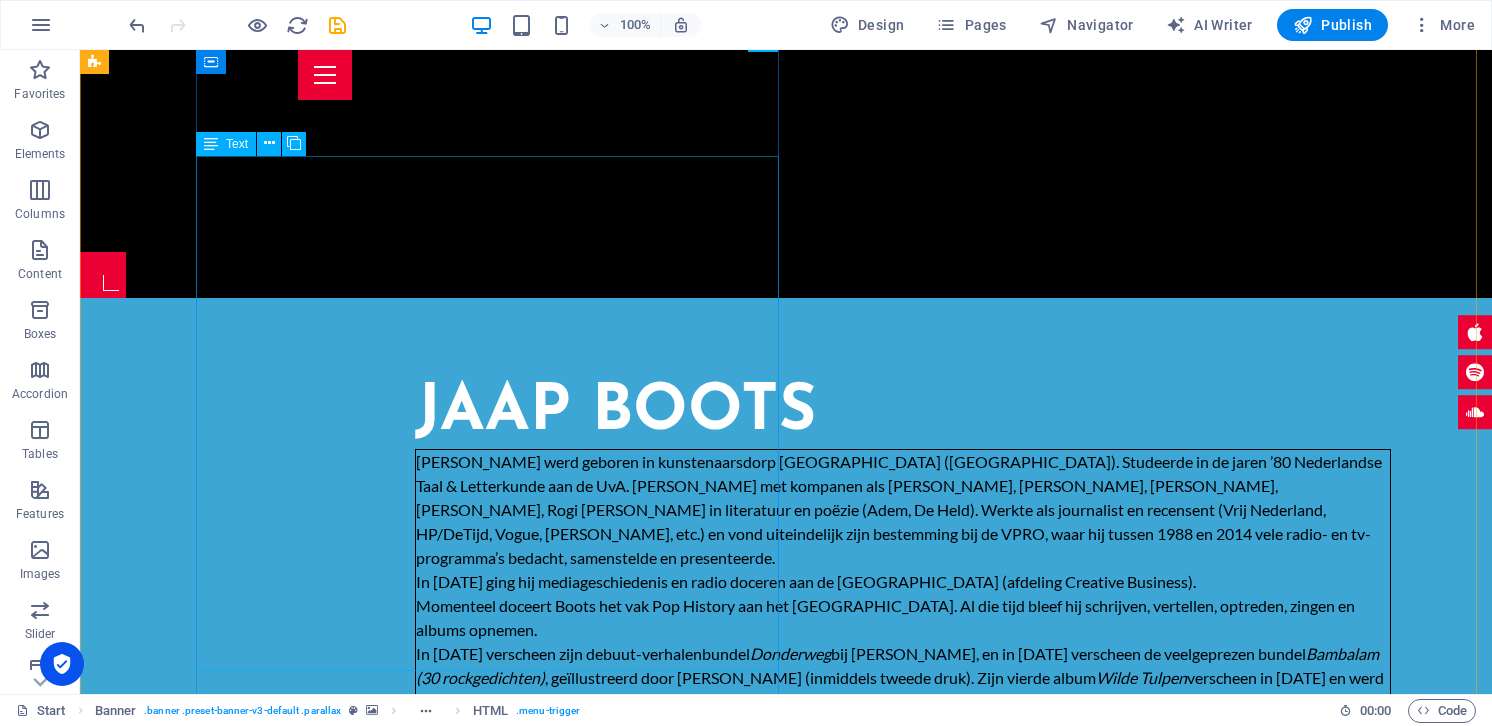 scroll, scrollTop: 724, scrollLeft: 0, axis: vertical 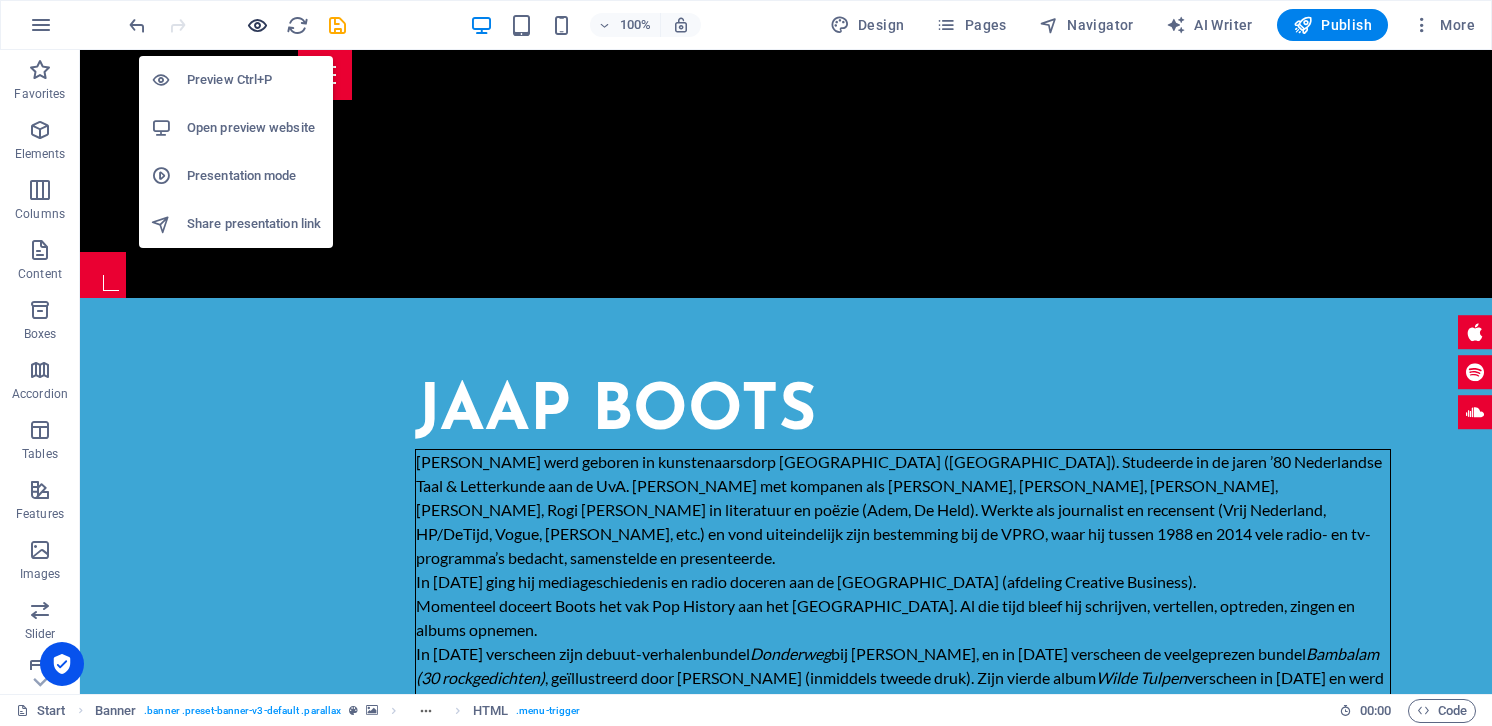 click at bounding box center (257, 25) 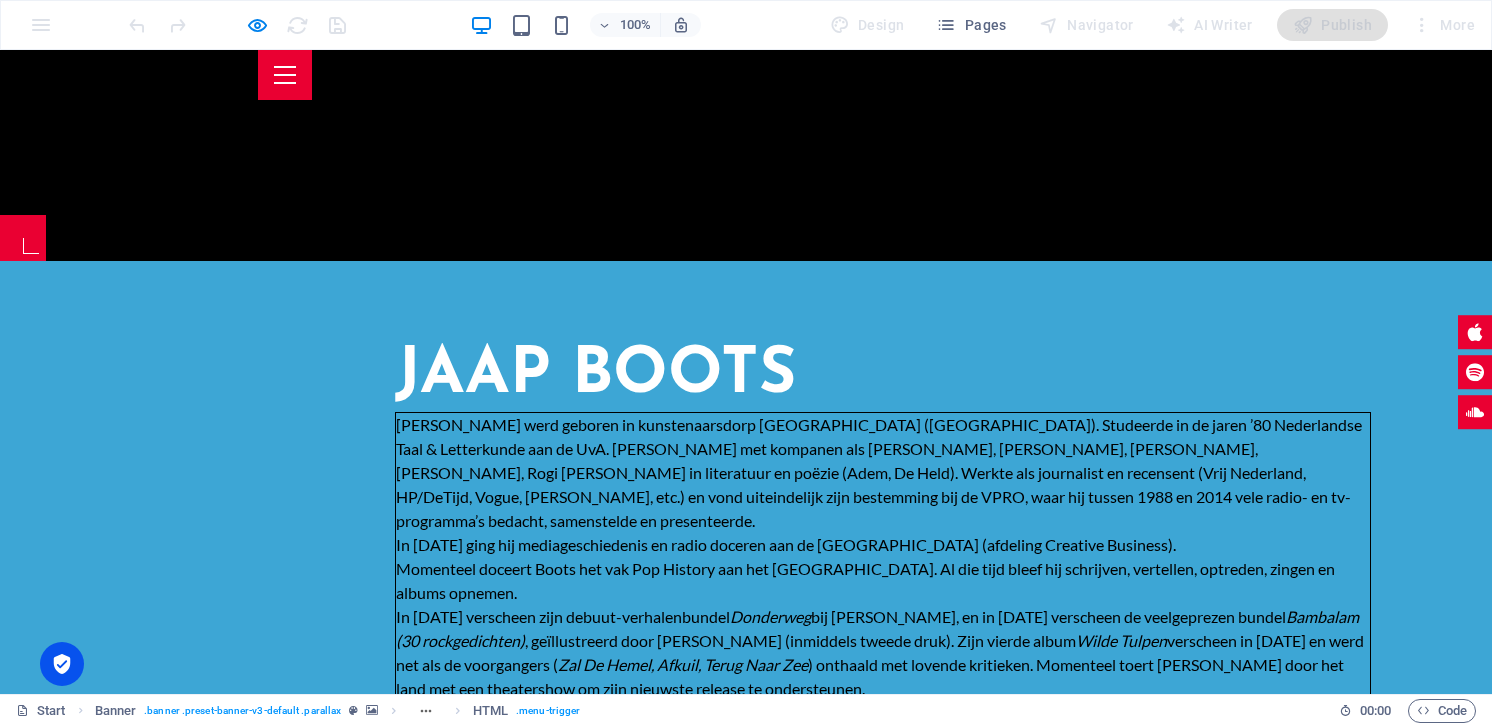 scroll, scrollTop: 694, scrollLeft: 0, axis: vertical 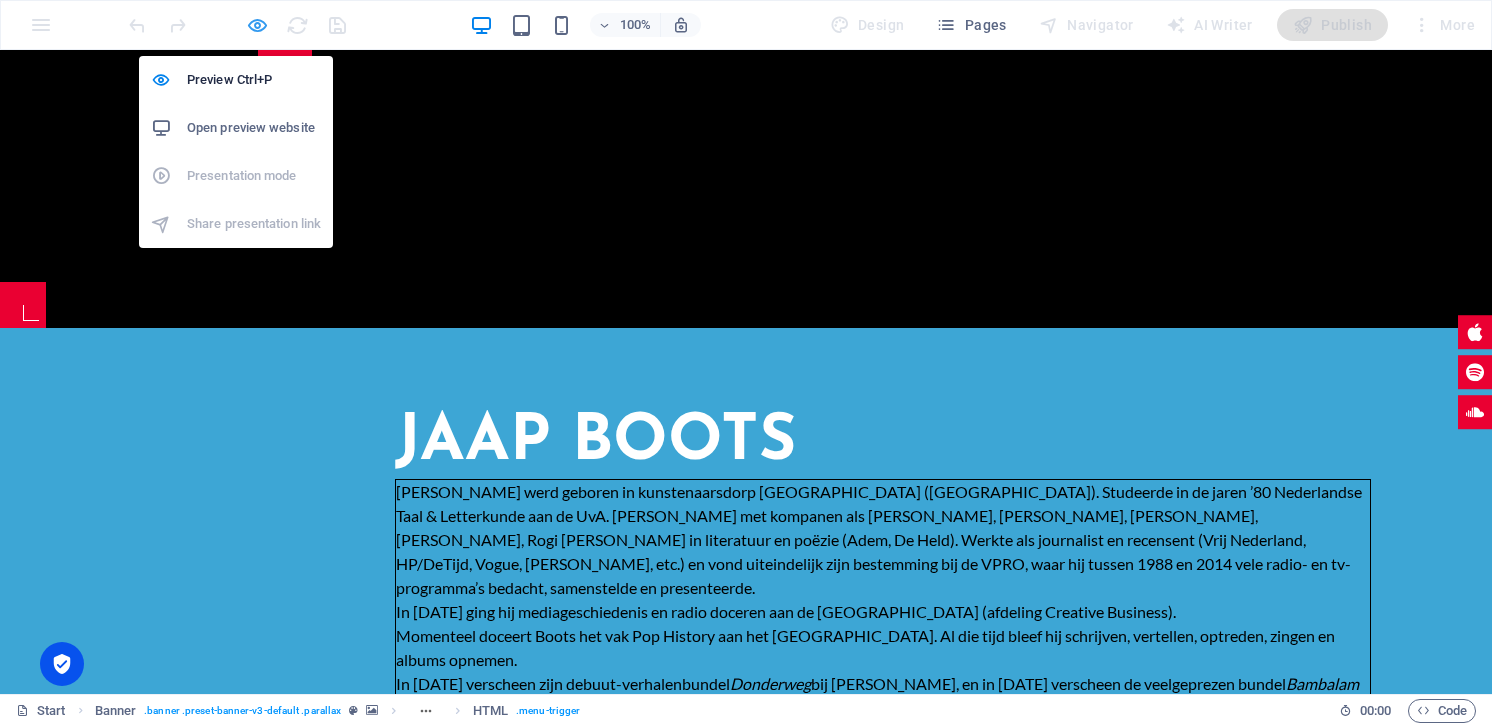 click at bounding box center (257, 25) 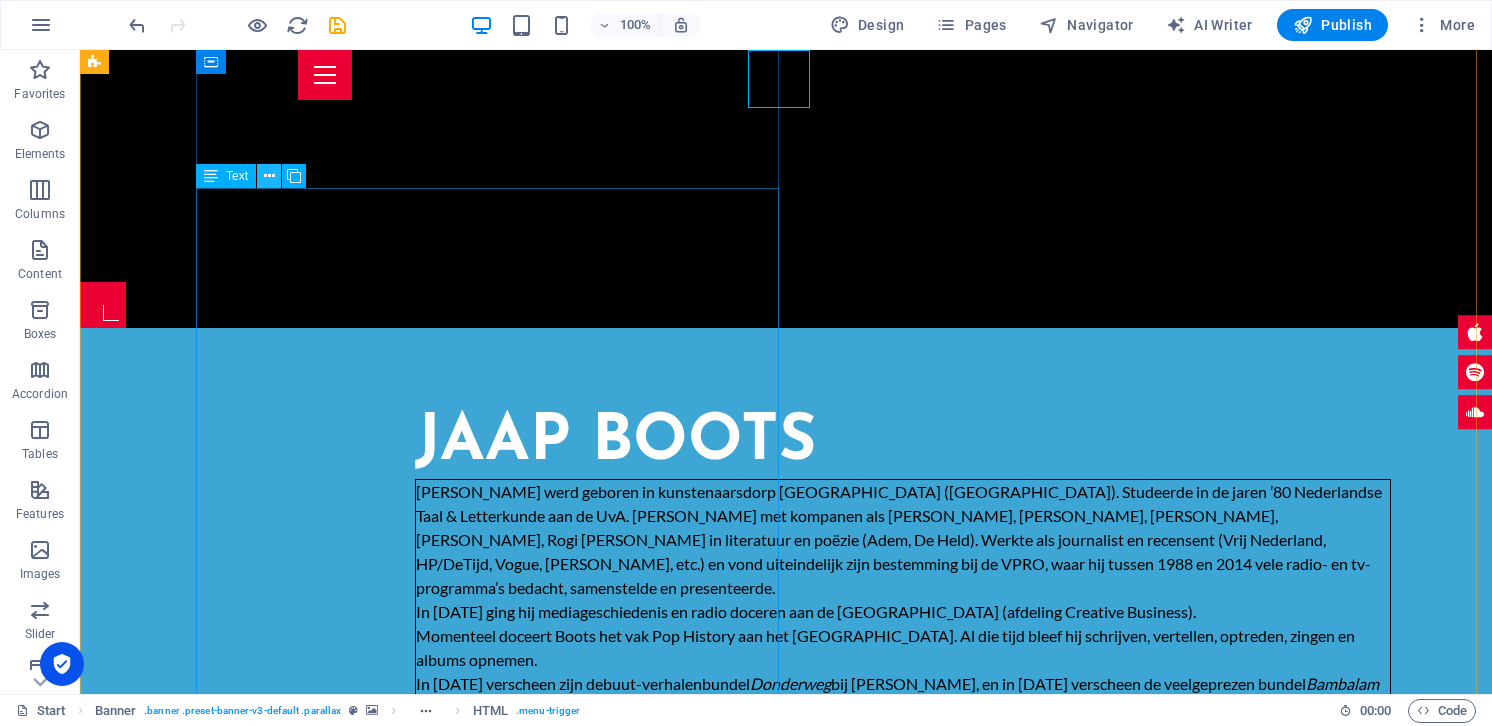 click at bounding box center (269, 176) 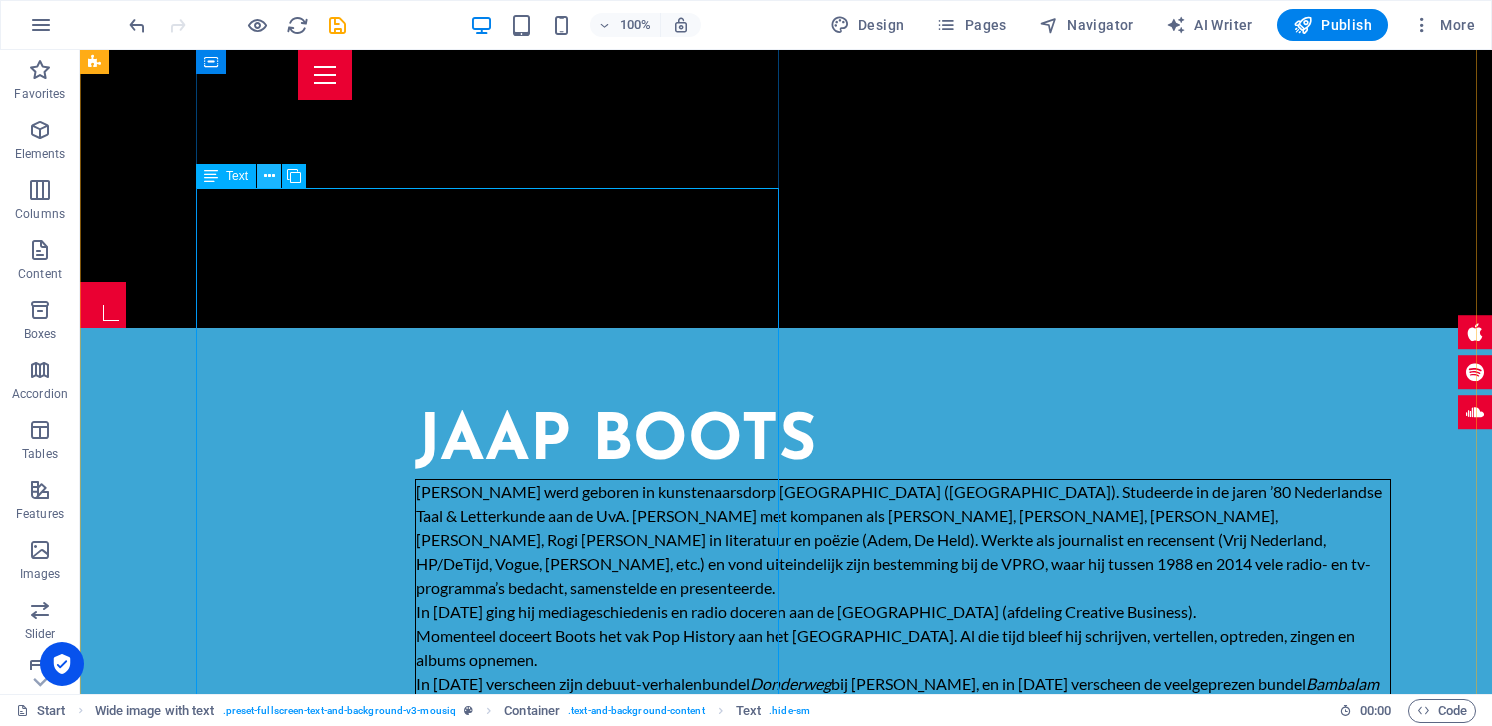 click at bounding box center (269, 176) 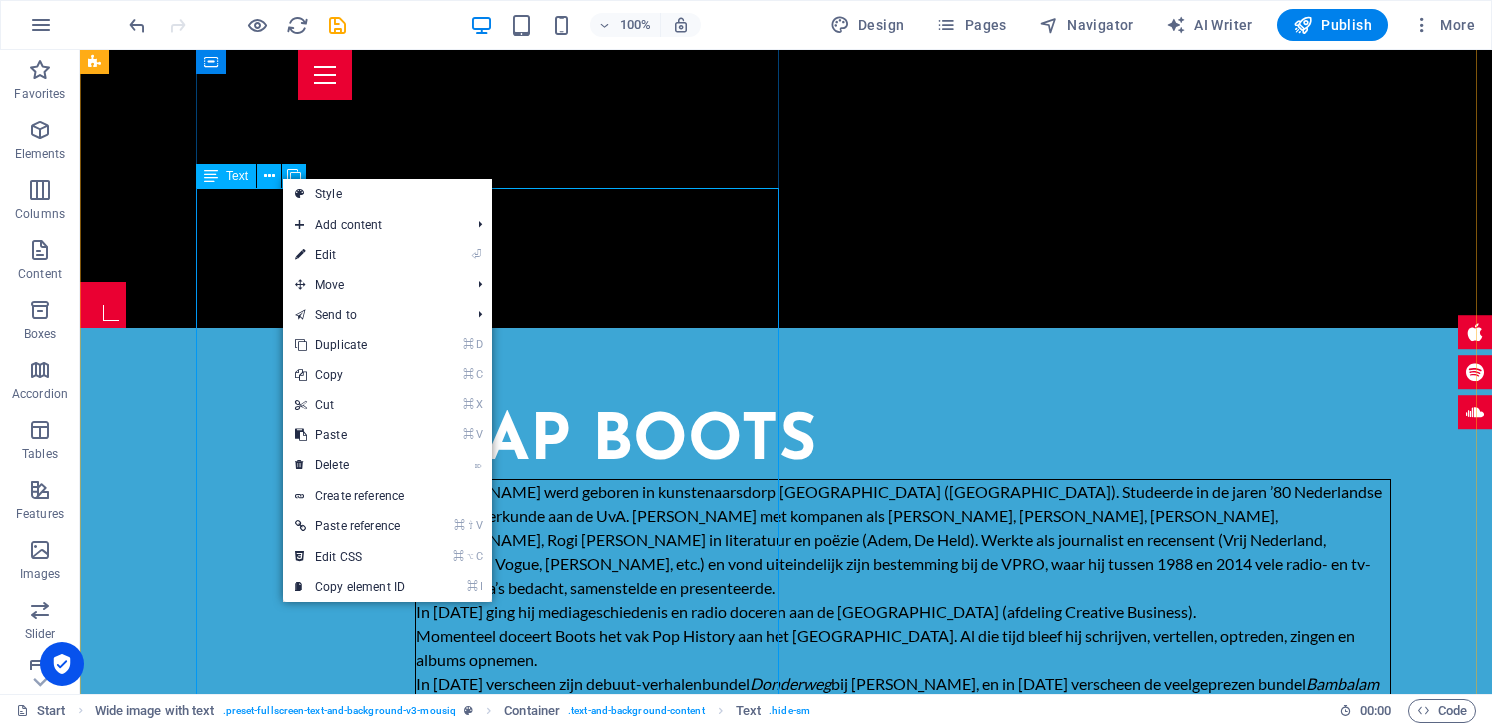 click on "Text" at bounding box center (237, 176) 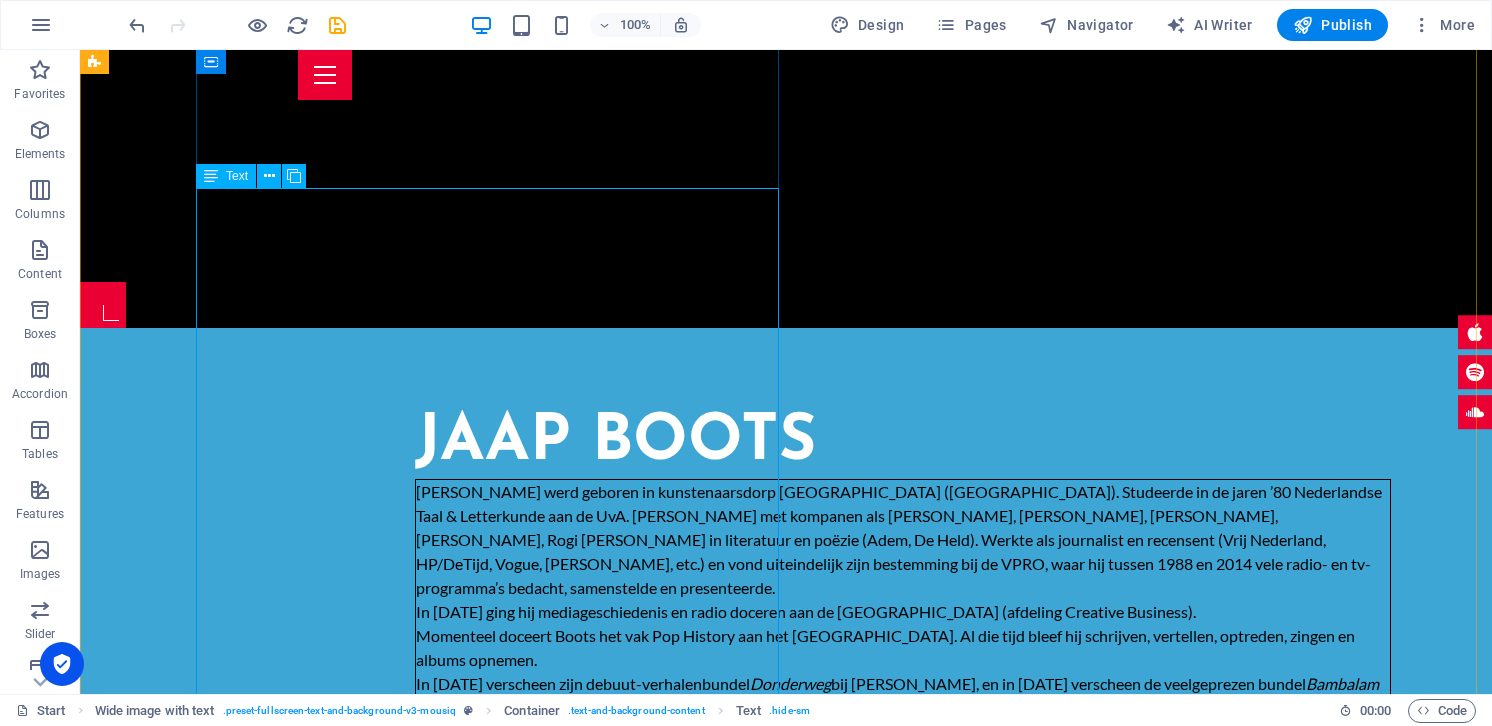 click at bounding box center [211, 176] 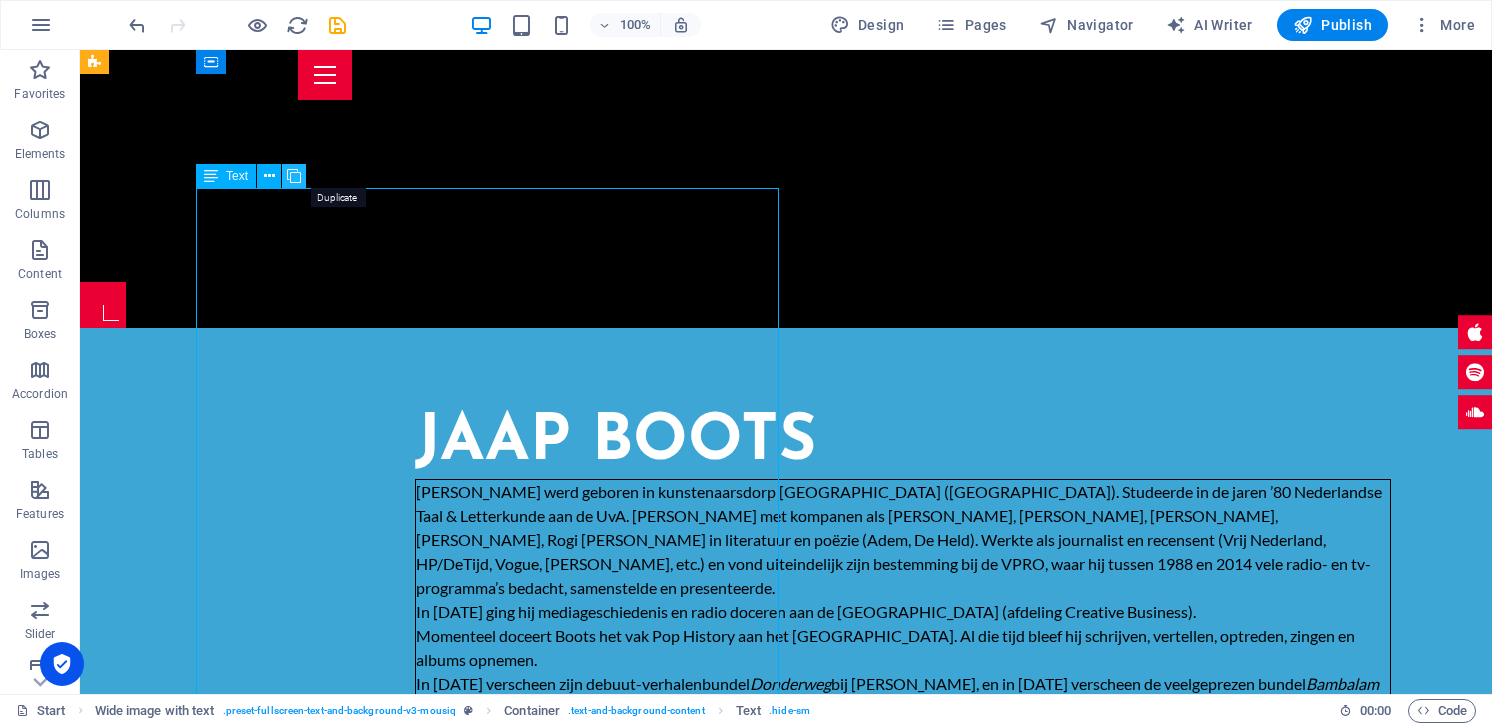 drag, startPoint x: 226, startPoint y: 180, endPoint x: 302, endPoint y: 183, distance: 76.05919 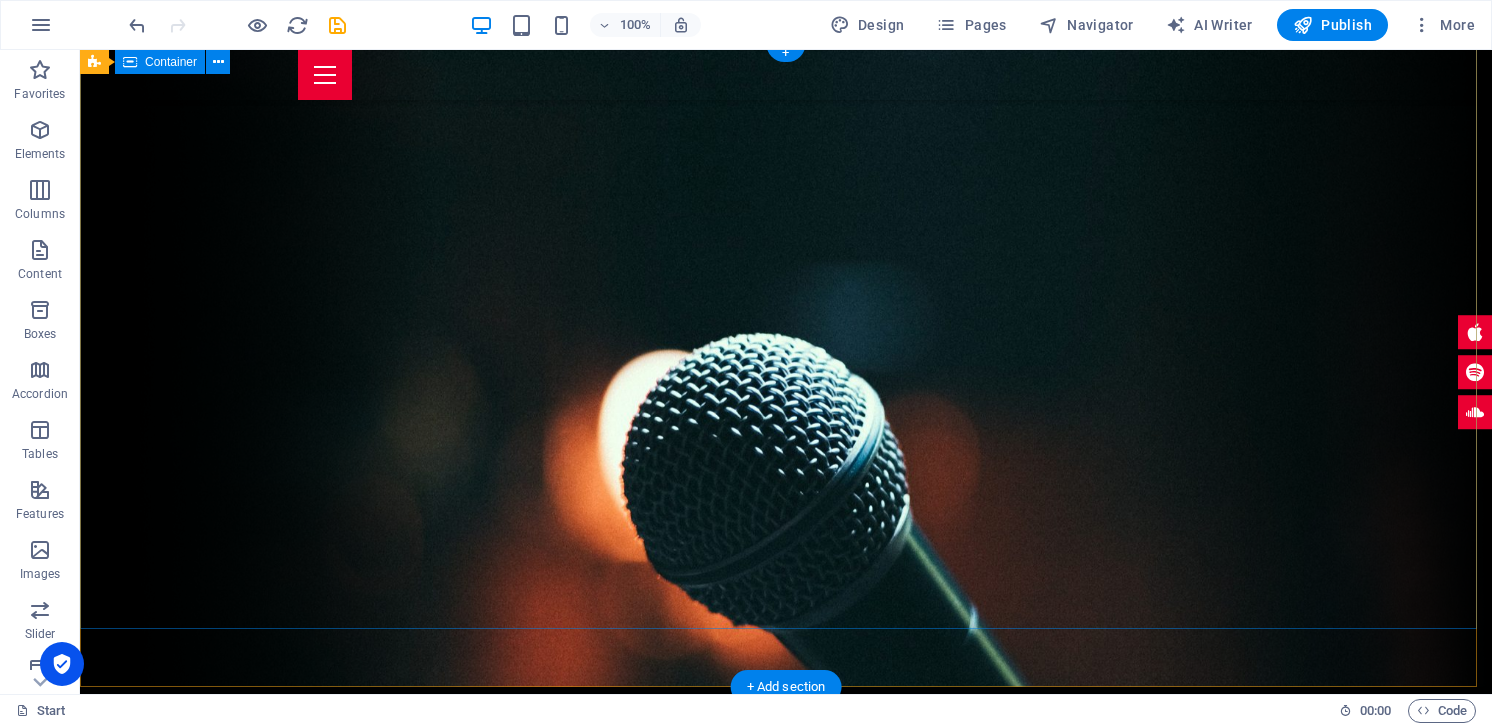 scroll, scrollTop: 0, scrollLeft: 0, axis: both 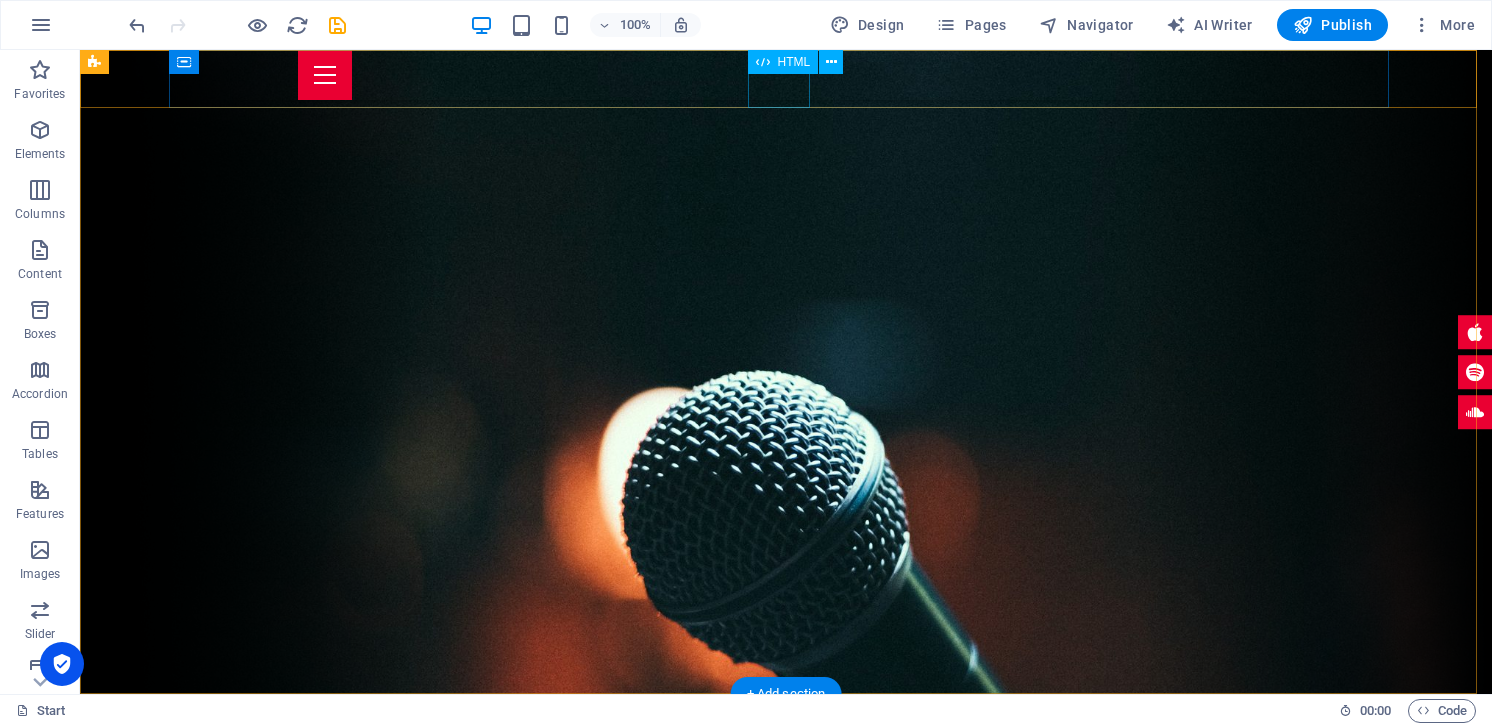 click at bounding box center (786, 75) 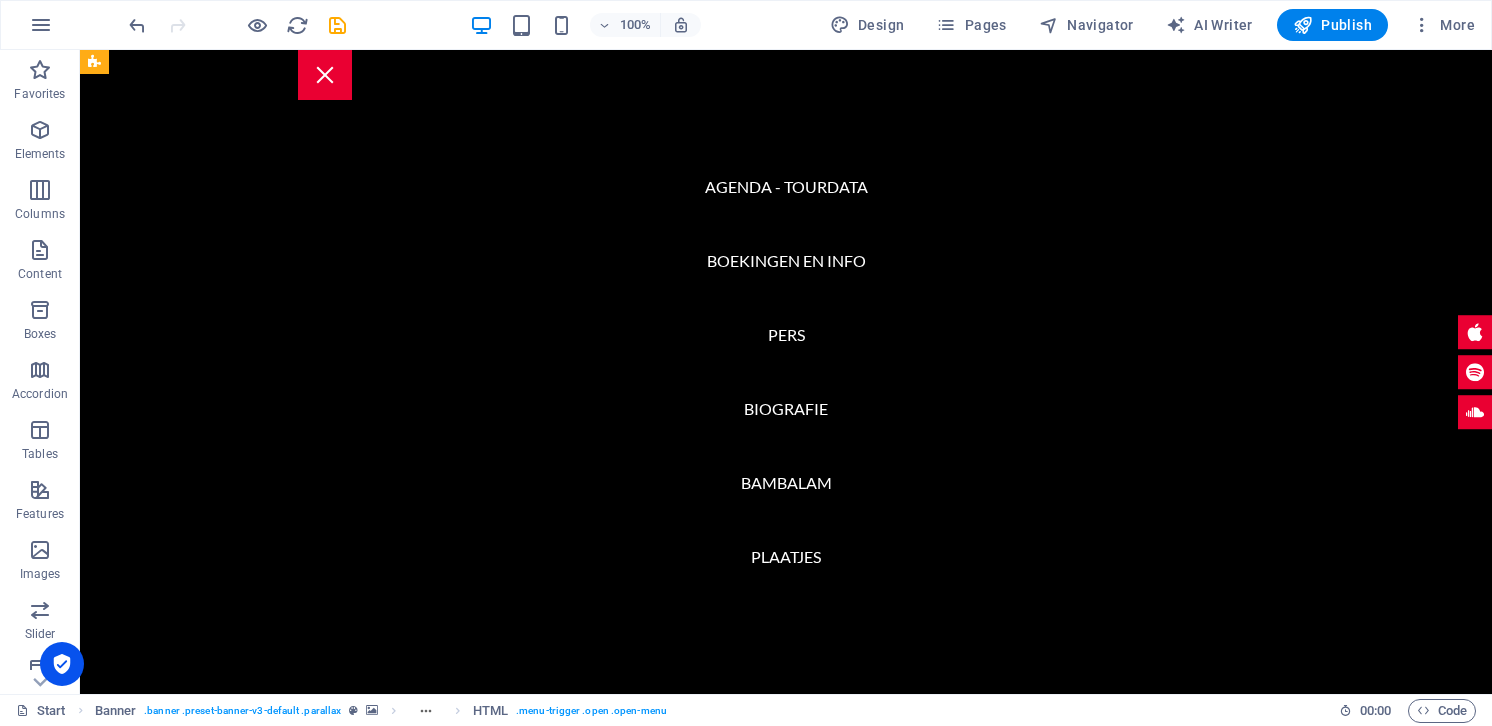 scroll, scrollTop: 789, scrollLeft: 0, axis: vertical 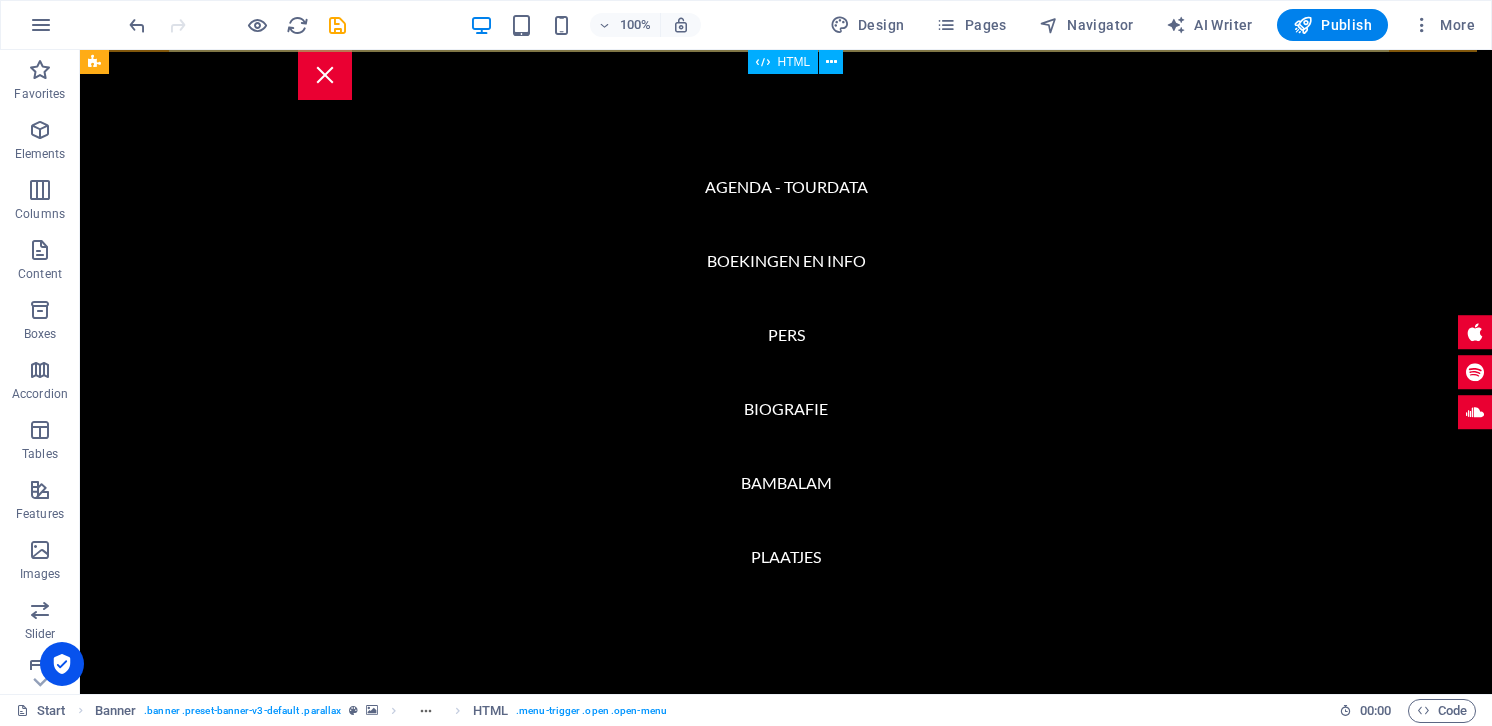 click at bounding box center [325, 75] 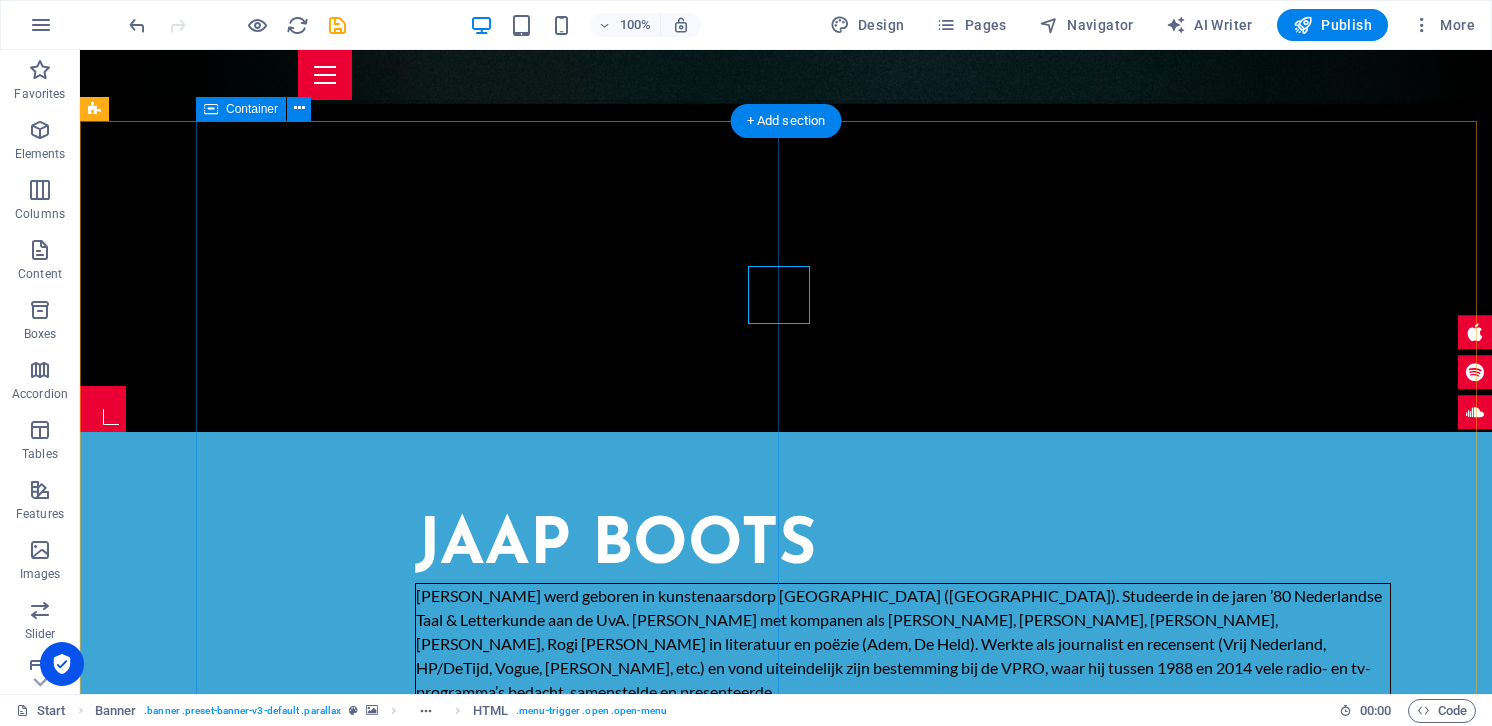 scroll, scrollTop: 611, scrollLeft: 0, axis: vertical 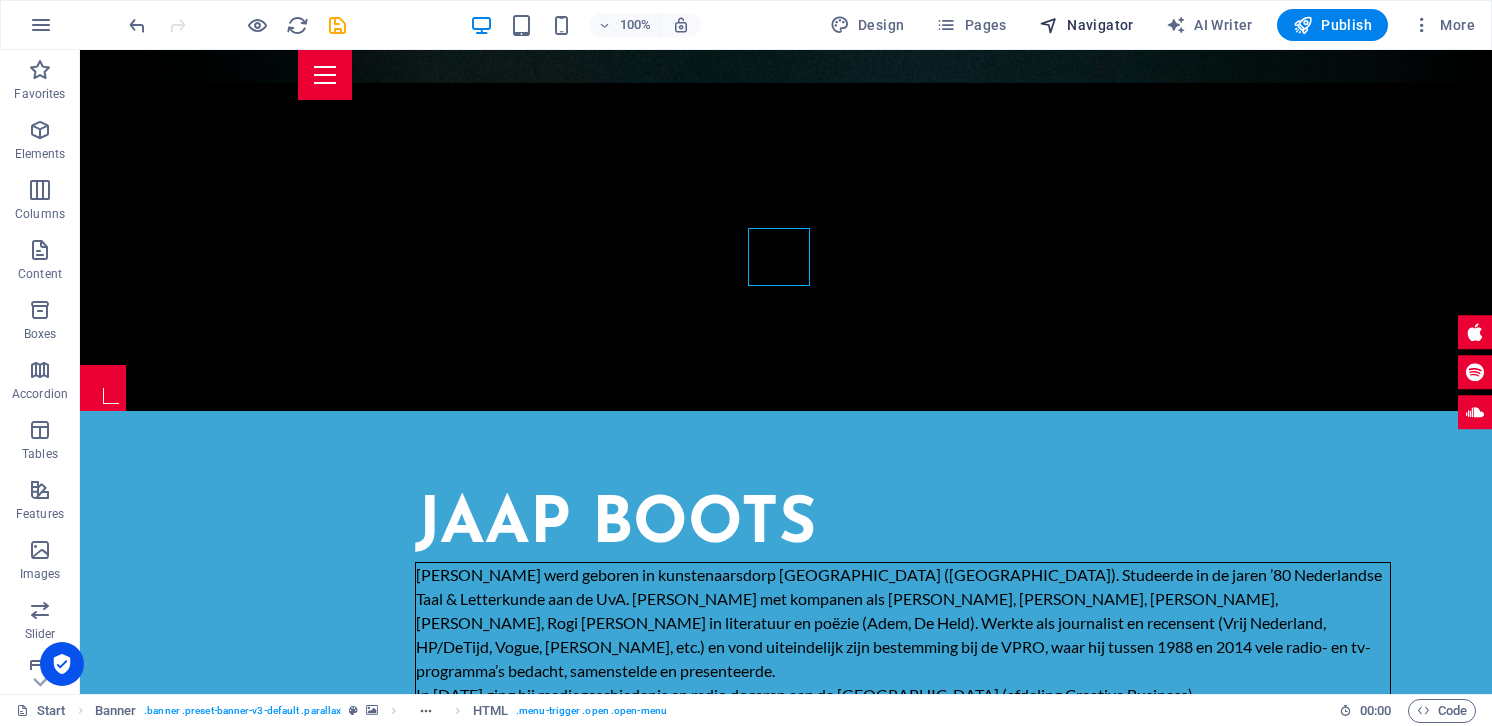 click on "Navigator" at bounding box center [1086, 25] 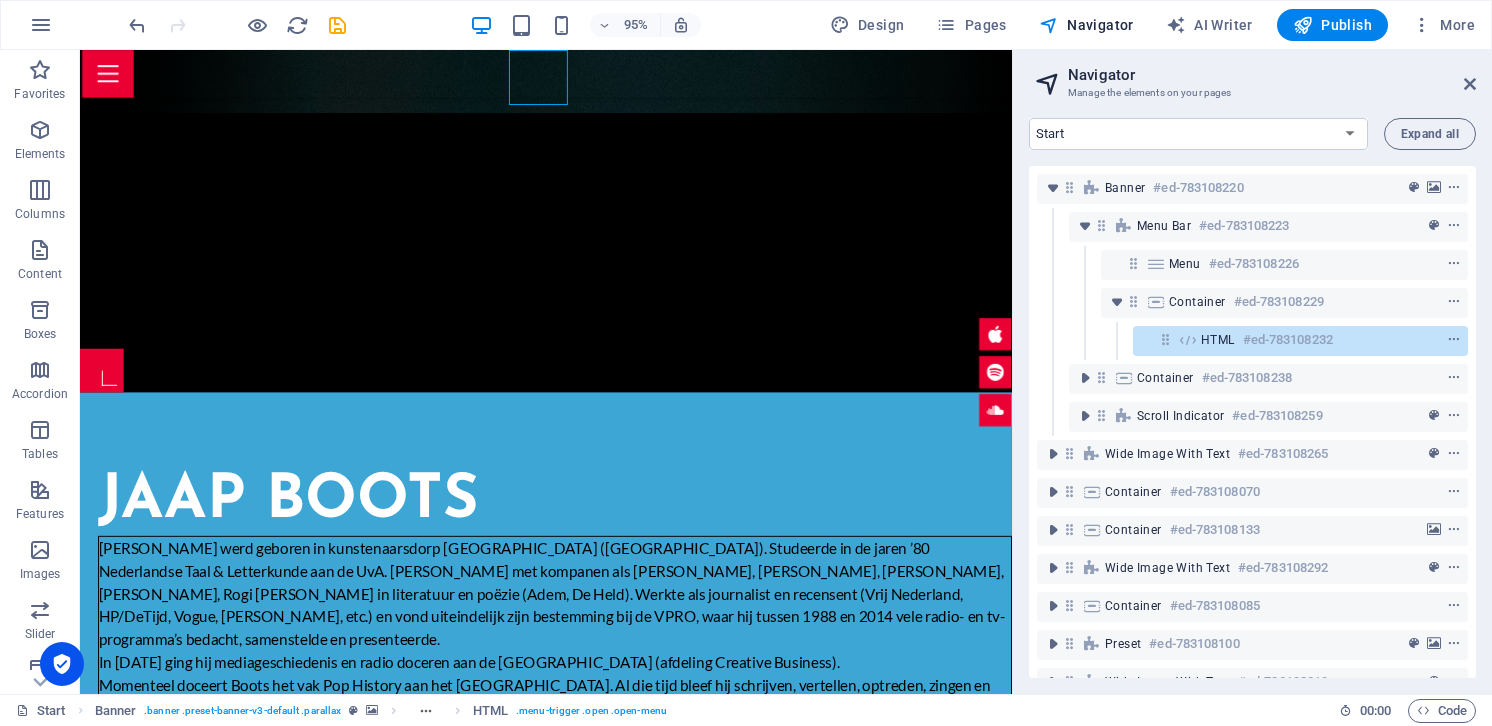 drag, startPoint x: 1231, startPoint y: 339, endPoint x: 1168, endPoint y: 204, distance: 148.9765 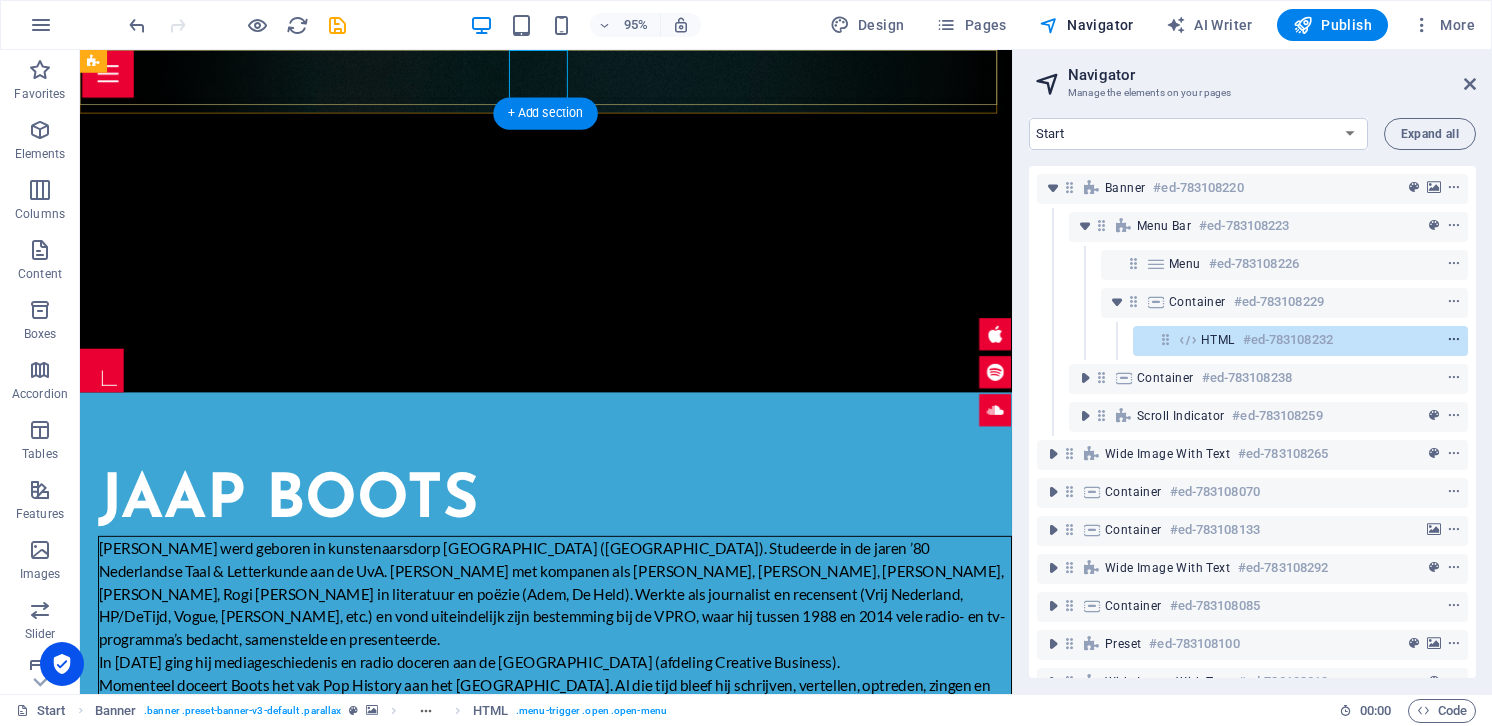 click at bounding box center (1454, 340) 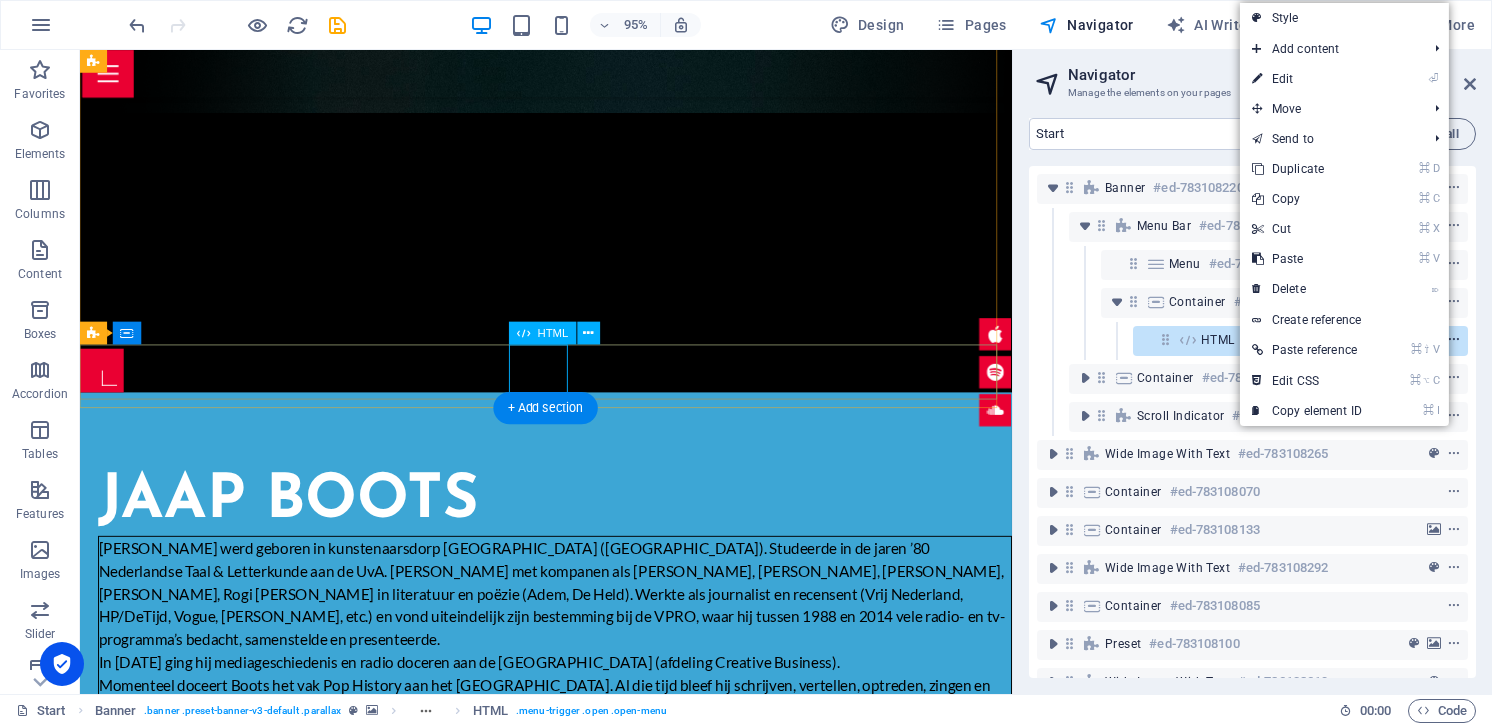 scroll, scrollTop: 301, scrollLeft: 0, axis: vertical 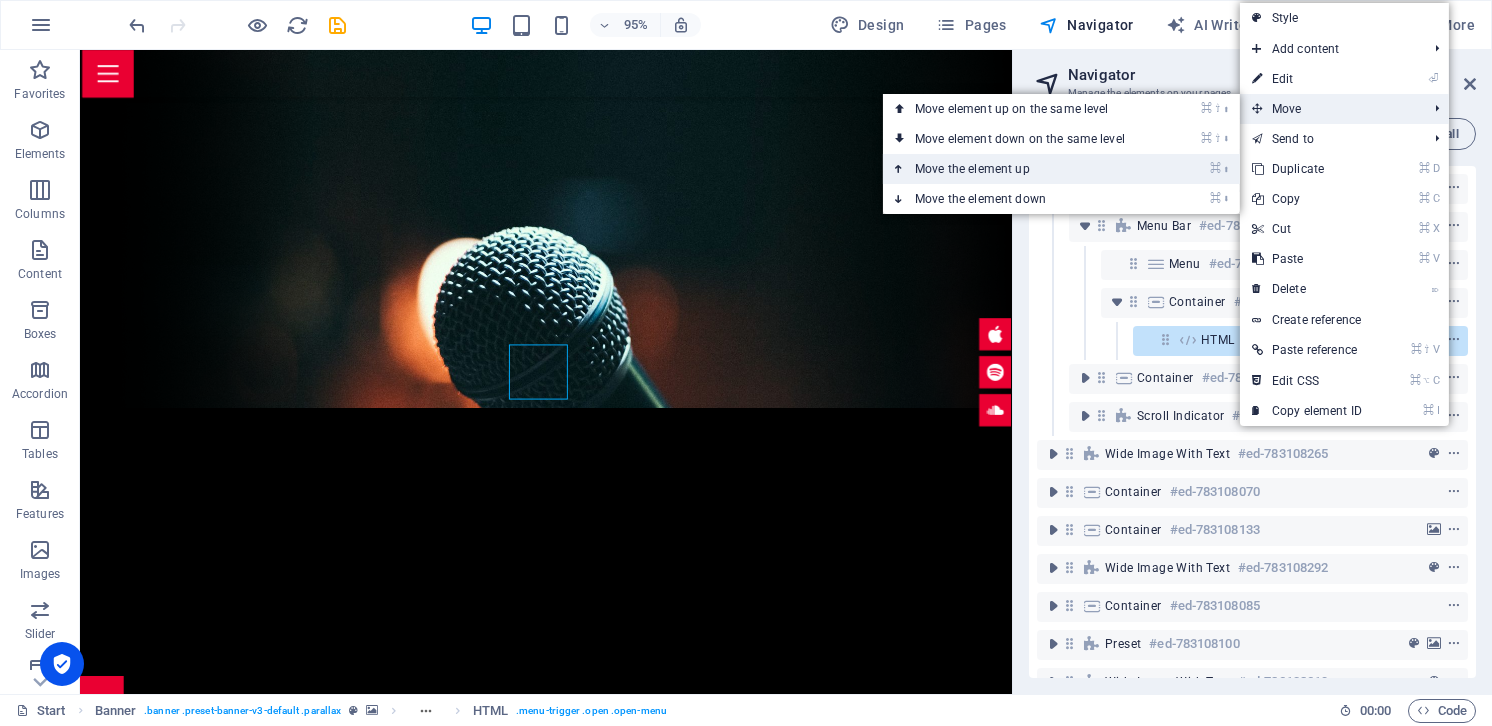 click on "⌘ ⬆  Move the element up" at bounding box center [1024, 169] 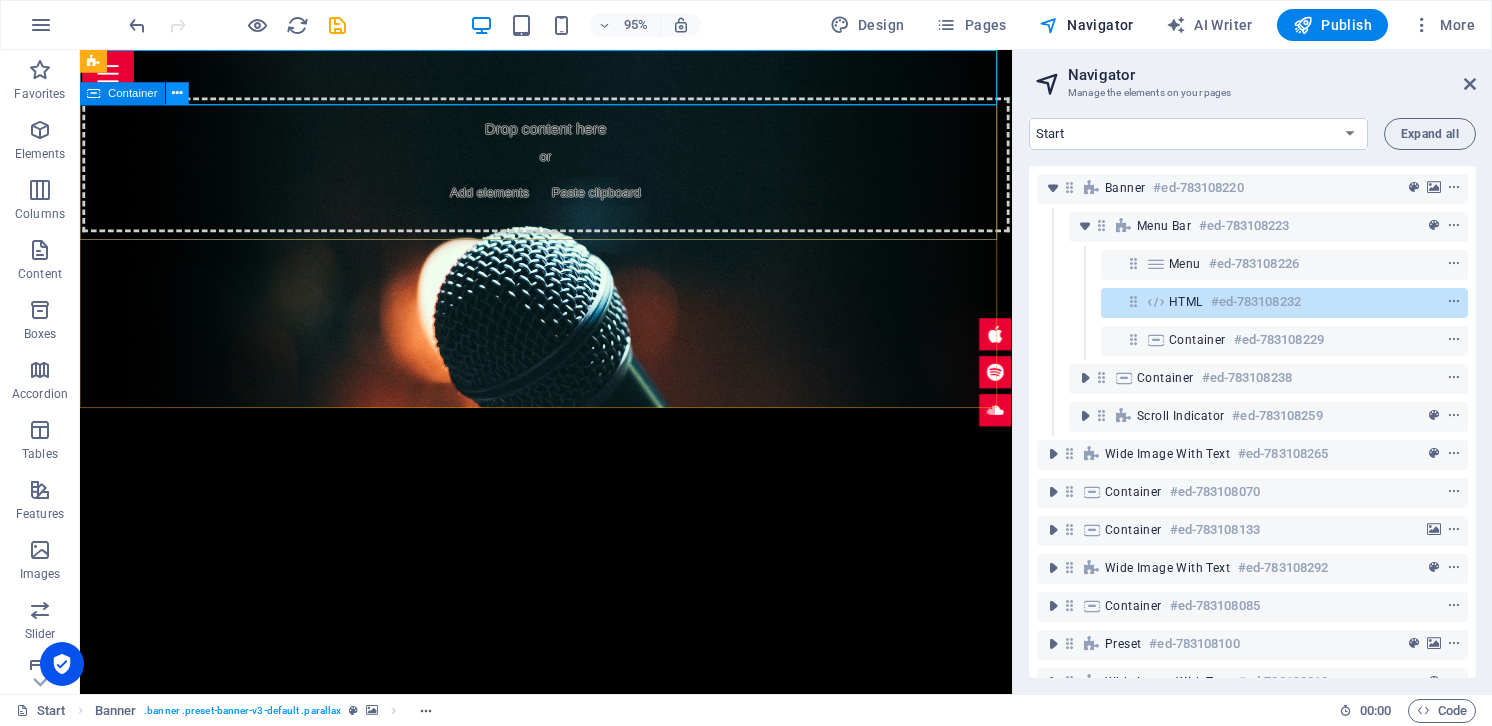 click at bounding box center (178, 94) 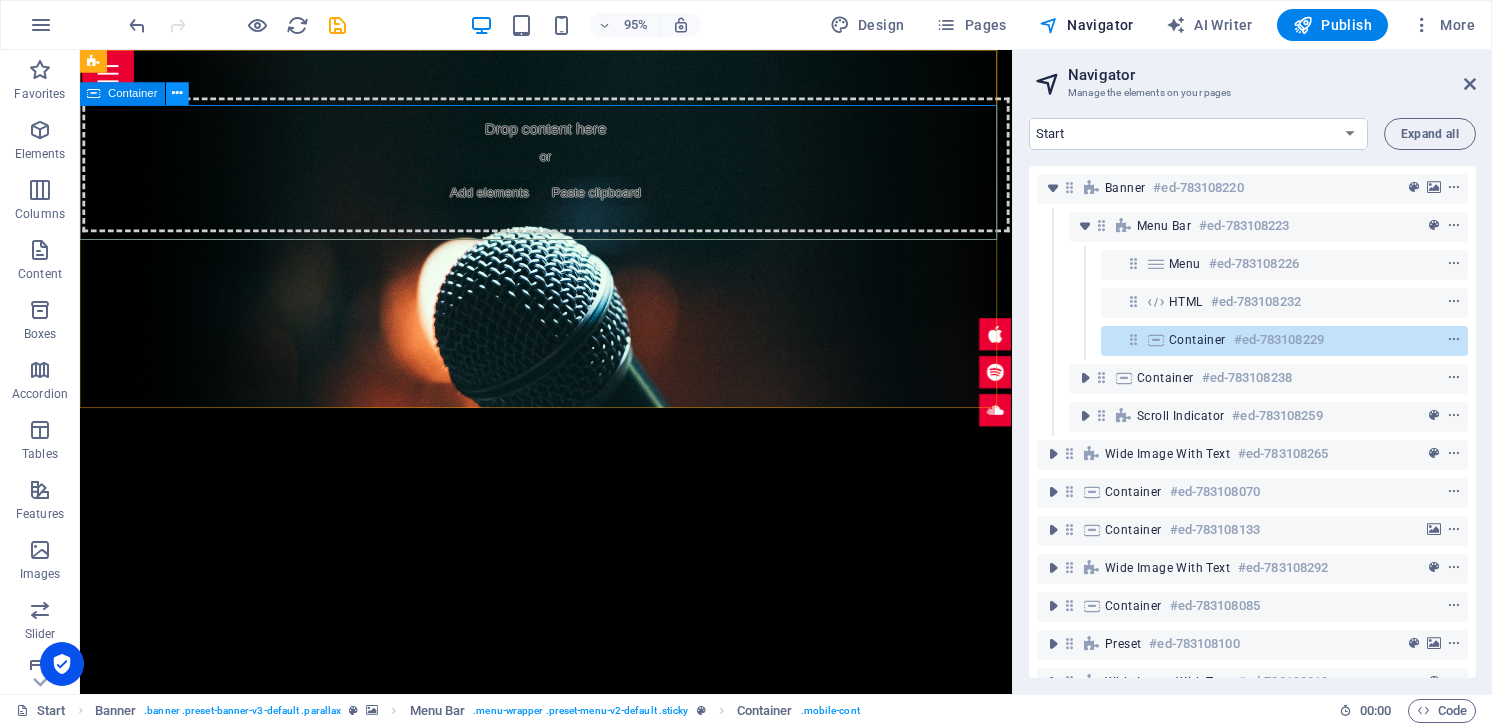 click at bounding box center (178, 94) 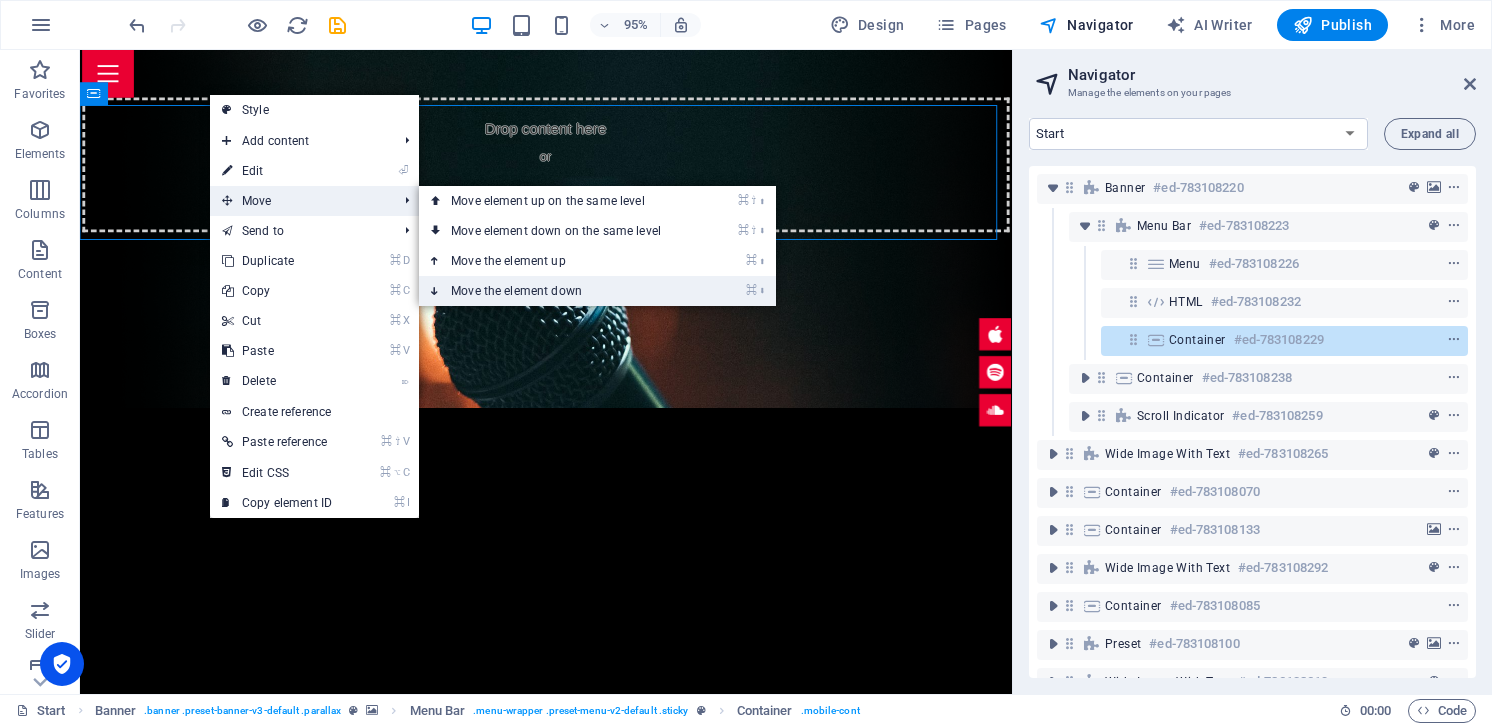 click on "⌘ ⬇  Move the element down" at bounding box center [560, 291] 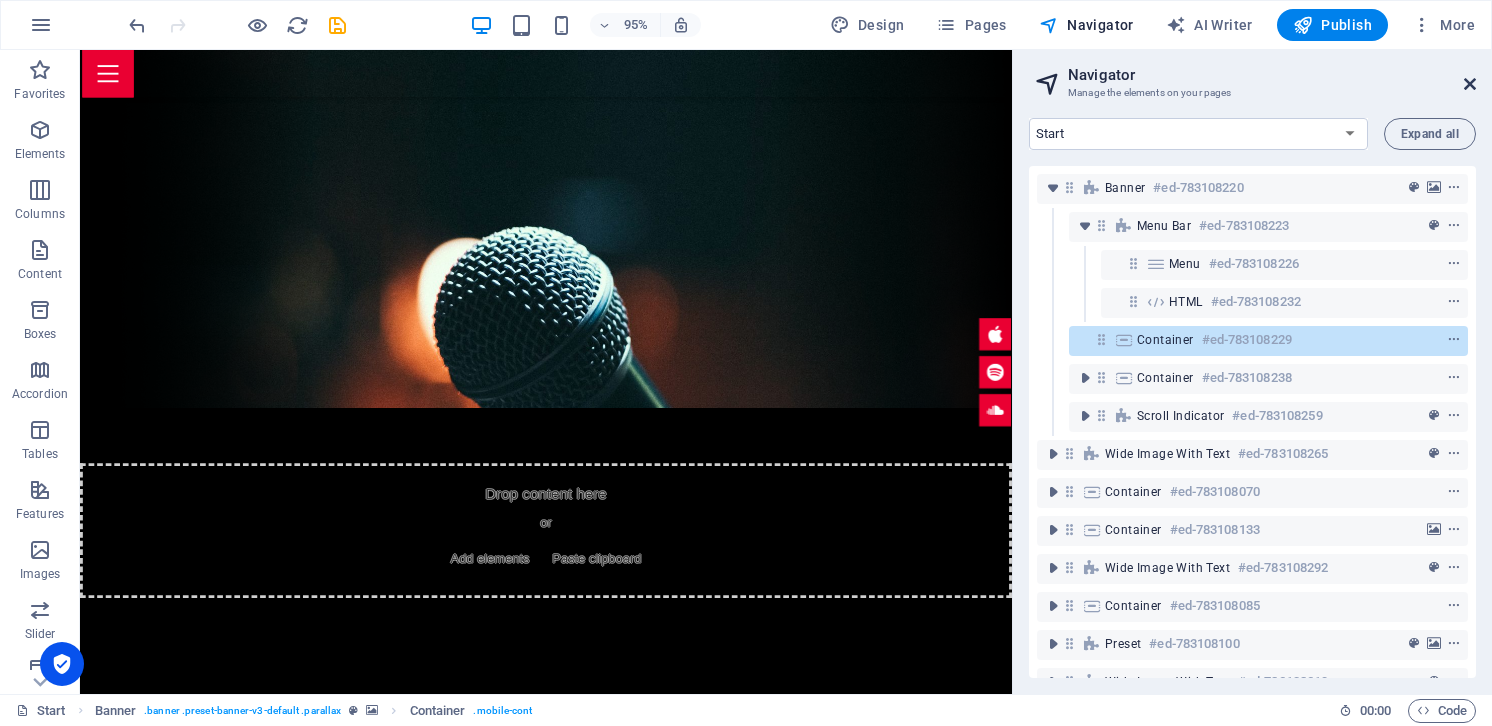 click at bounding box center (1470, 84) 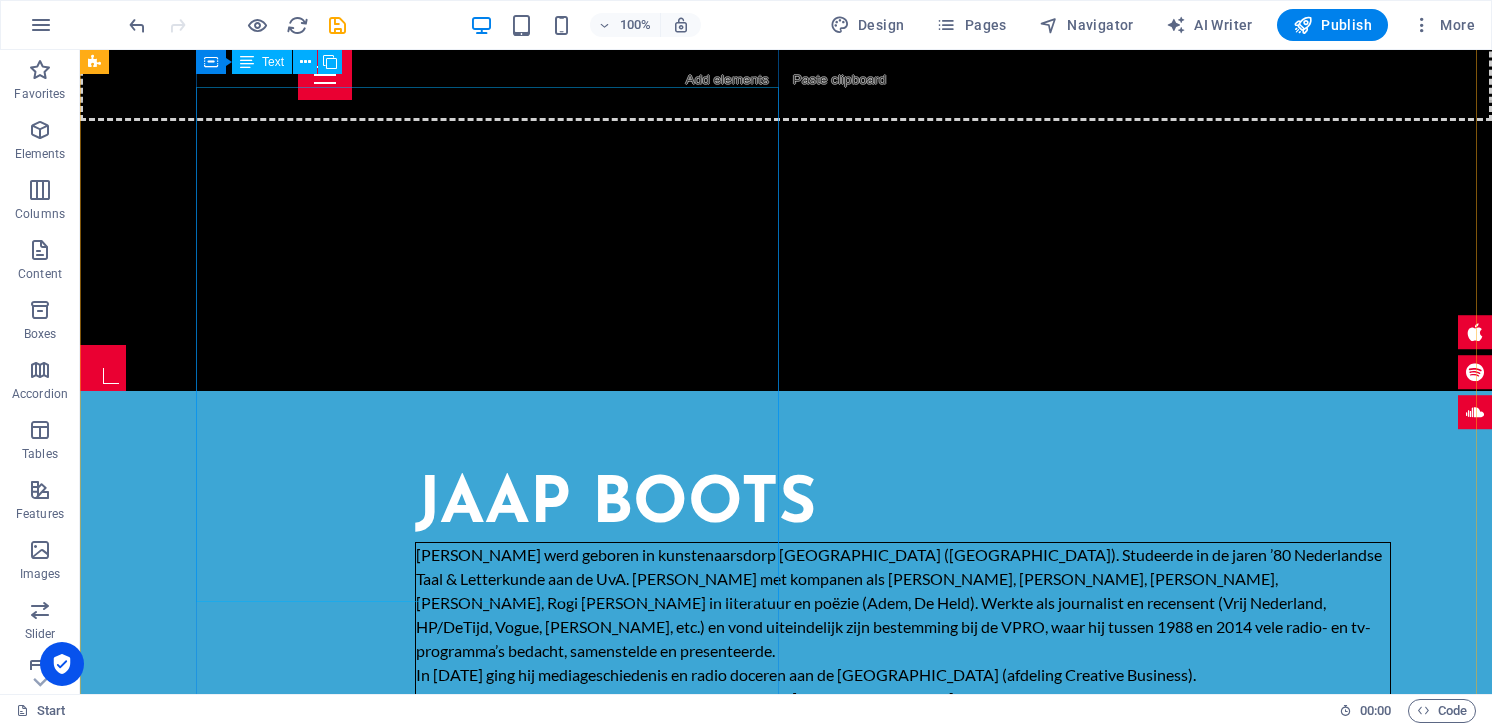 scroll, scrollTop: 765, scrollLeft: 0, axis: vertical 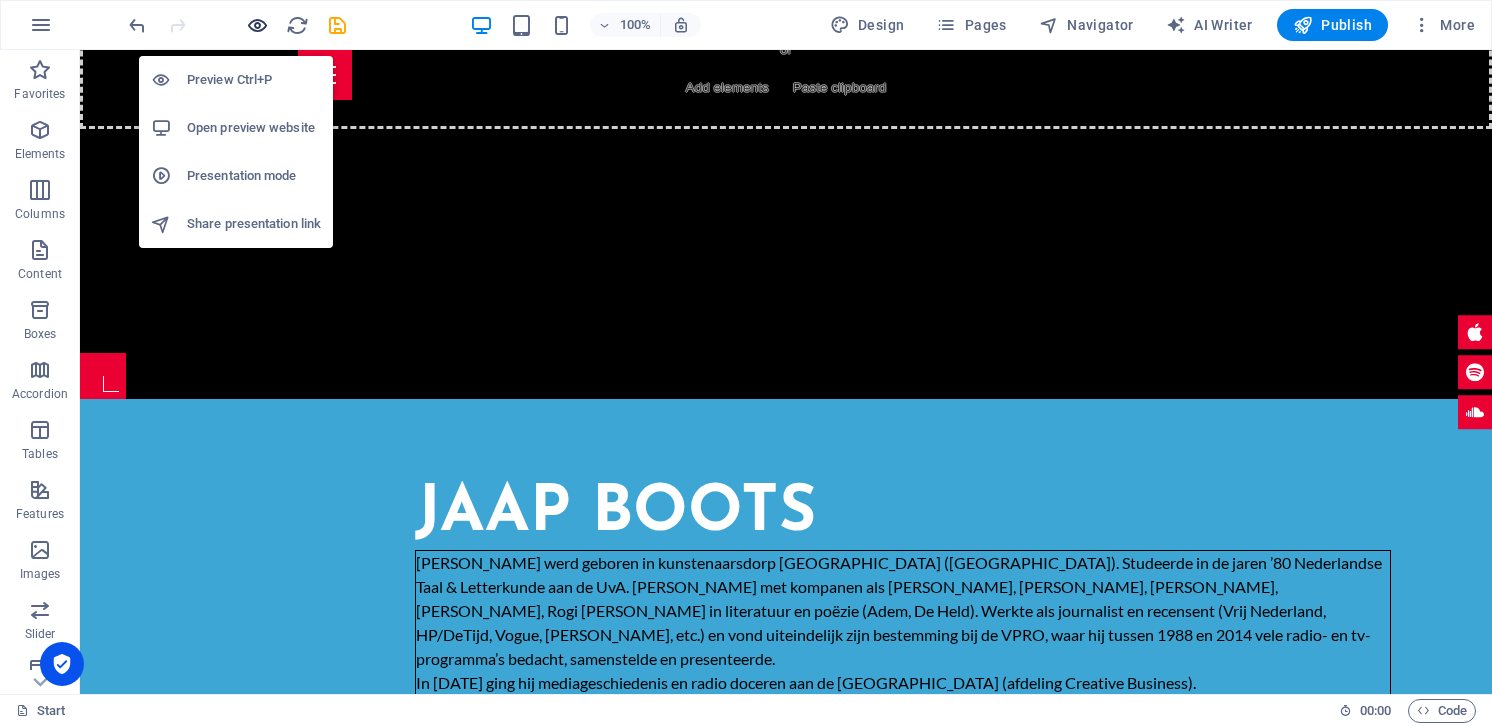 click at bounding box center [257, 25] 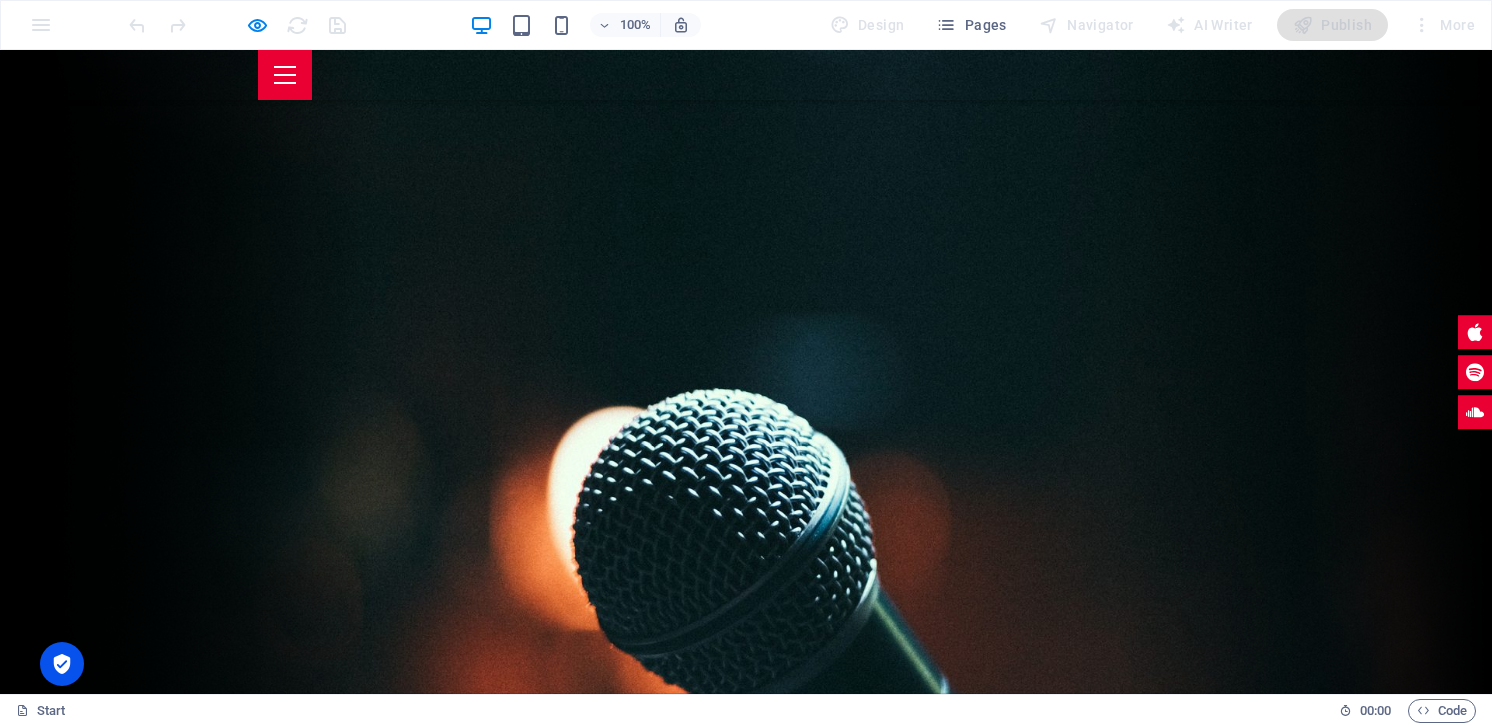 scroll, scrollTop: 0, scrollLeft: 0, axis: both 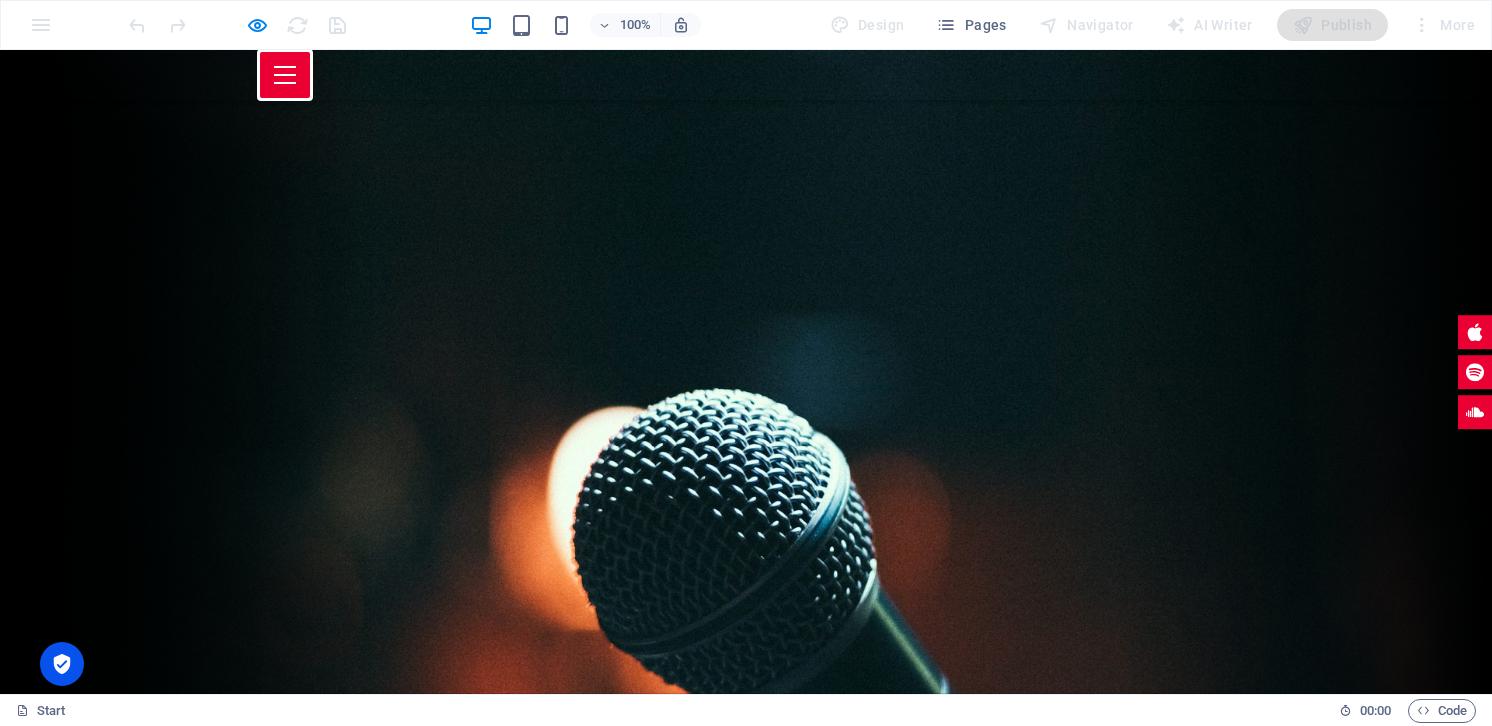 click at bounding box center [285, 67] 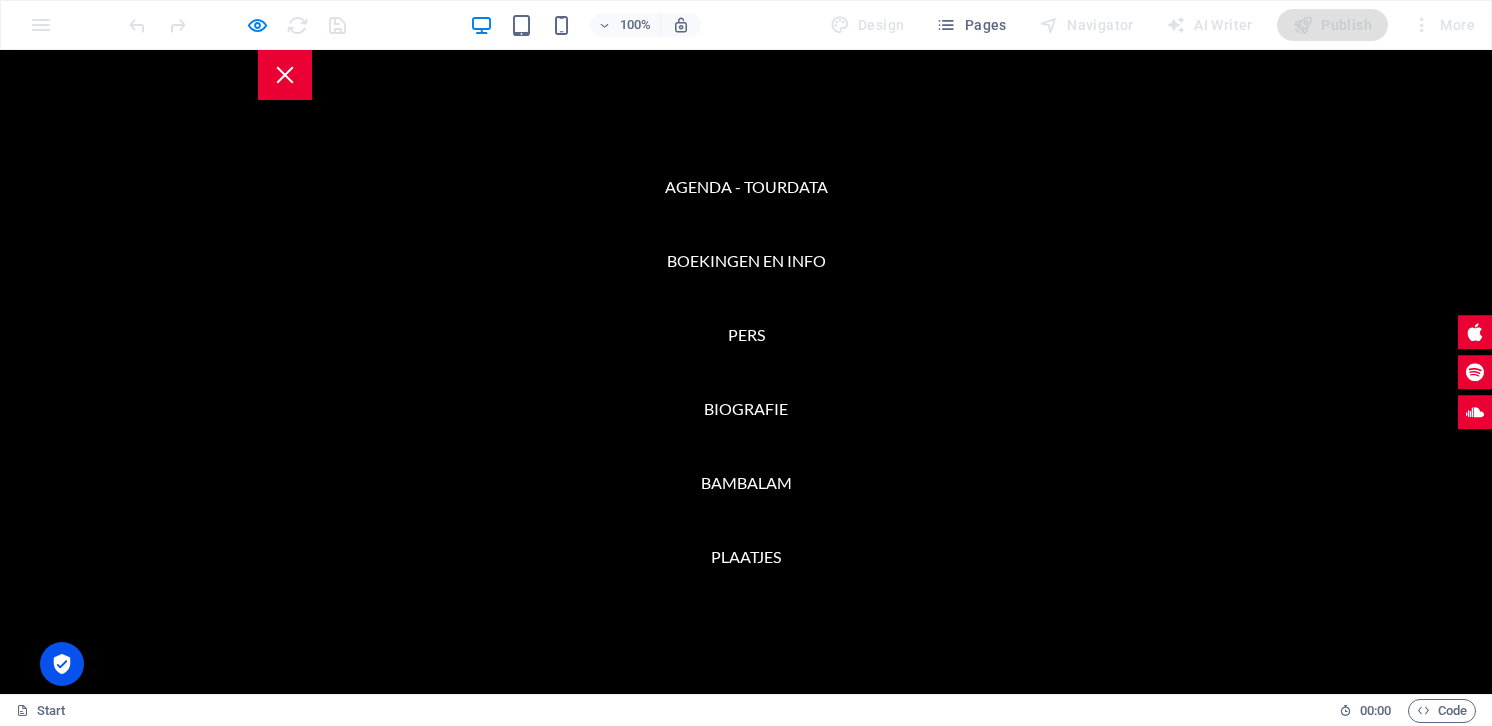 click at bounding box center (285, 75) 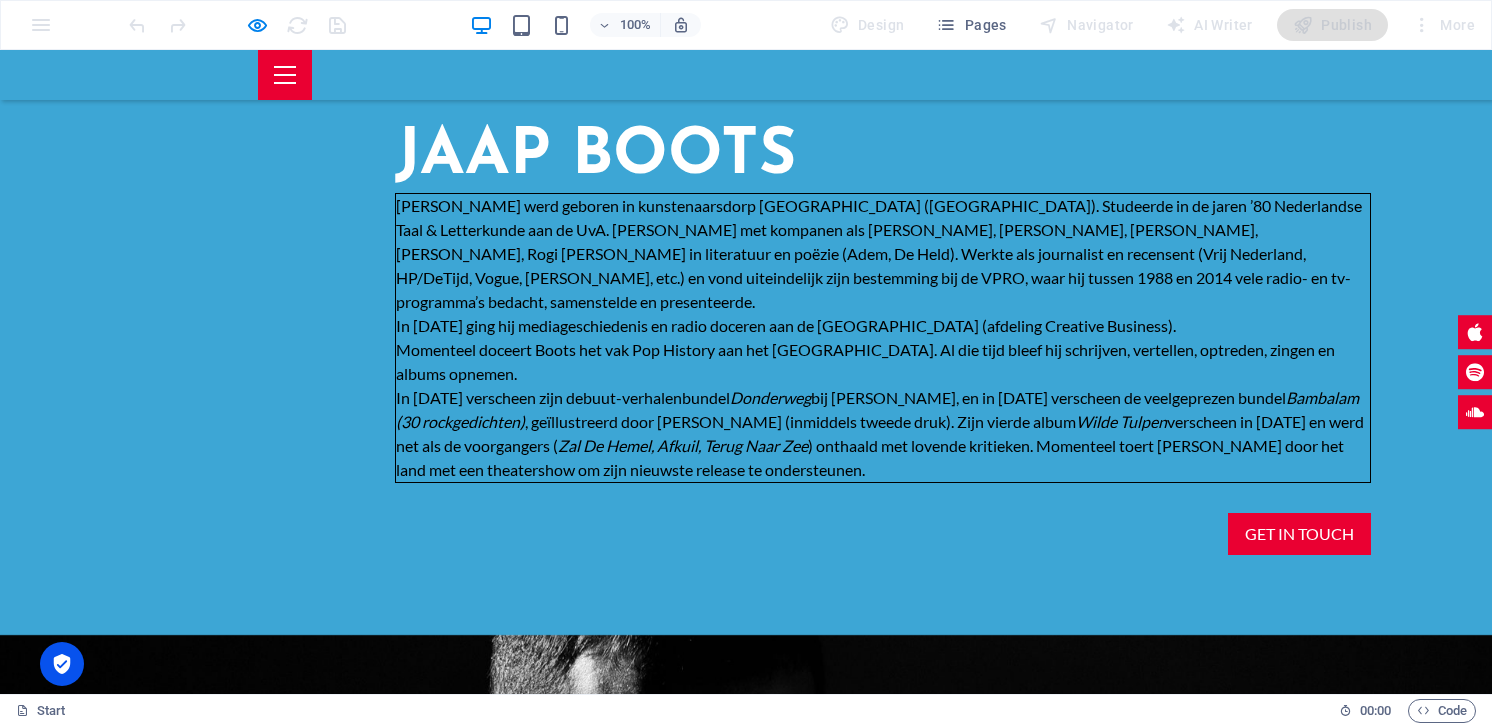 scroll, scrollTop: 650, scrollLeft: 0, axis: vertical 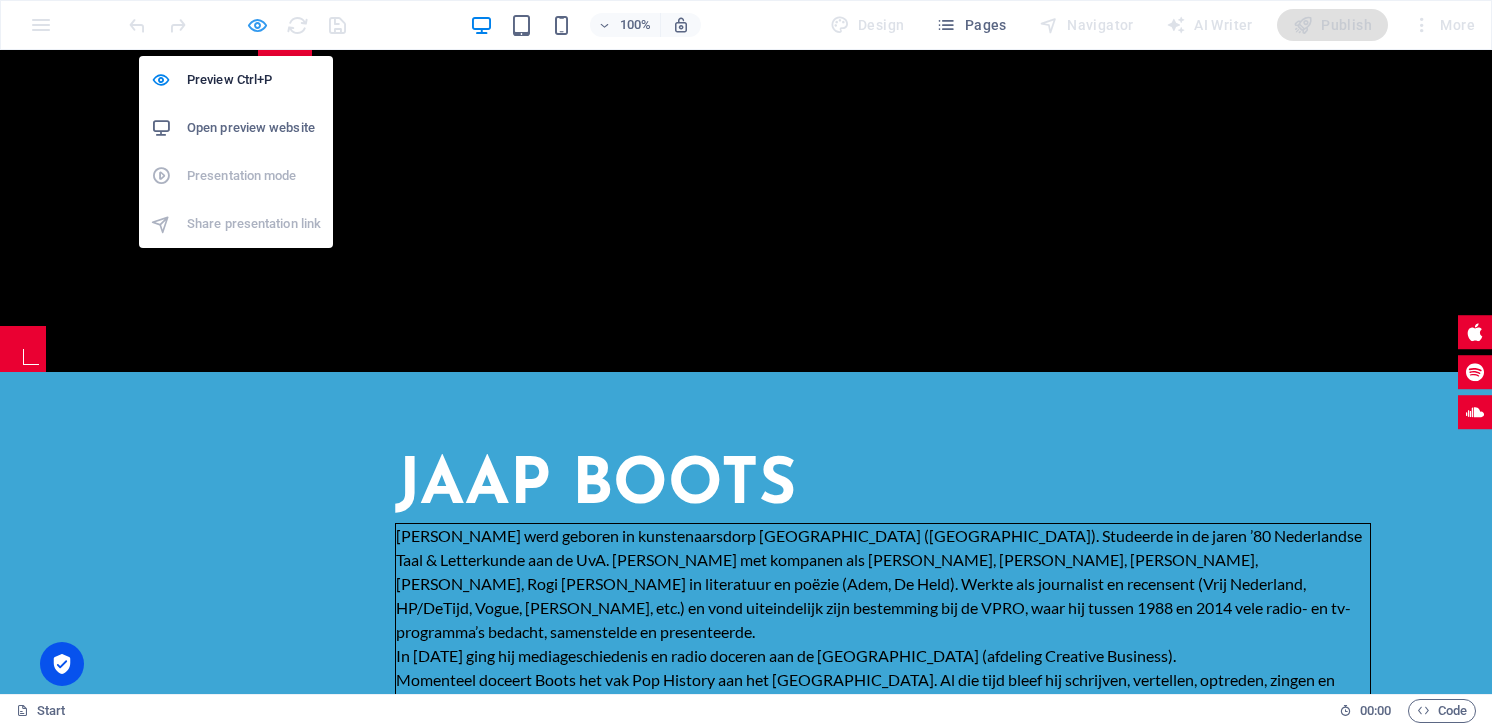 click at bounding box center (257, 25) 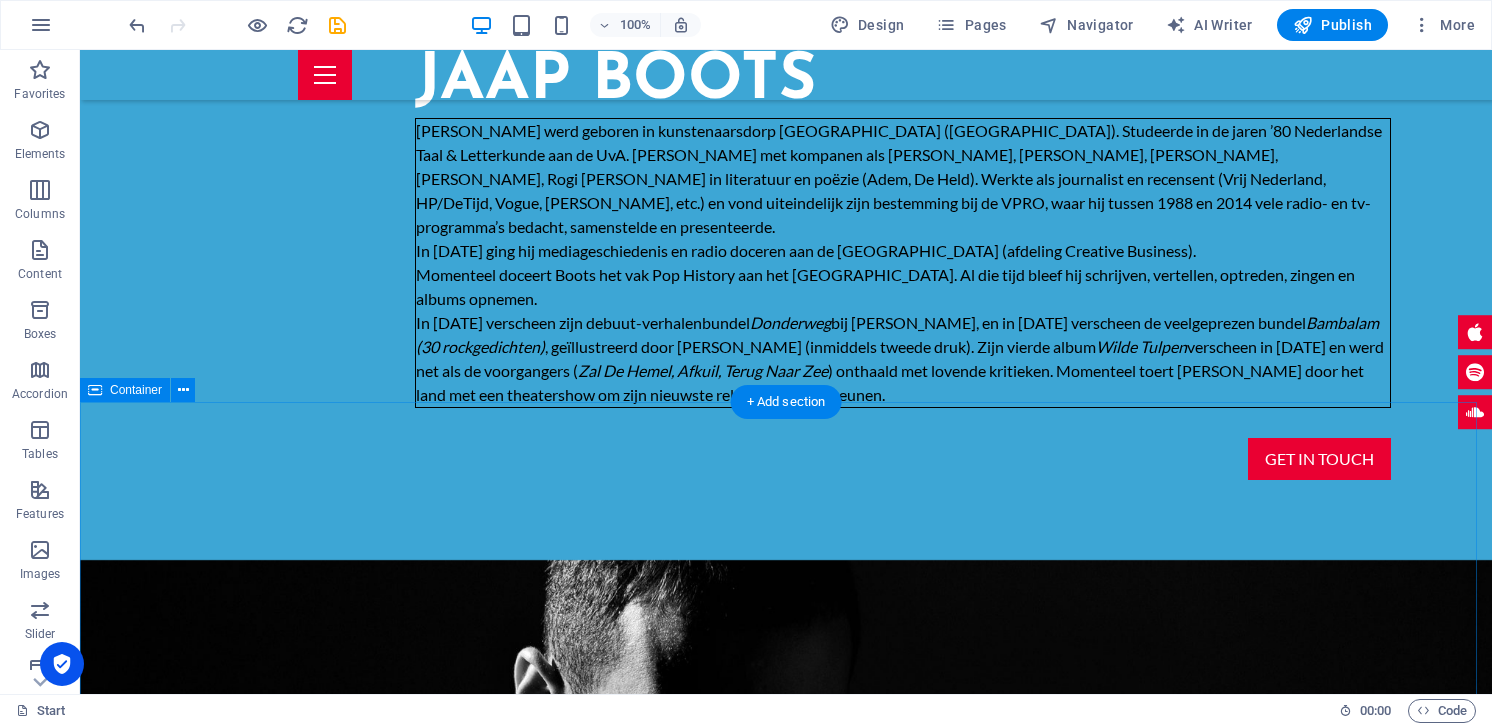 scroll, scrollTop: 1427, scrollLeft: 0, axis: vertical 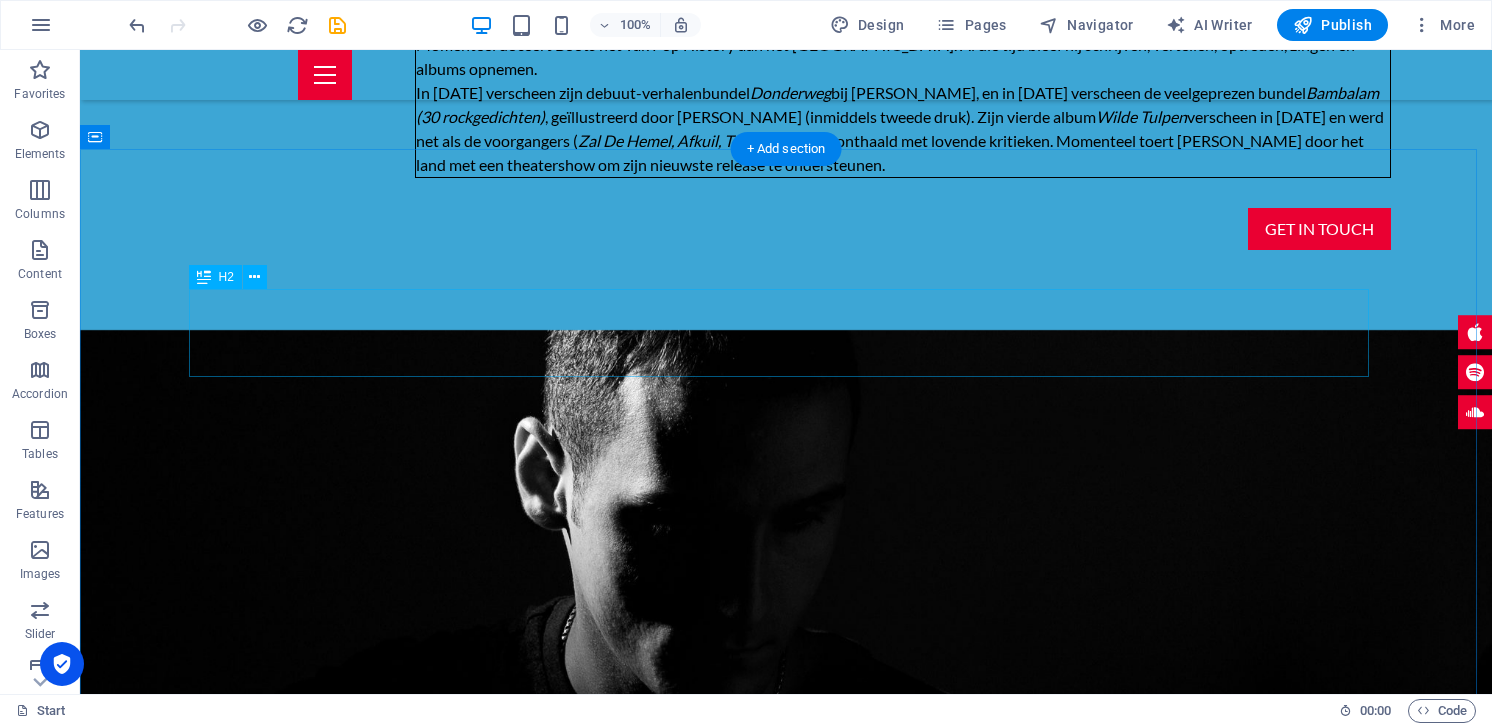 click on "Tour Dates ." at bounding box center (786, 2298) 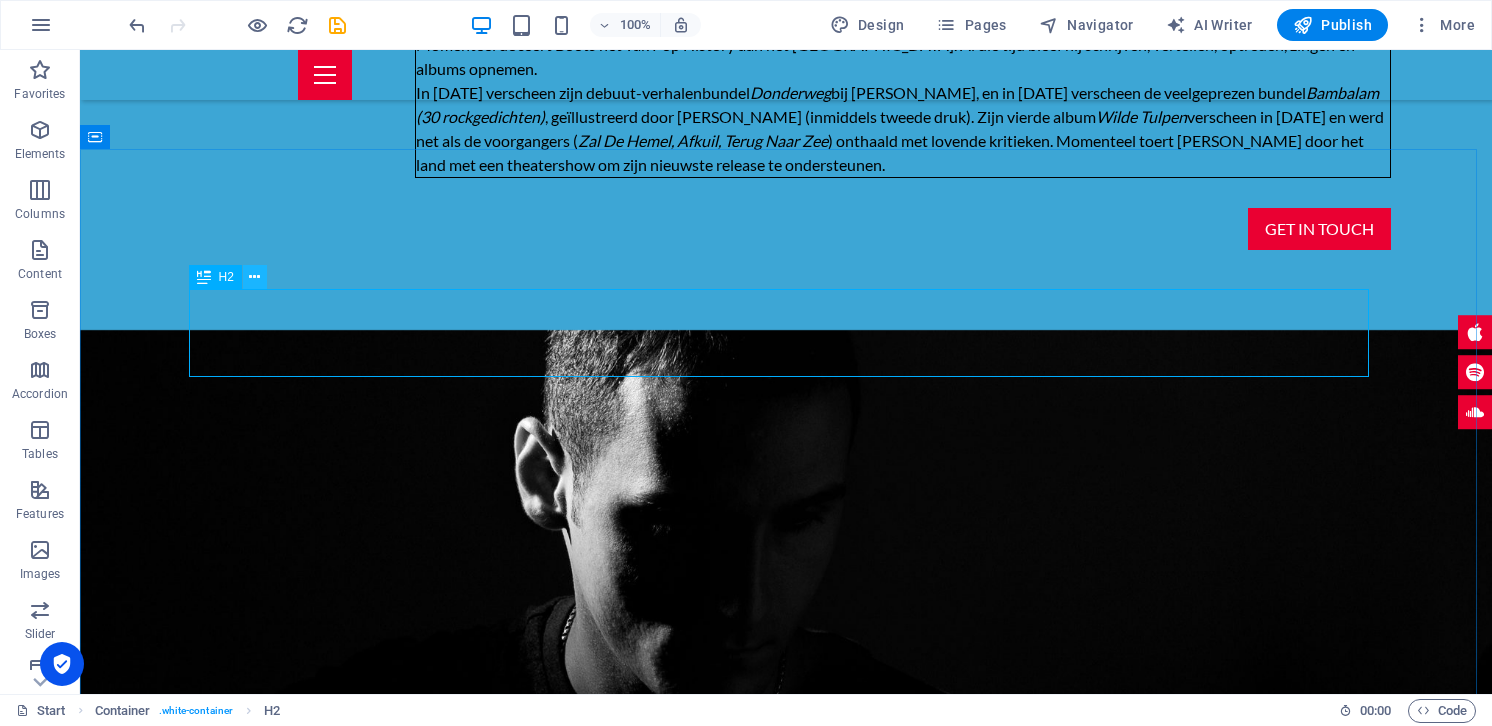 click at bounding box center [255, 277] 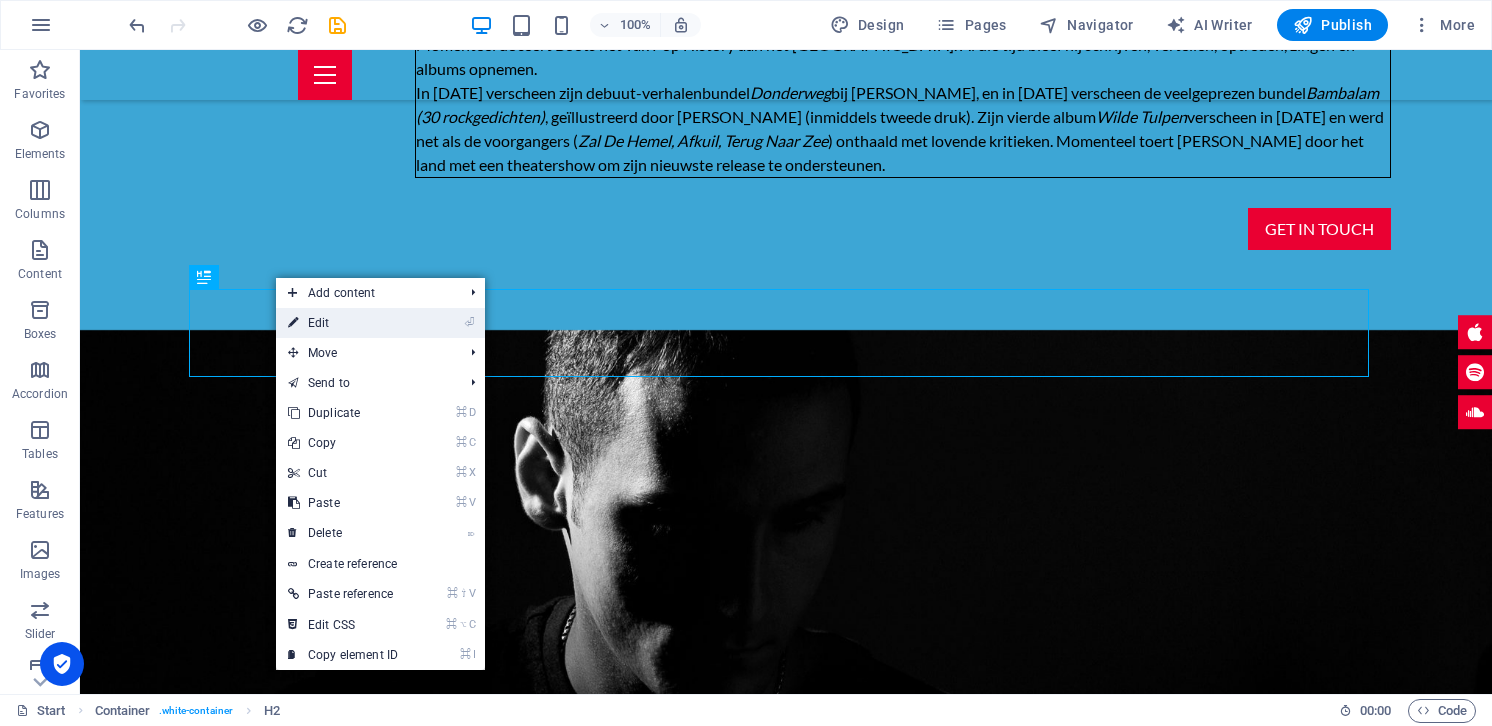 click on "⏎  Edit" at bounding box center (343, 323) 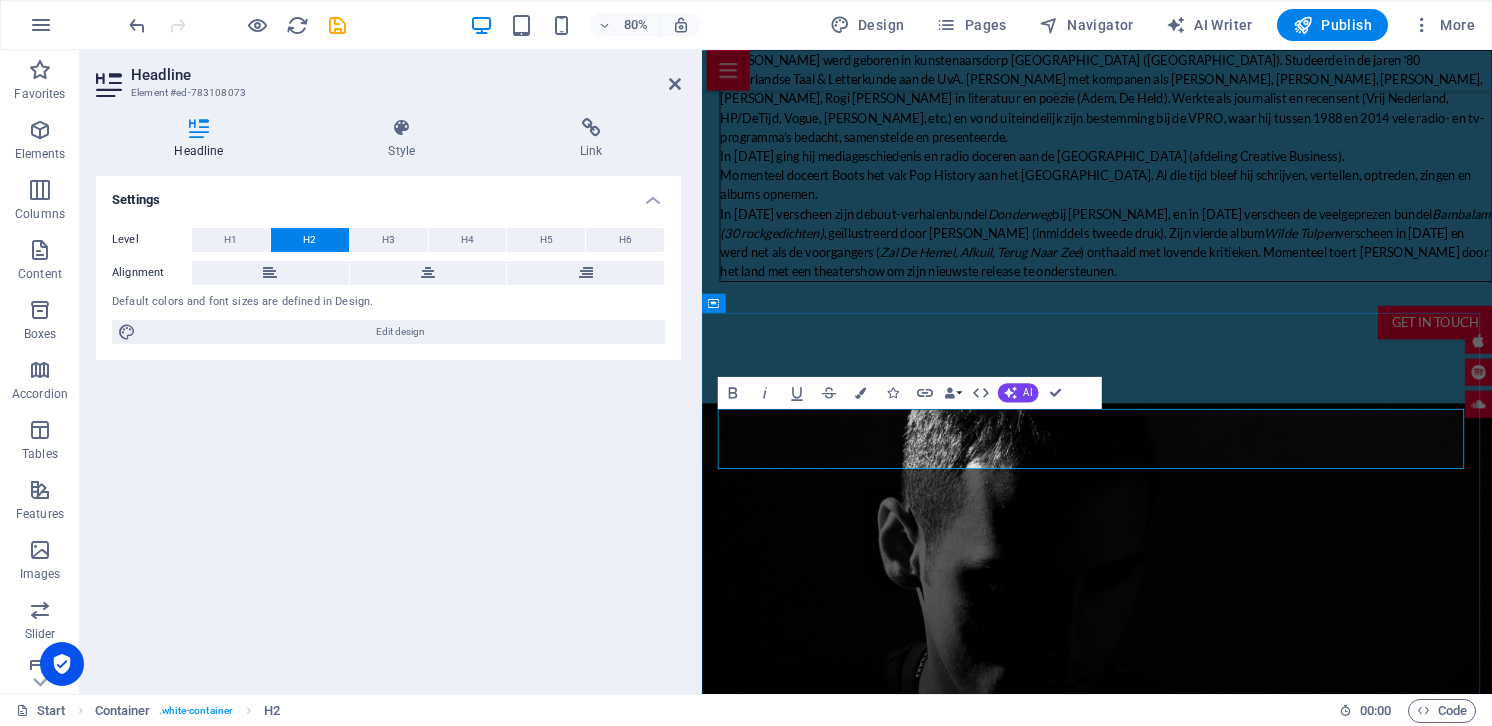 type 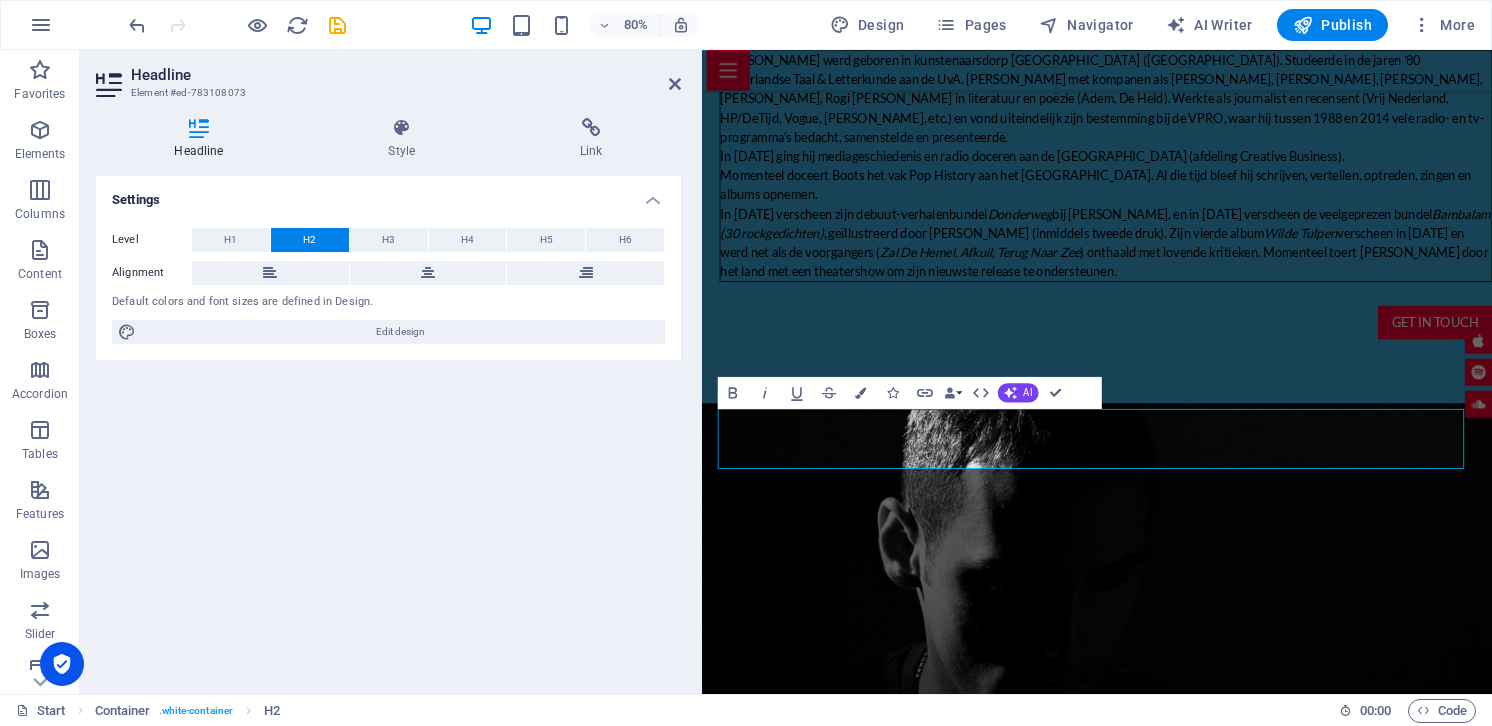 click on "Settings Level H1 H2 H3 H4 H5 H6 Alignment Default colors and font sizes are defined in Design. Edit design" at bounding box center [388, 427] 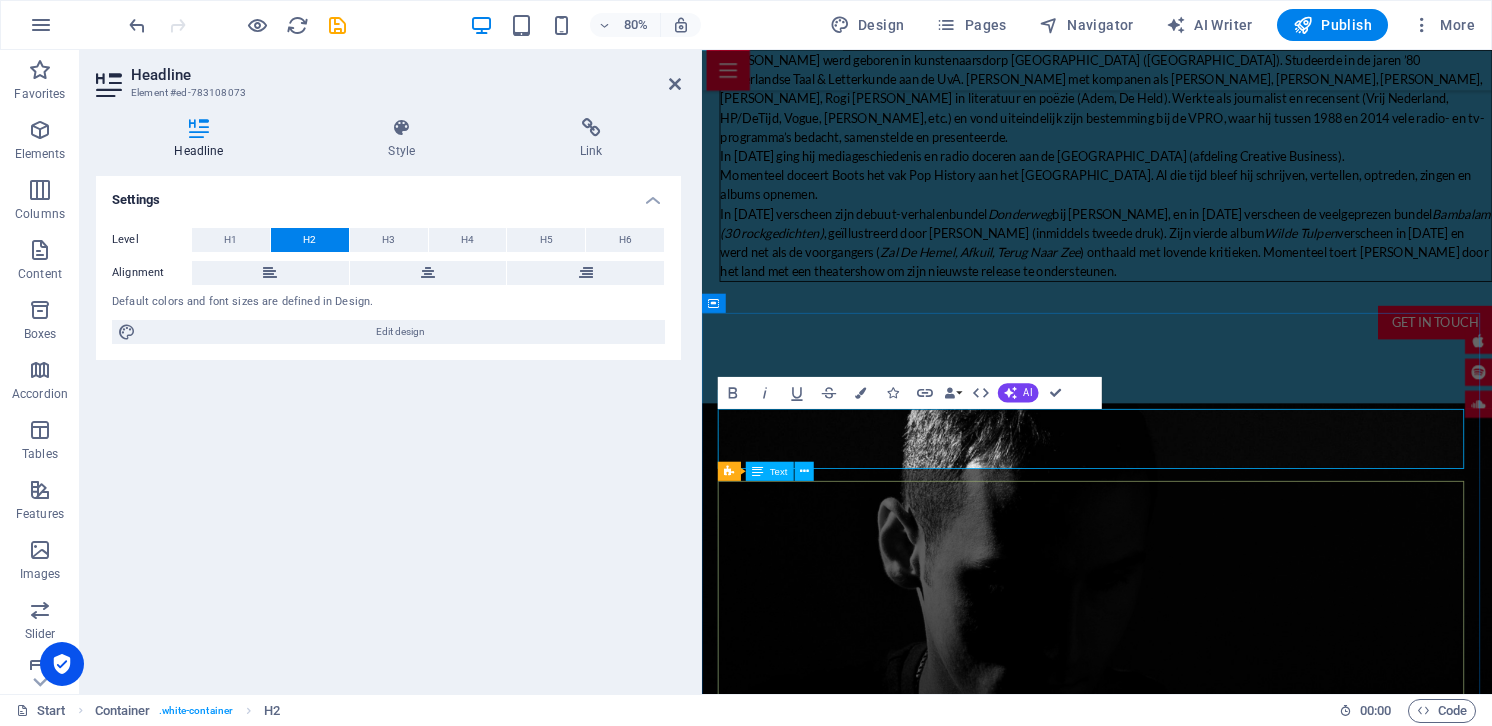 click on "20. Oct [GEOGRAPHIC_DATA] Local Music Hall Buy tickets 24. Oct [GEOGRAPHIC_DATA] Local Music Hall Buy tickets 08. Nov [US_STATE][GEOGRAPHIC_DATA] Buy tickets 30. Nov [US_STATE] Local Music Hall Sold out 12. Dec [GEOGRAPHIC_DATA] Local Music Hall Buy tickets 22. Dec Seattle Local Music Hall Buy tickets 04. Jan [US_STATE] Local Music Hall Sold out" at bounding box center [1196, 2531] 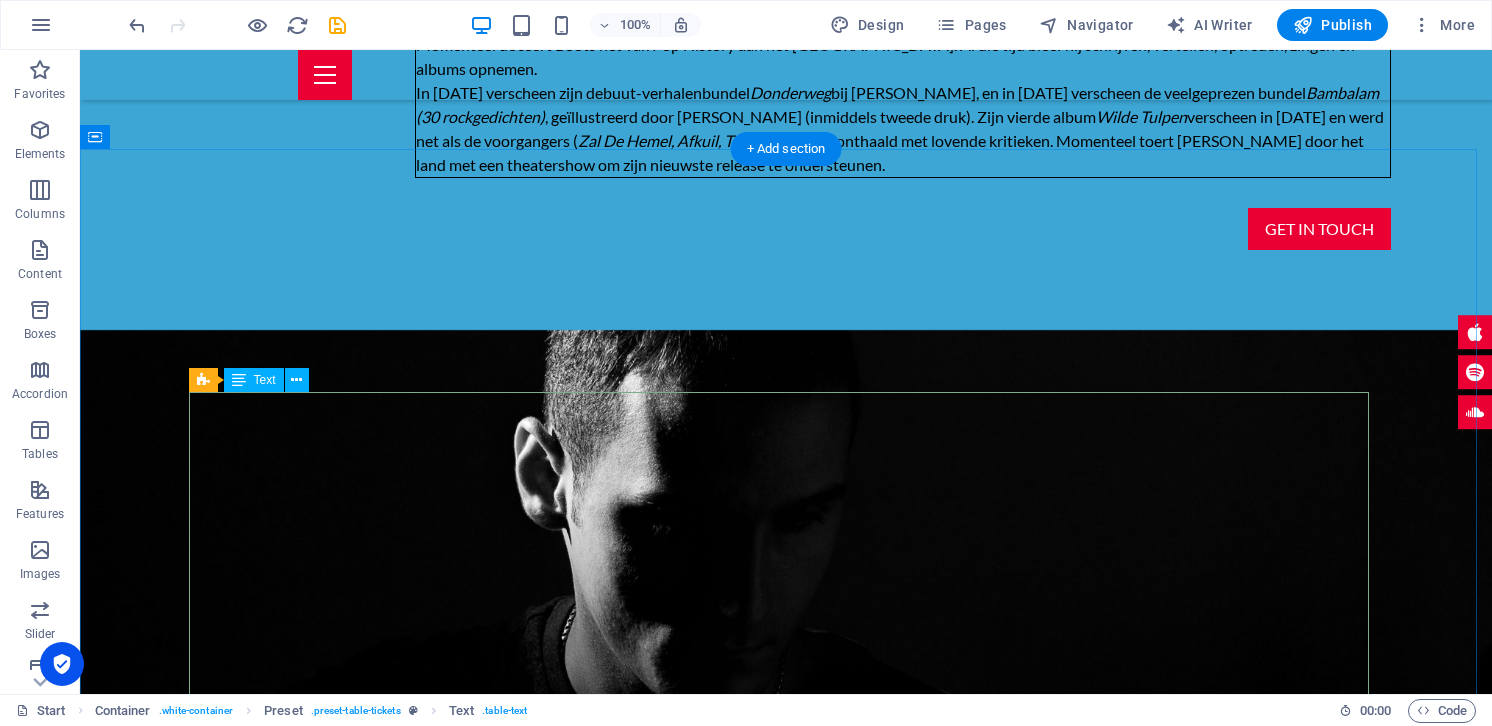 click on "20. Oct [GEOGRAPHIC_DATA] Local Music Hall Buy tickets 24. Oct [GEOGRAPHIC_DATA] Local Music Hall Buy tickets 08. Nov [US_STATE][GEOGRAPHIC_DATA] Buy tickets 30. Nov [US_STATE] Local Music Hall Sold out 12. Dec [GEOGRAPHIC_DATA] Local Music Hall Buy tickets 22. Dec Seattle Local Music Hall Buy tickets 04. Jan [US_STATE] Local Music Hall Sold out" at bounding box center (786, 2584) 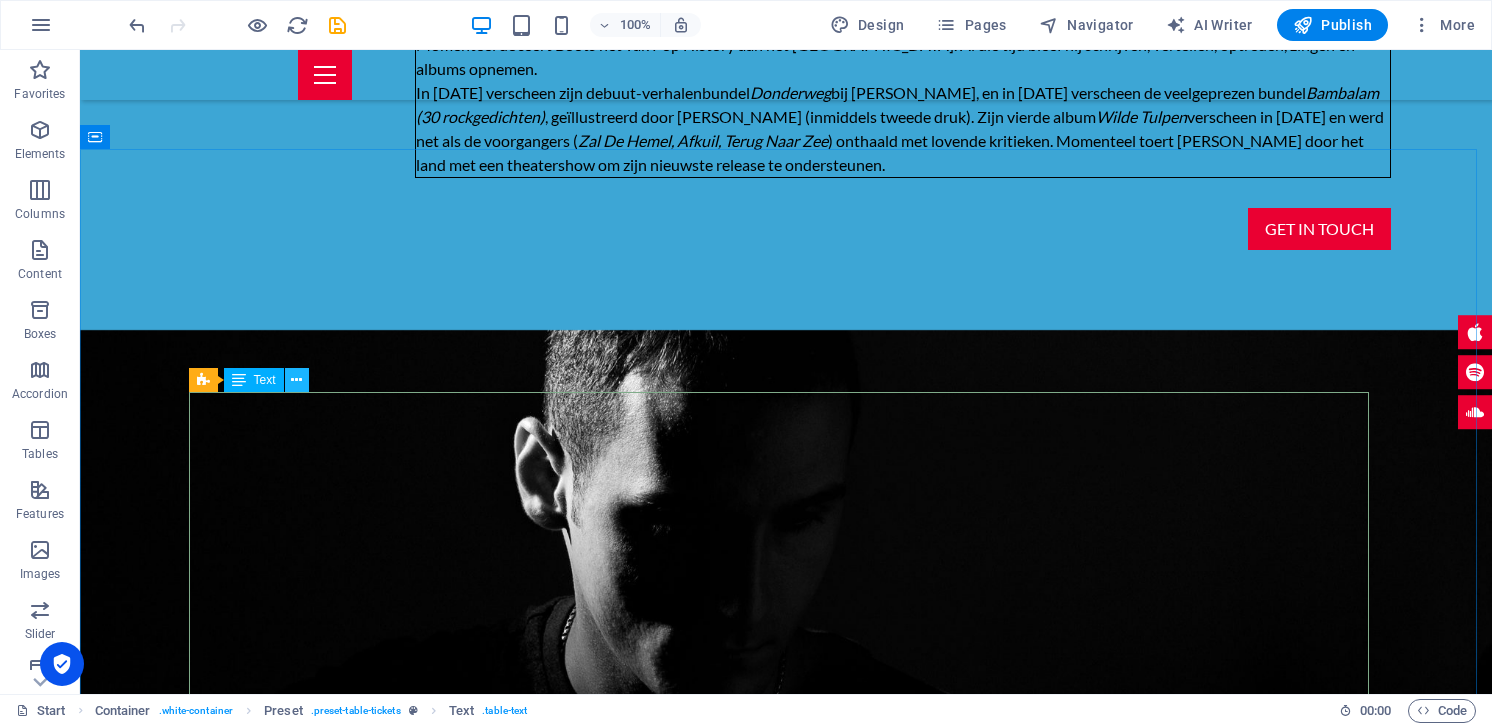 click at bounding box center (296, 380) 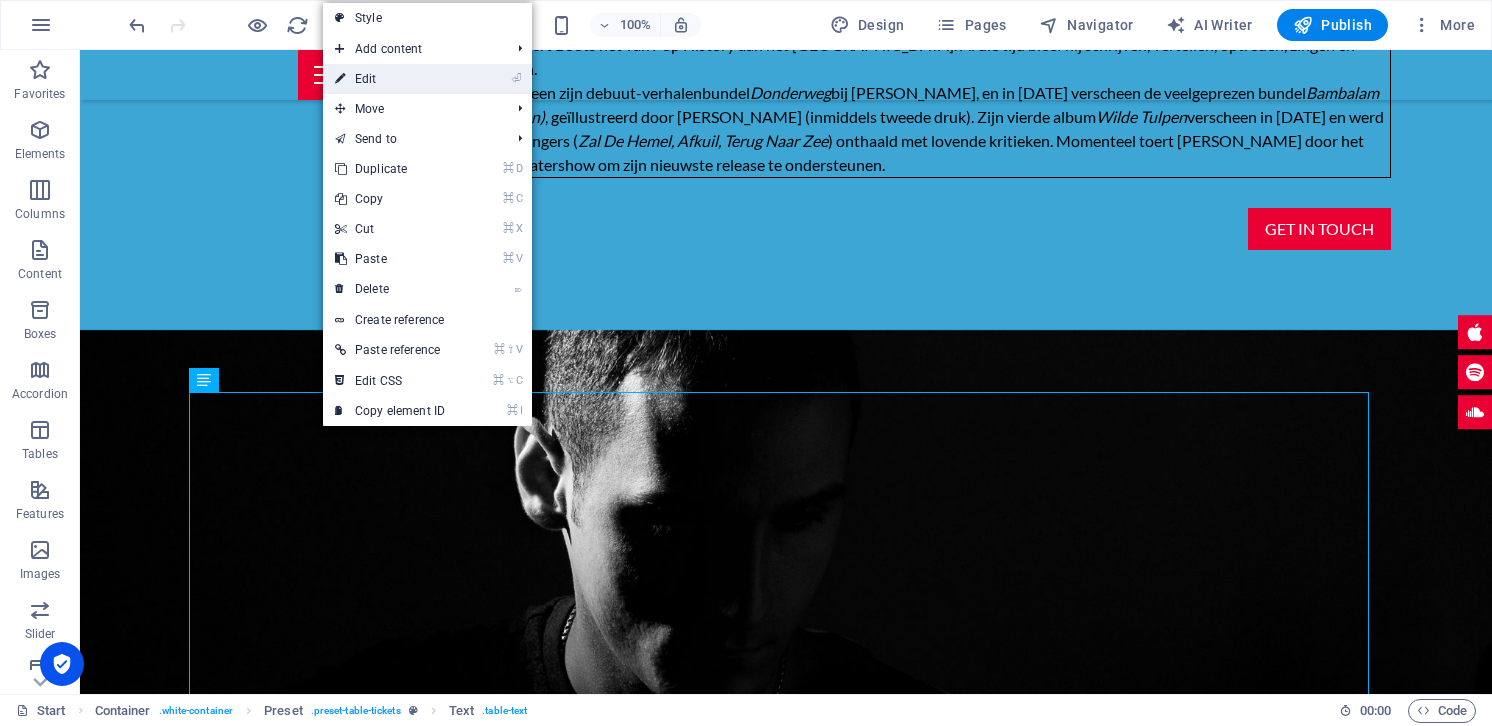 click on "⏎  Edit" at bounding box center (390, 79) 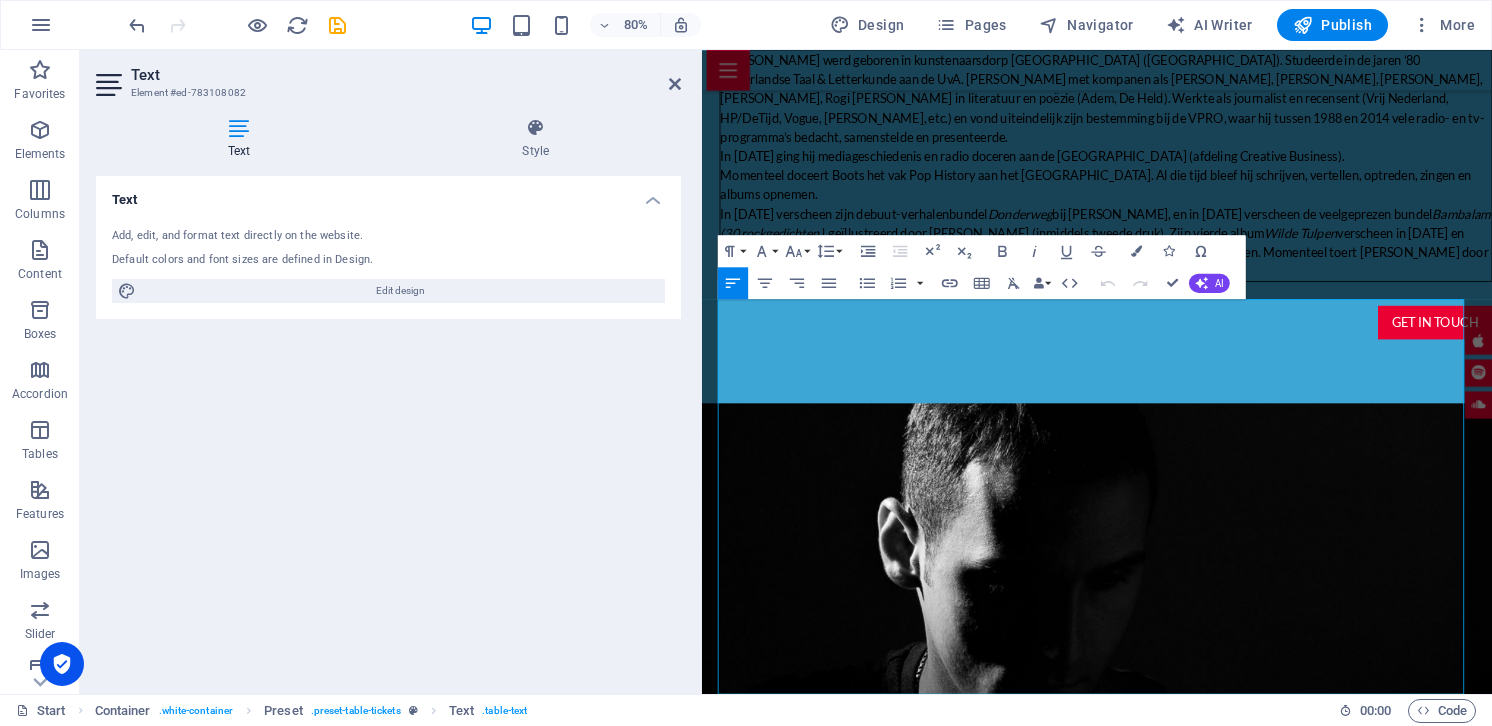 scroll, scrollTop: 1653, scrollLeft: 0, axis: vertical 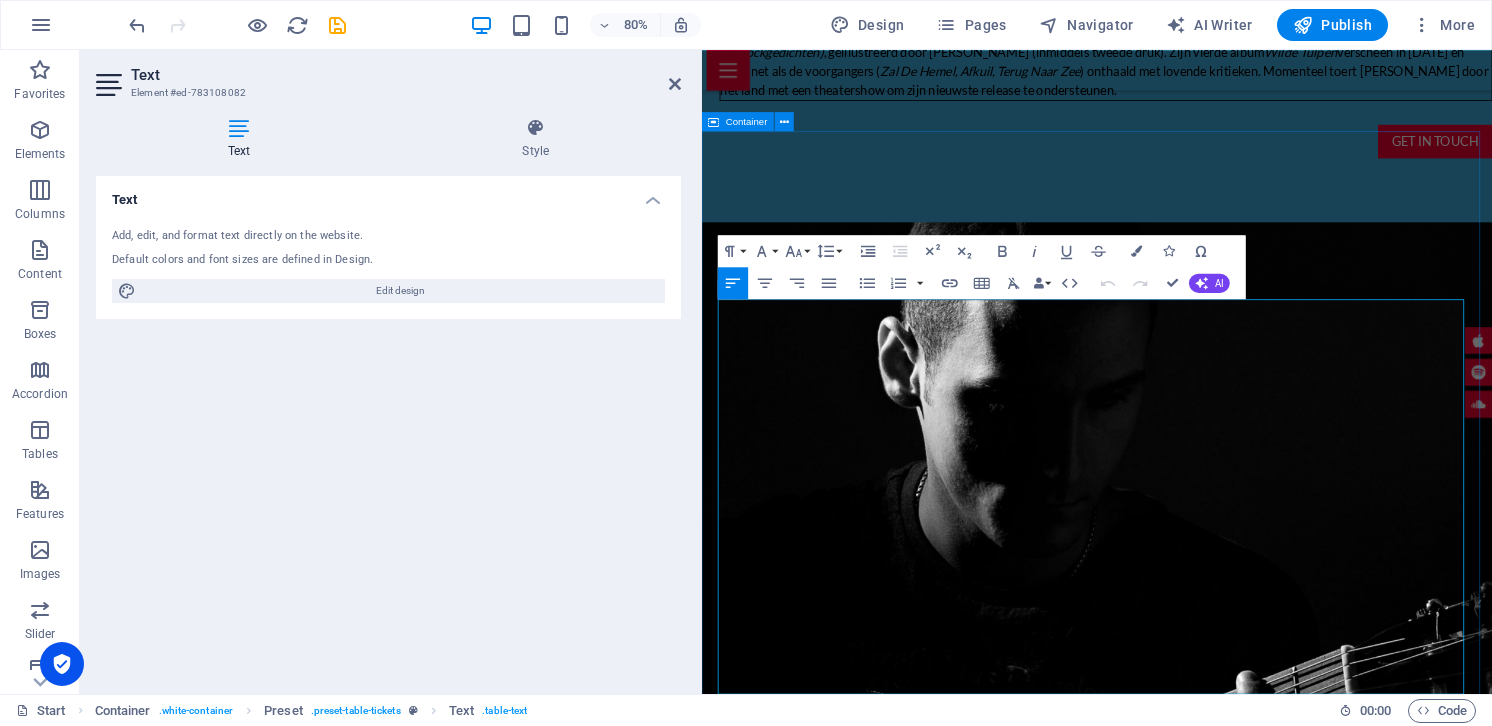 drag, startPoint x: 807, startPoint y: 404, endPoint x: 711, endPoint y: 403, distance: 96.00521 